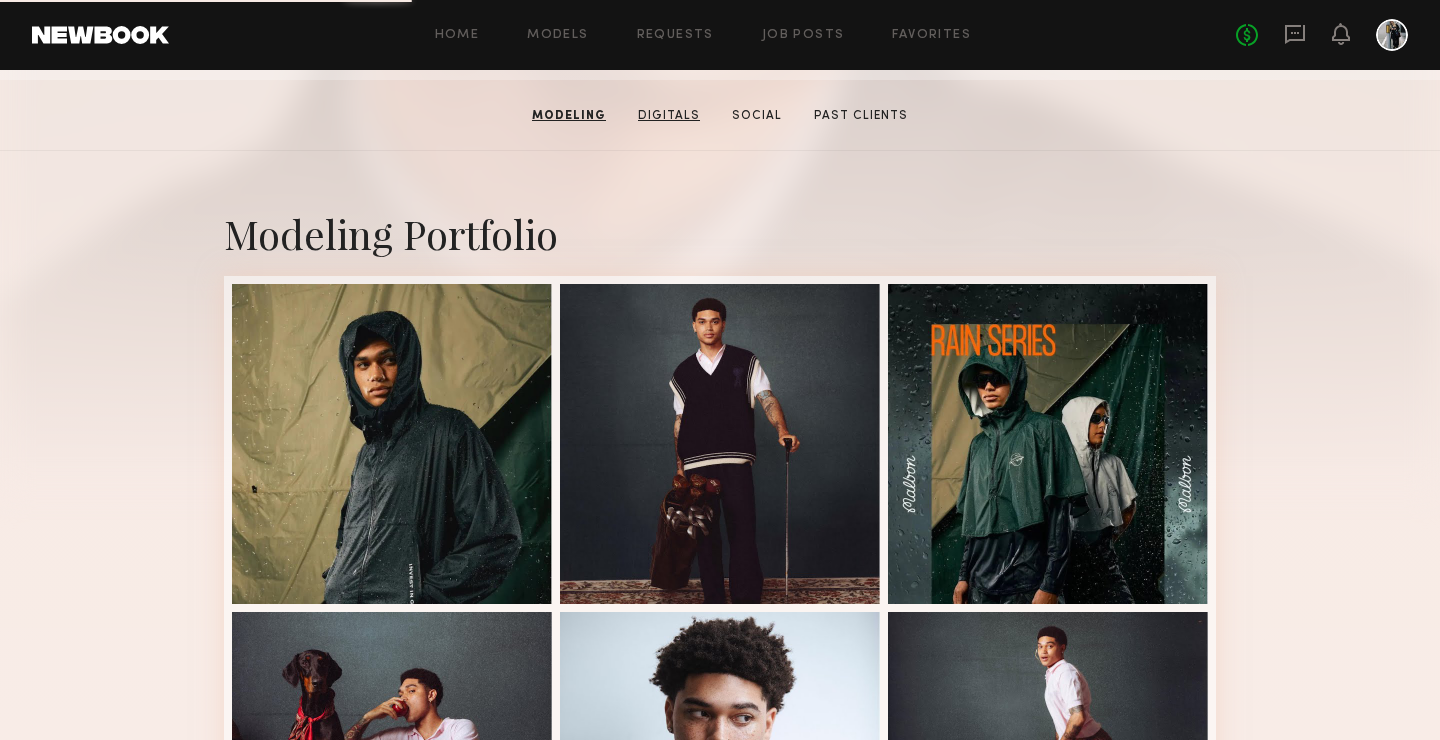 scroll, scrollTop: 0, scrollLeft: 0, axis: both 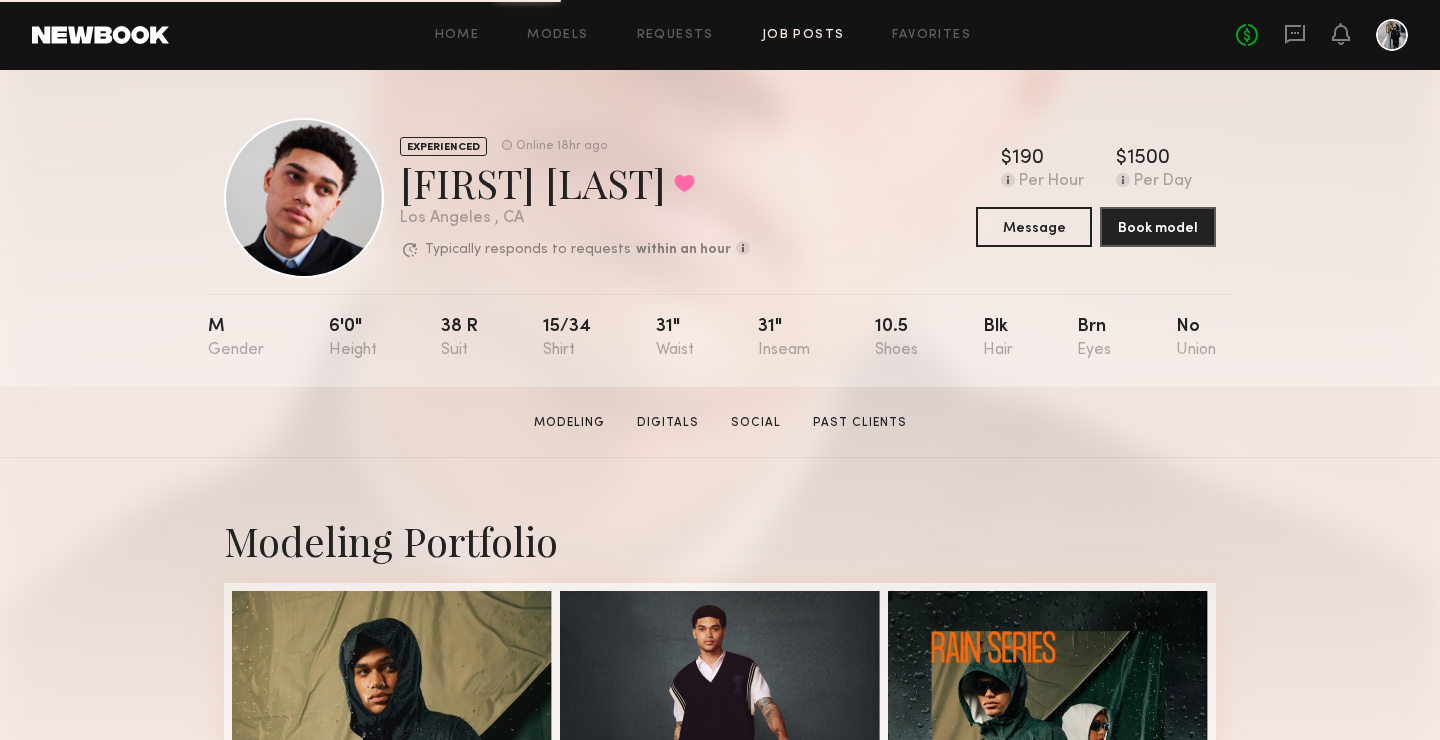 click on "Job Posts" 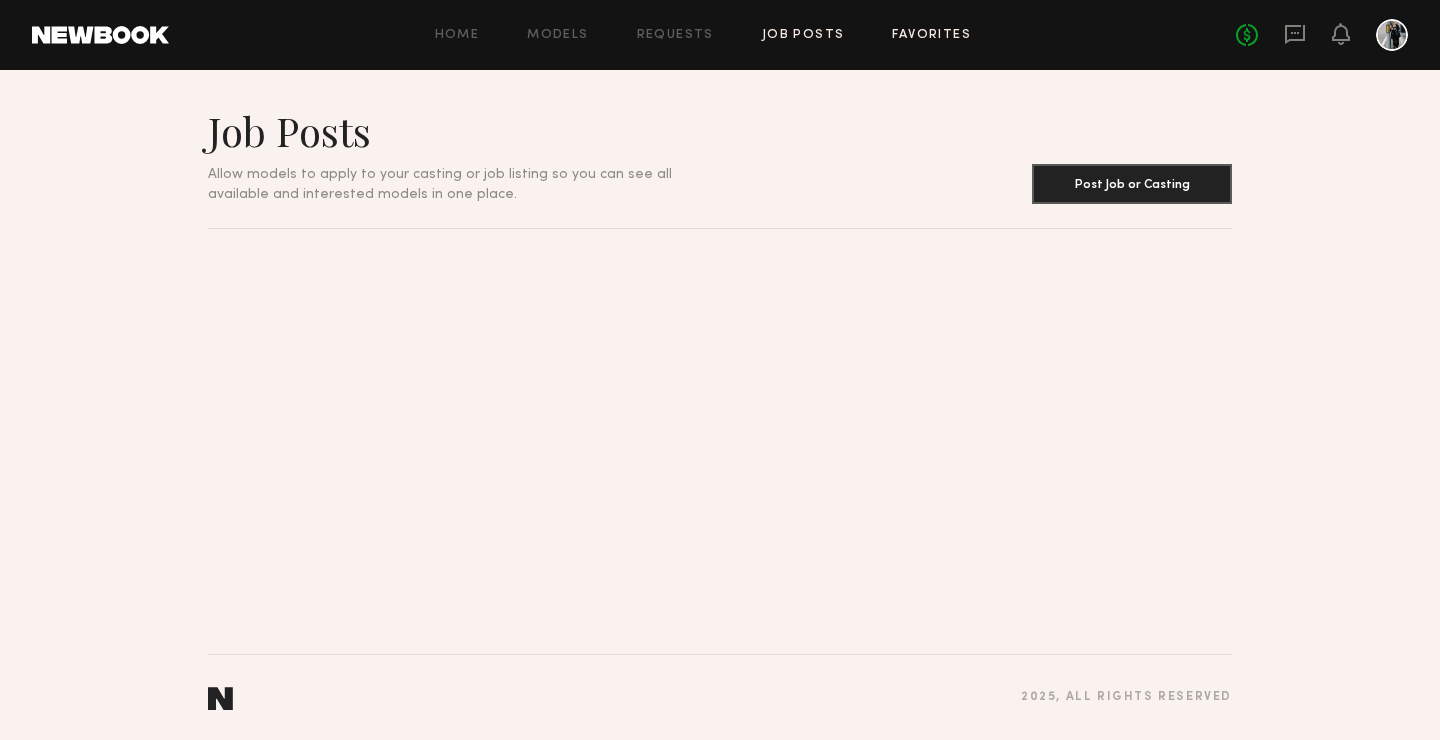 click on "Favorites" 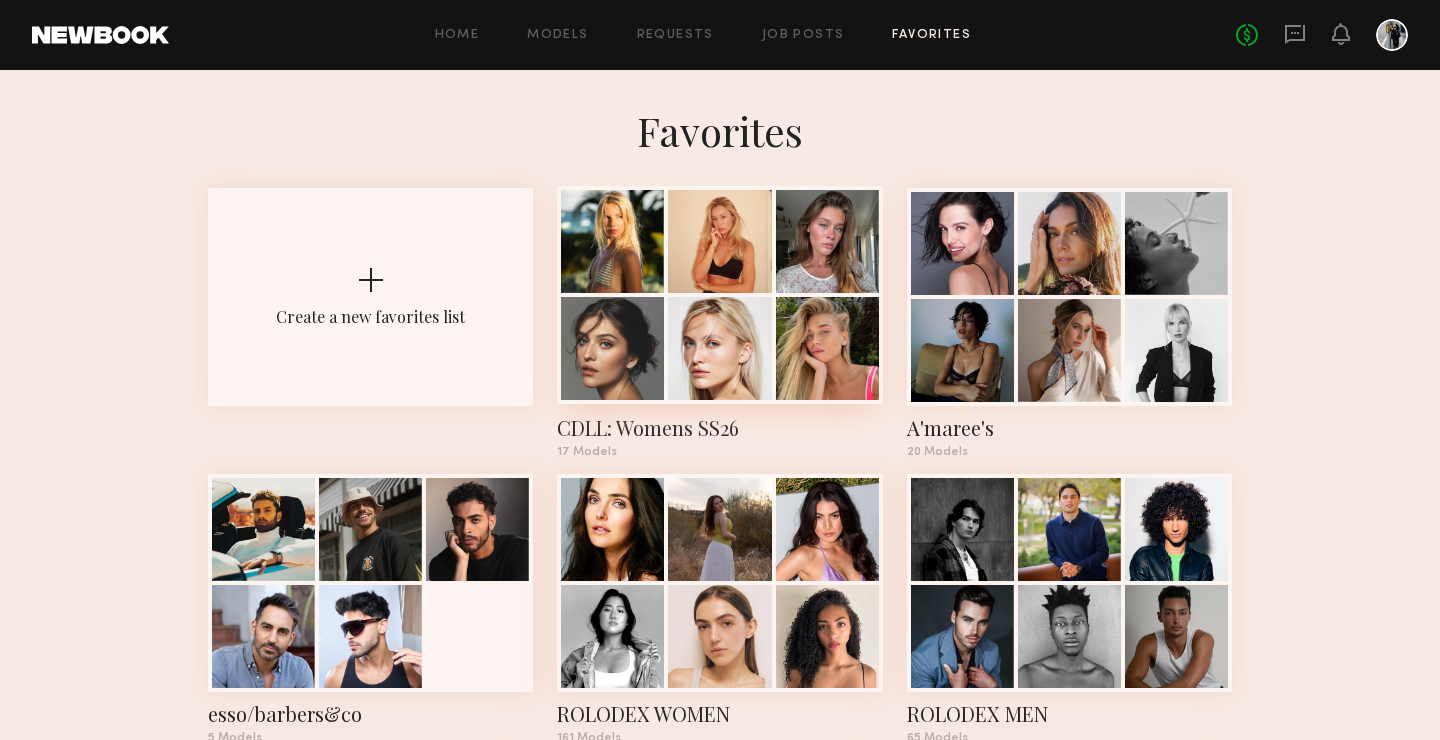 click 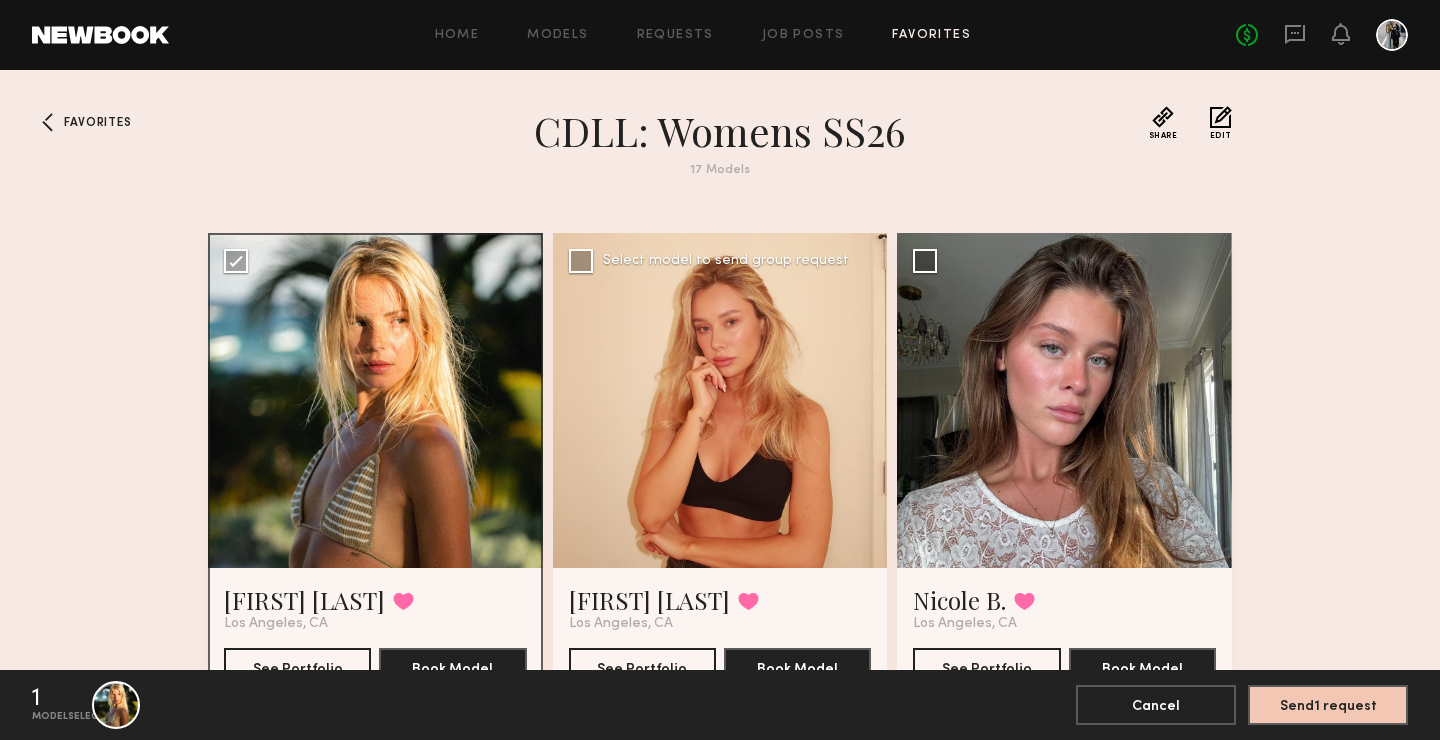 click 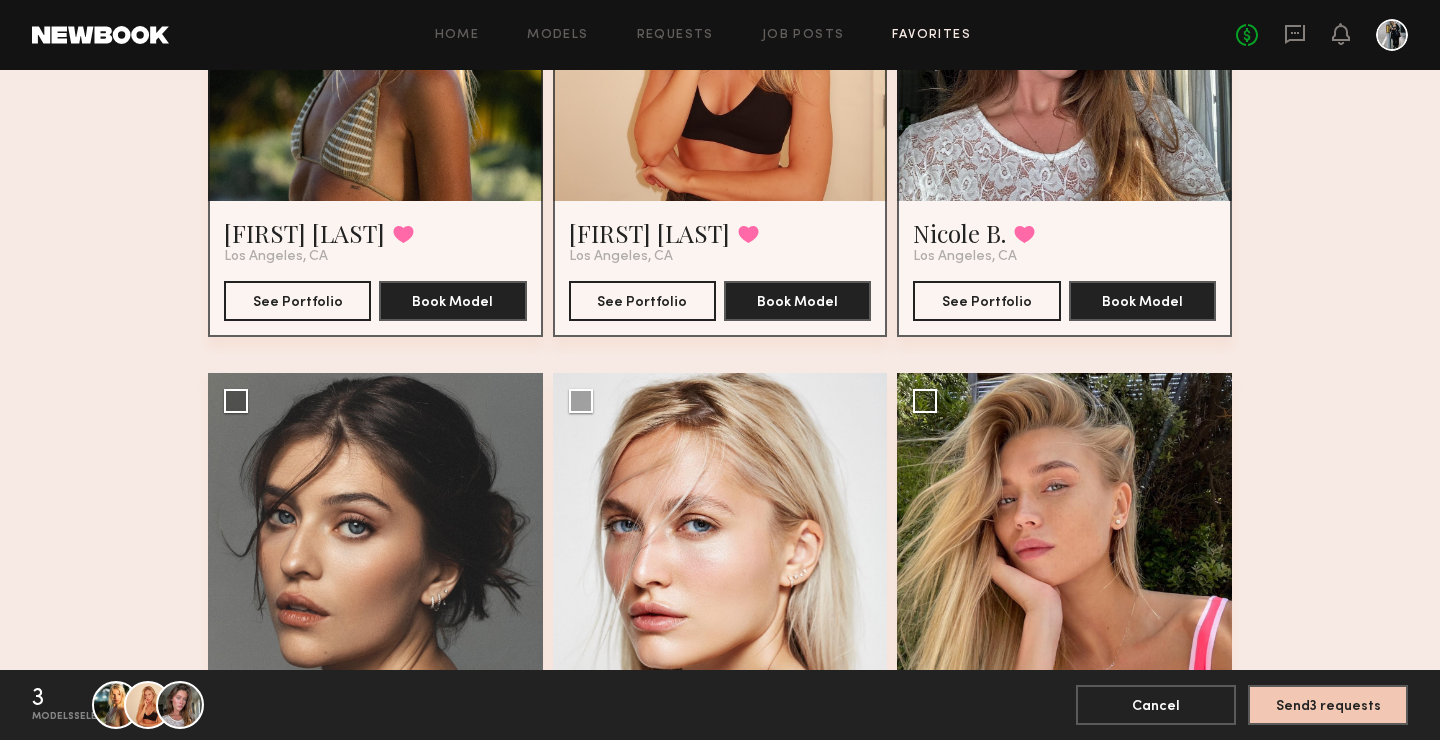 scroll, scrollTop: 365, scrollLeft: 0, axis: vertical 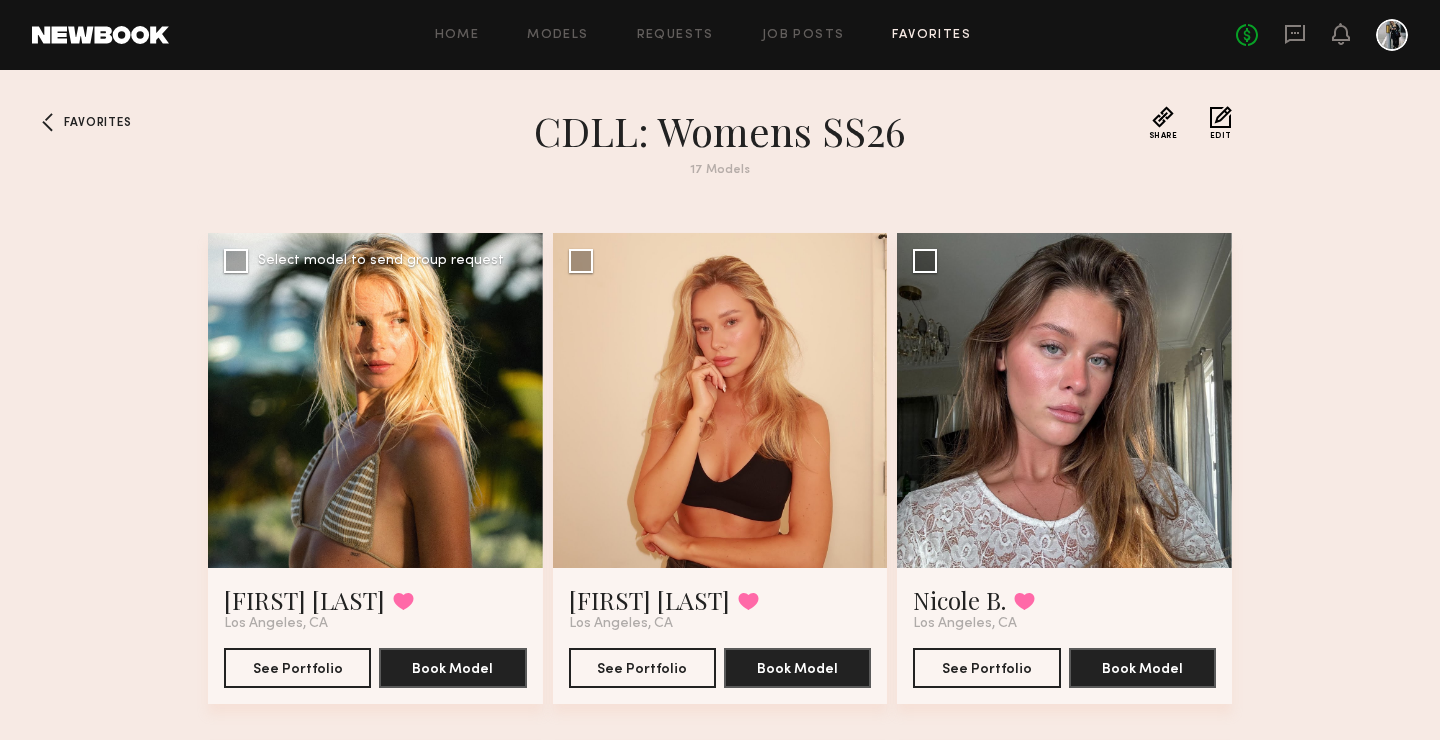click 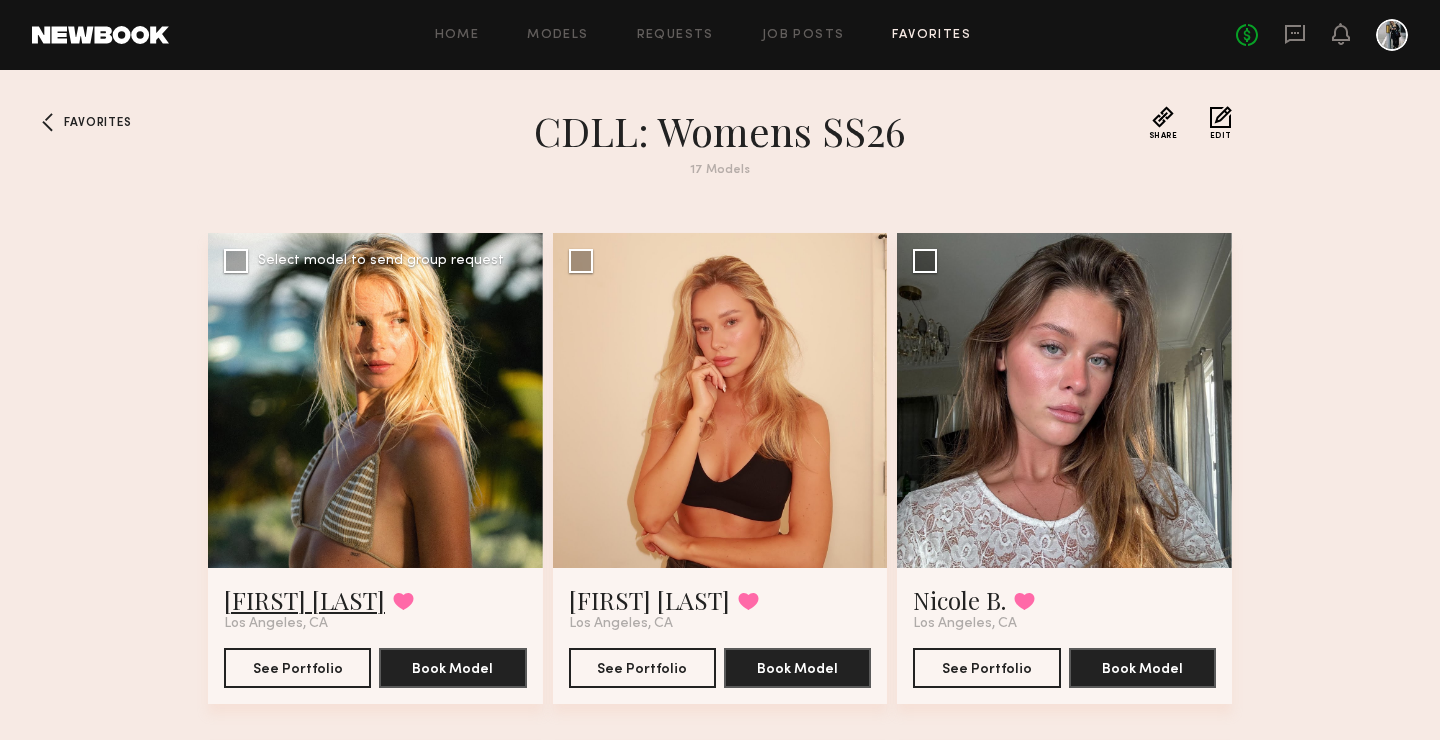 click on "George R." 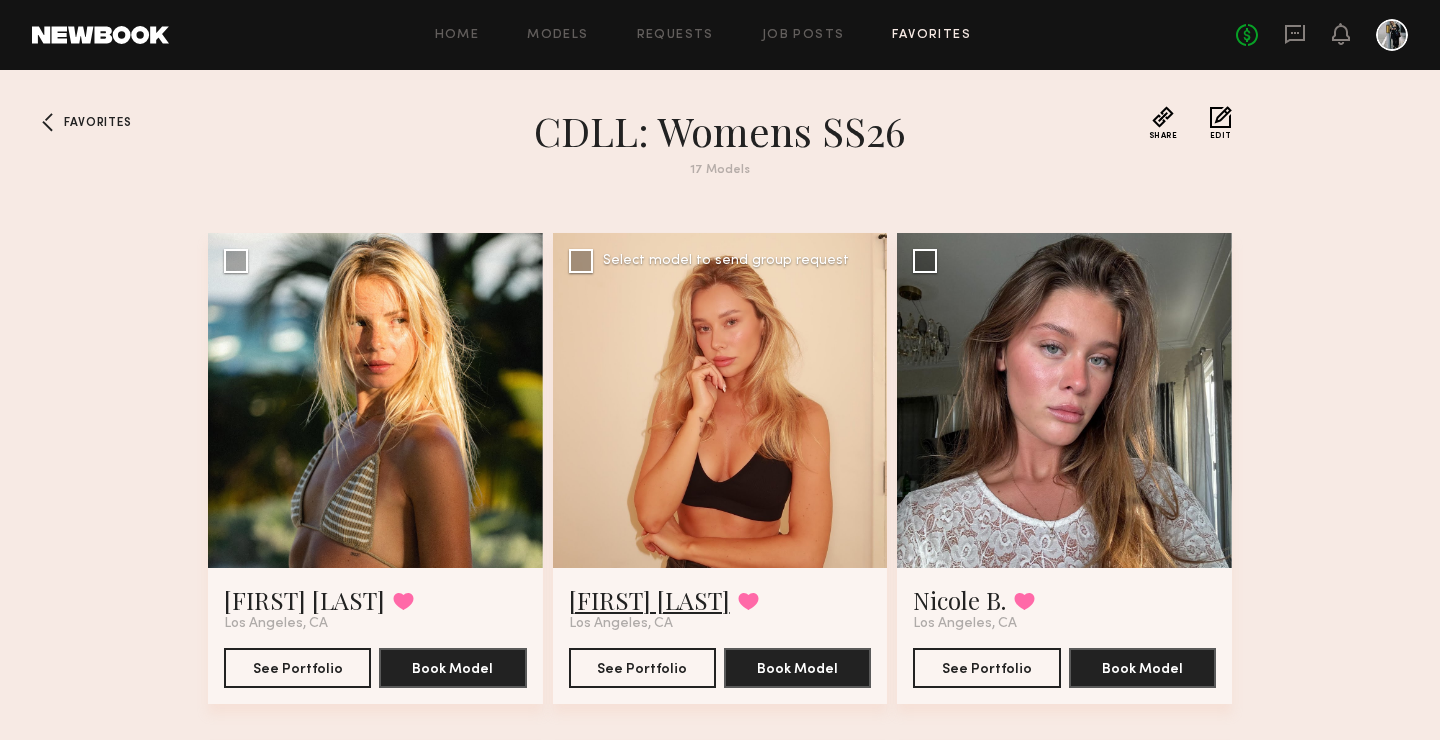 click on "Polina O." 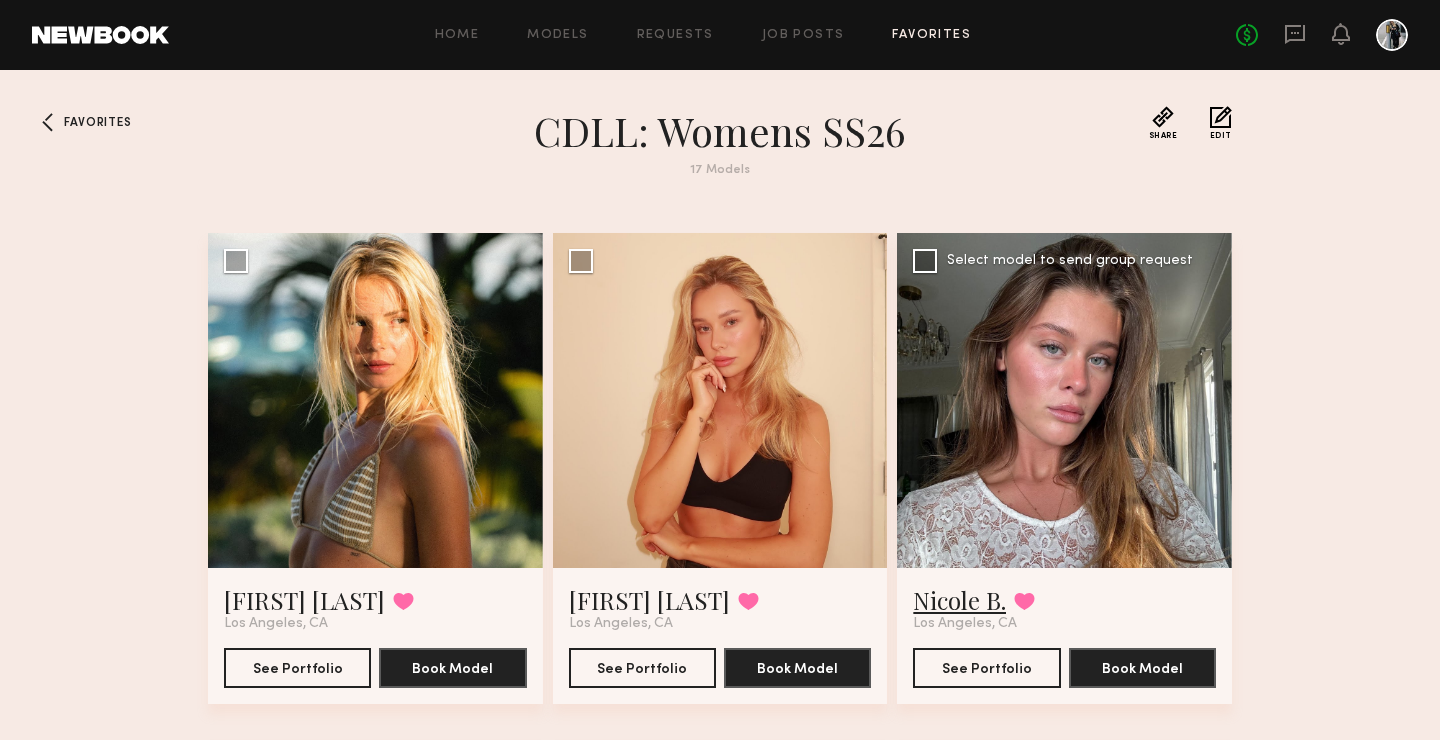click on "Nicole B." 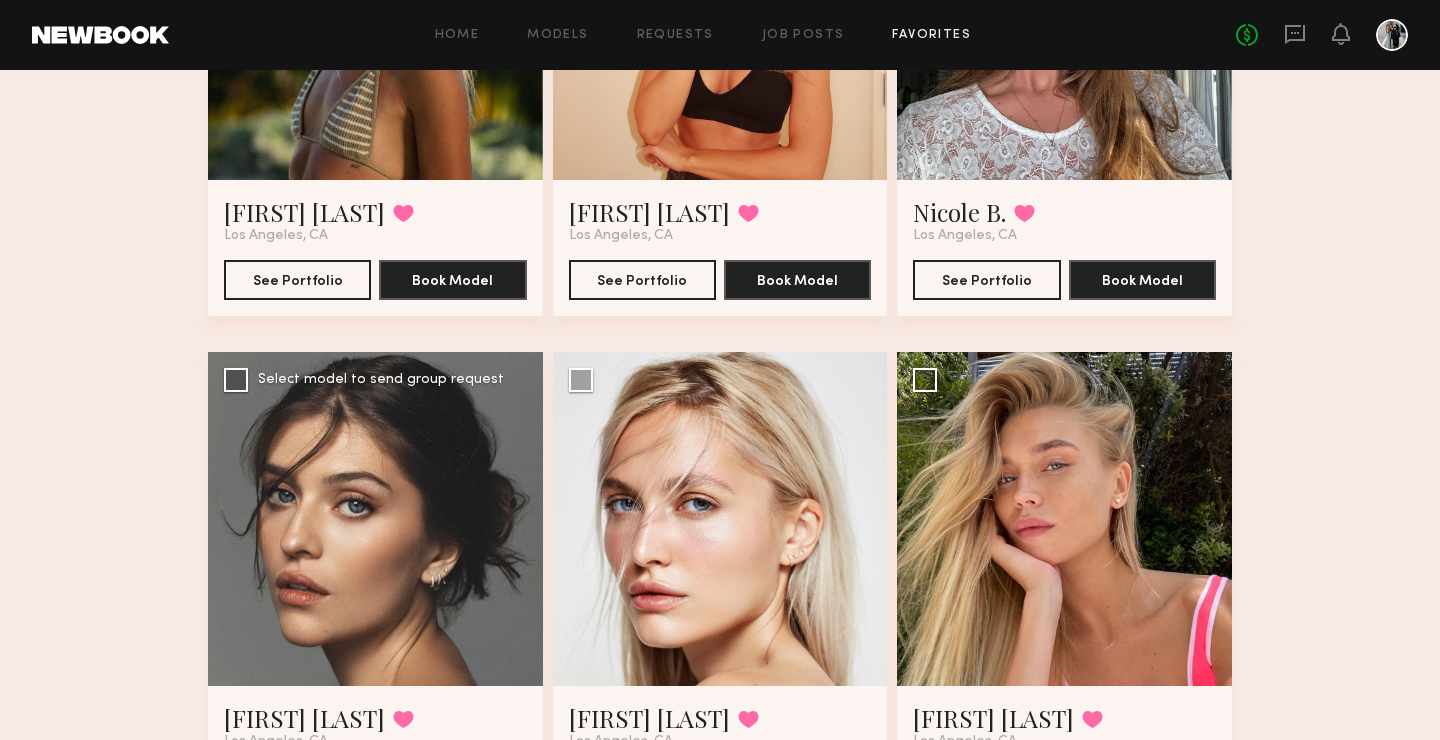 scroll, scrollTop: 717, scrollLeft: 0, axis: vertical 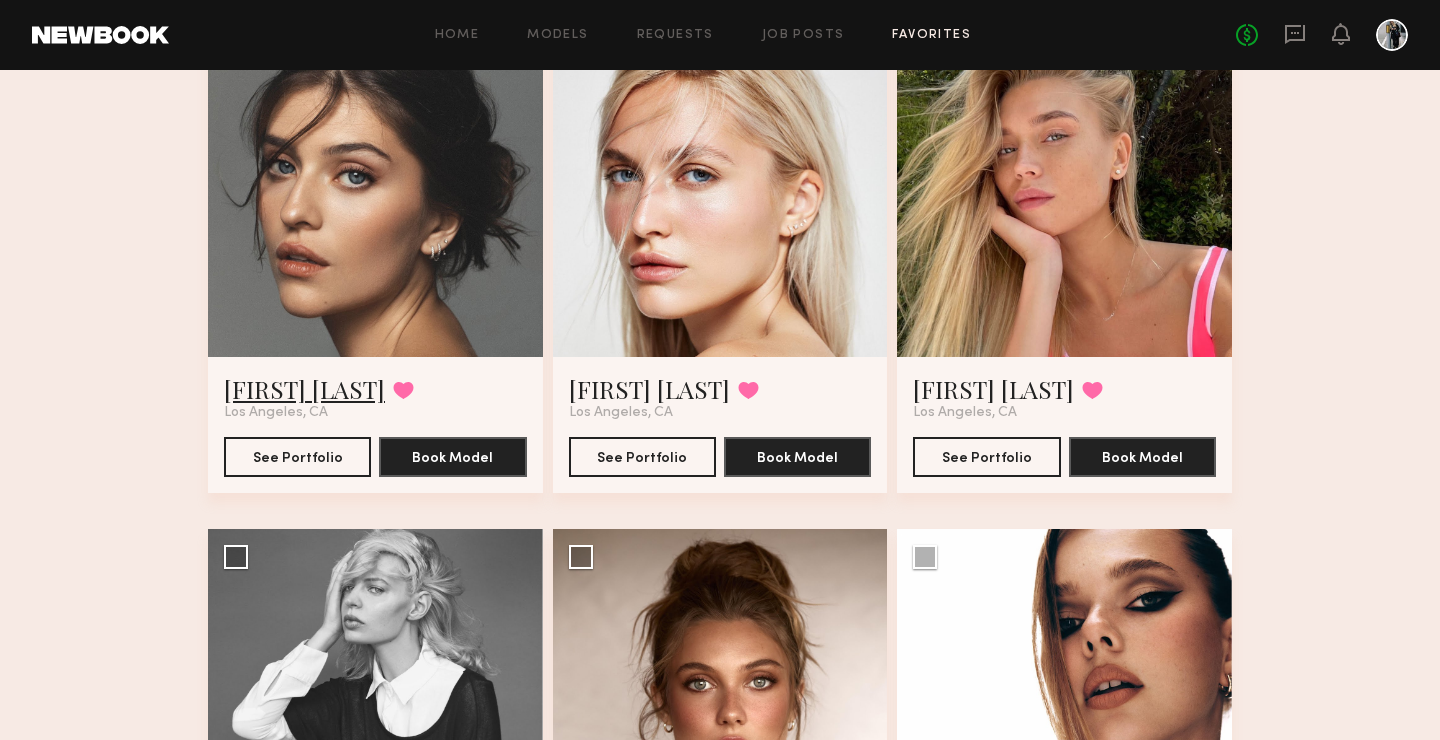 click on "Chey C." 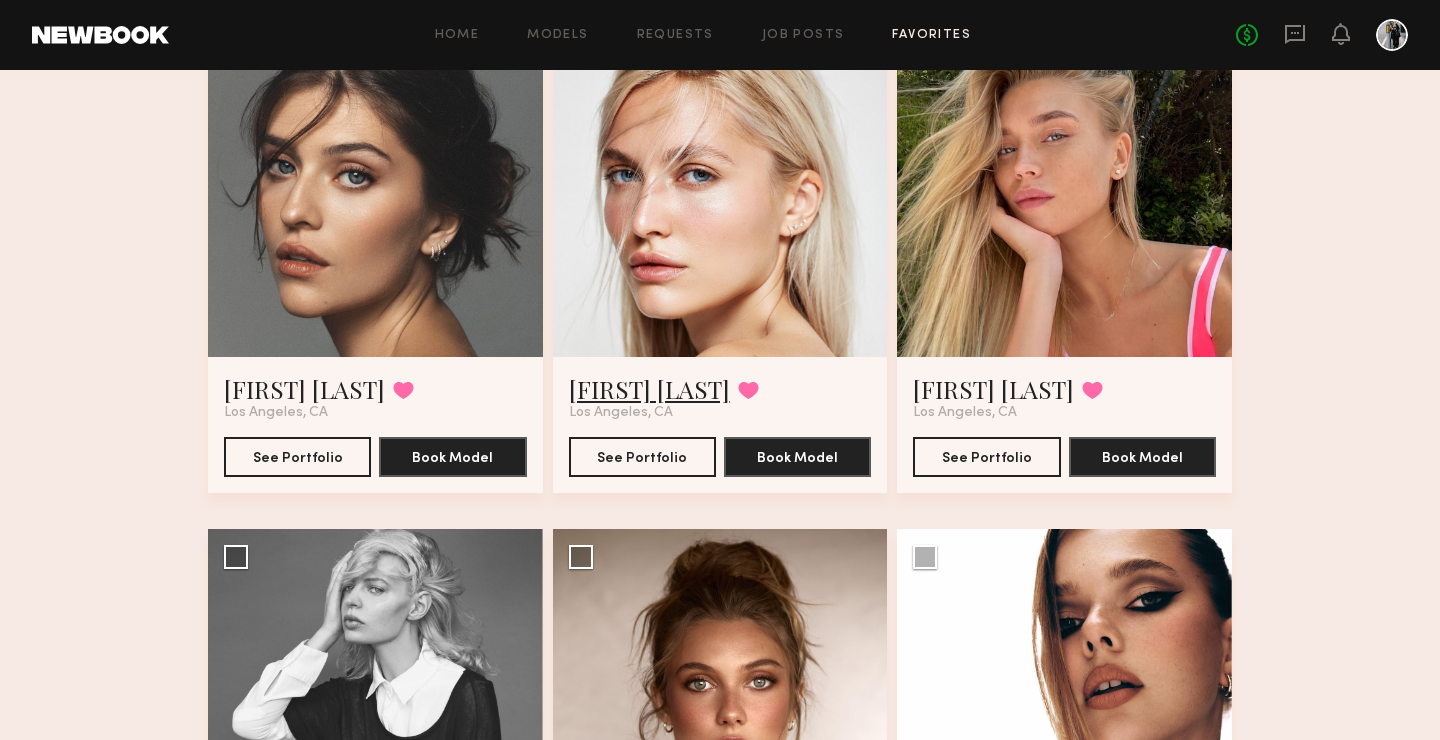 click on "Valeriya P." 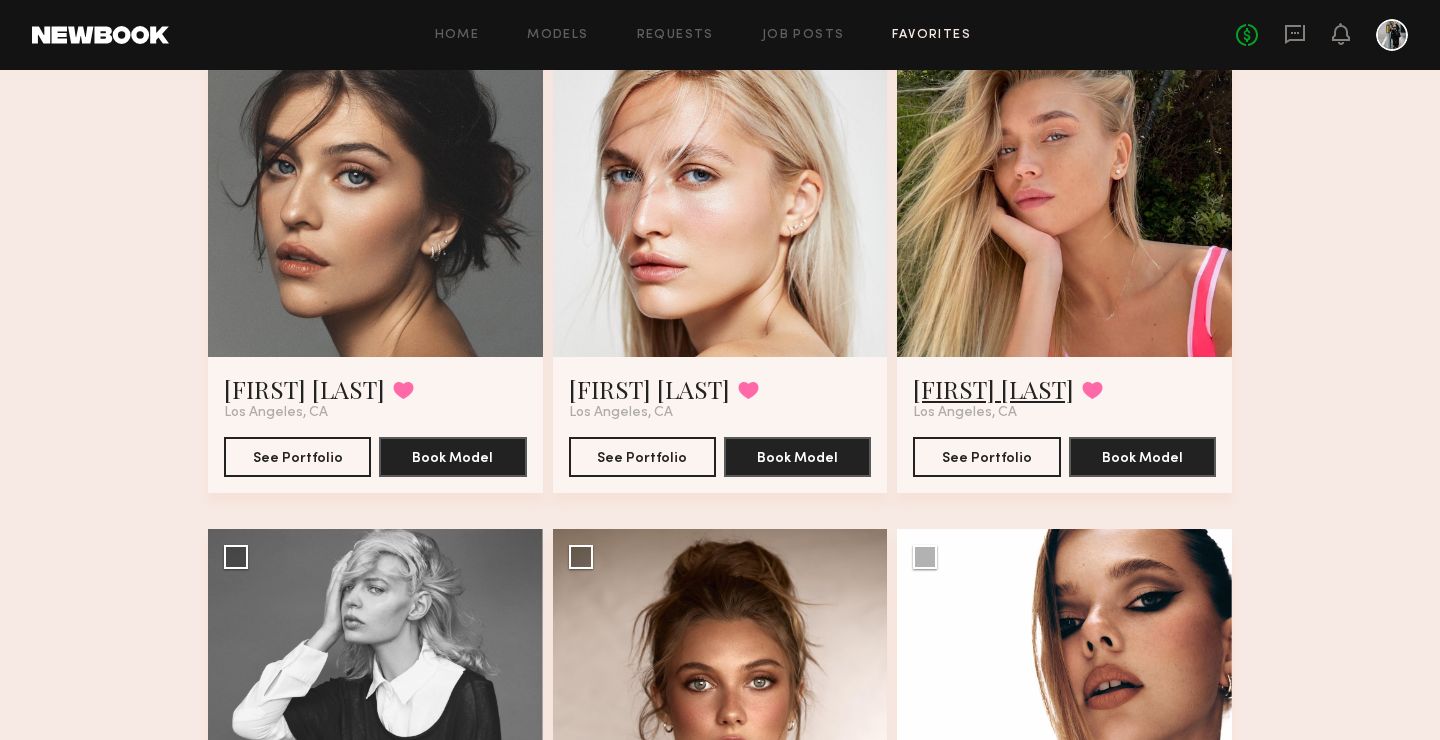 click on "Anastasiia V." 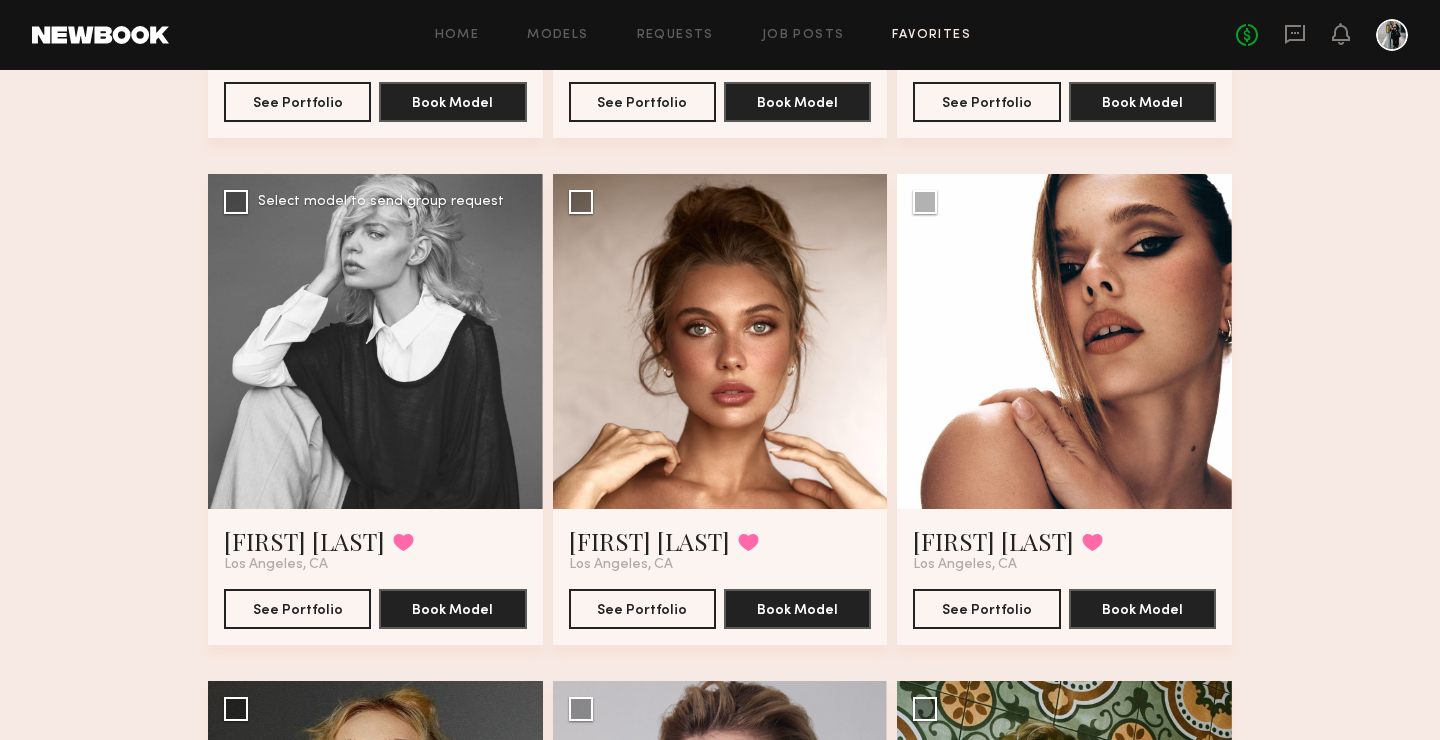 scroll, scrollTop: 1188, scrollLeft: 0, axis: vertical 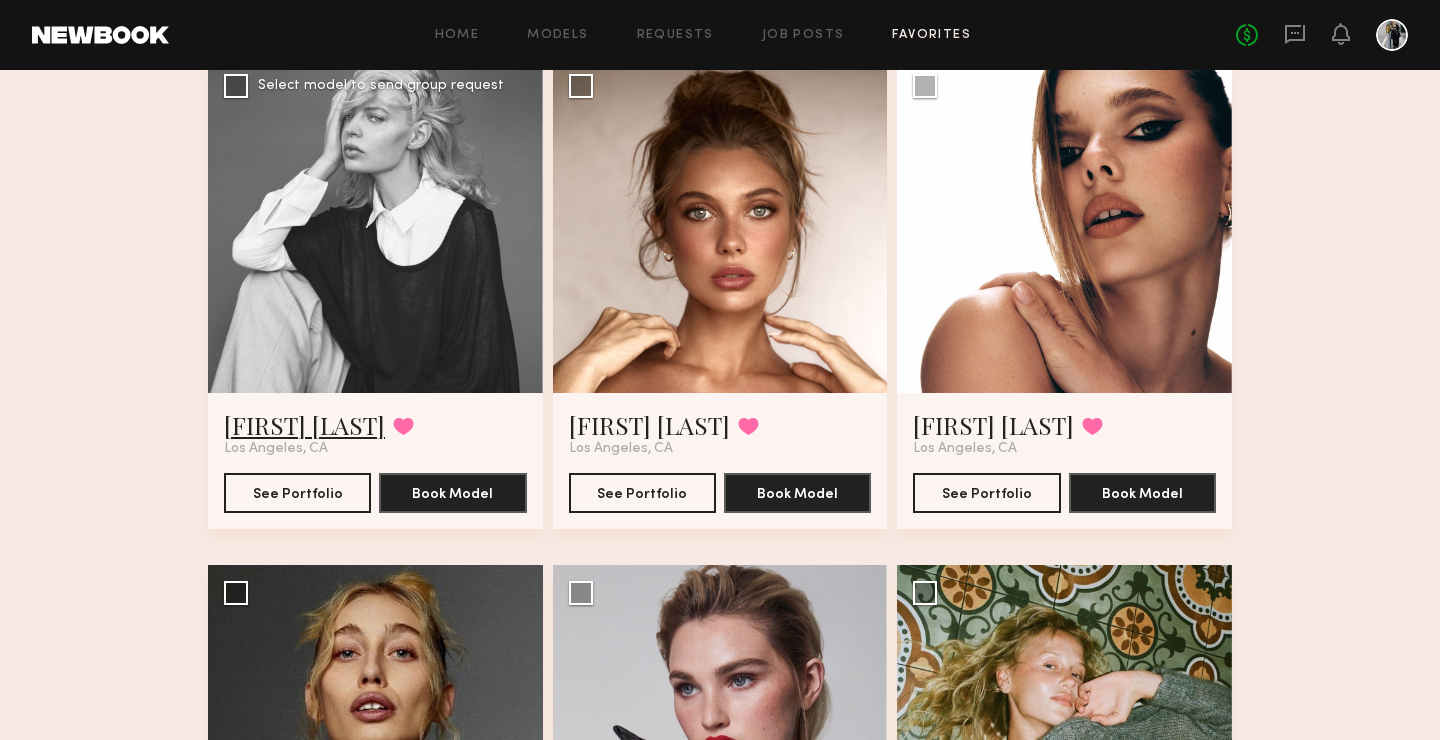 click on "Chloe F." 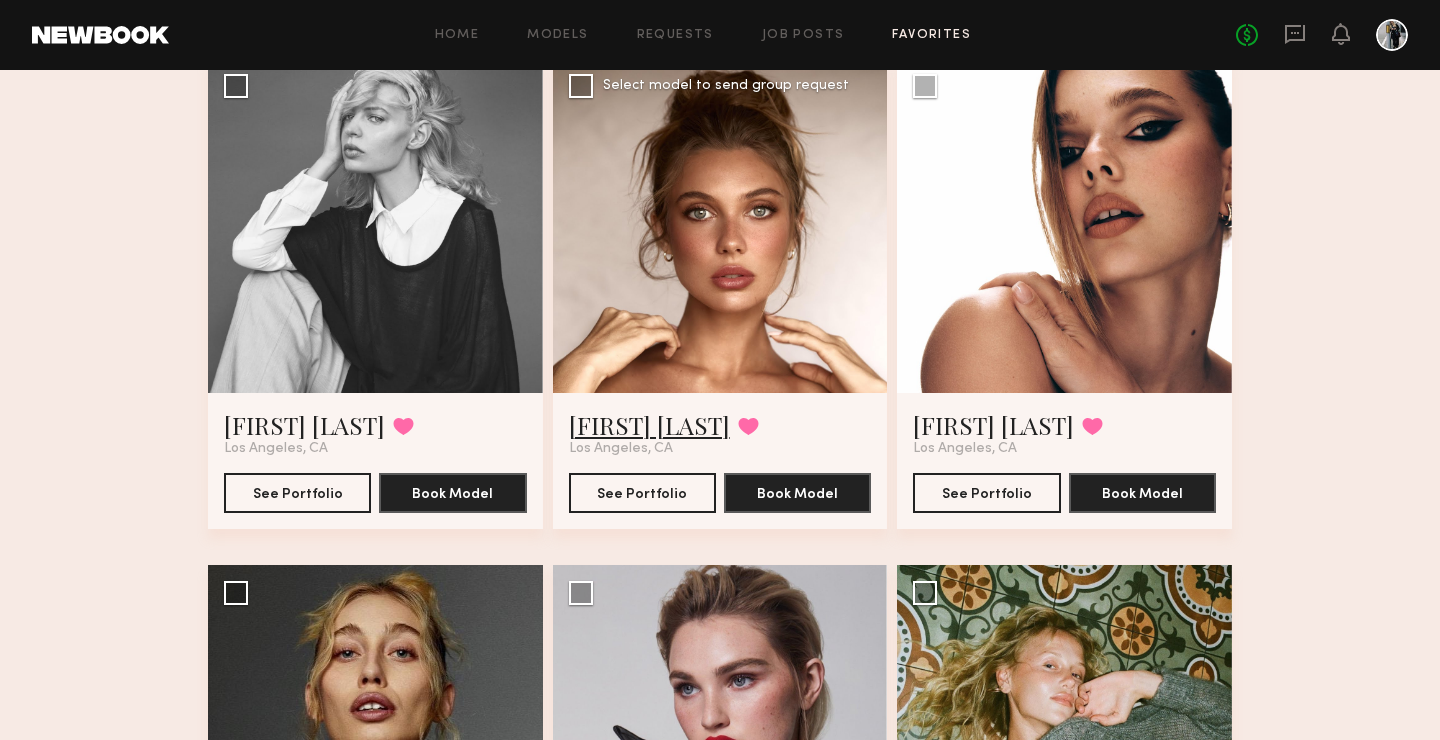 click on "Gillian N." 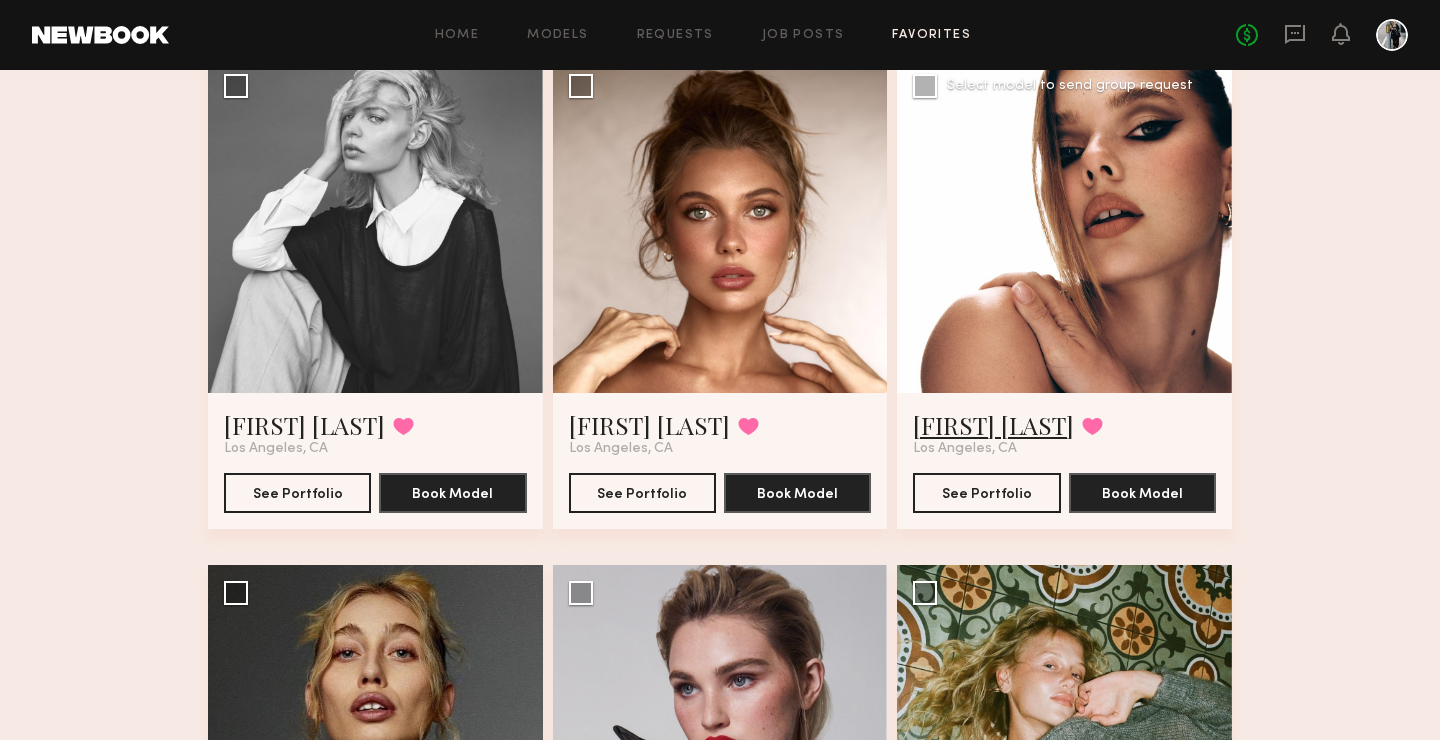 click on "Viktoria W." 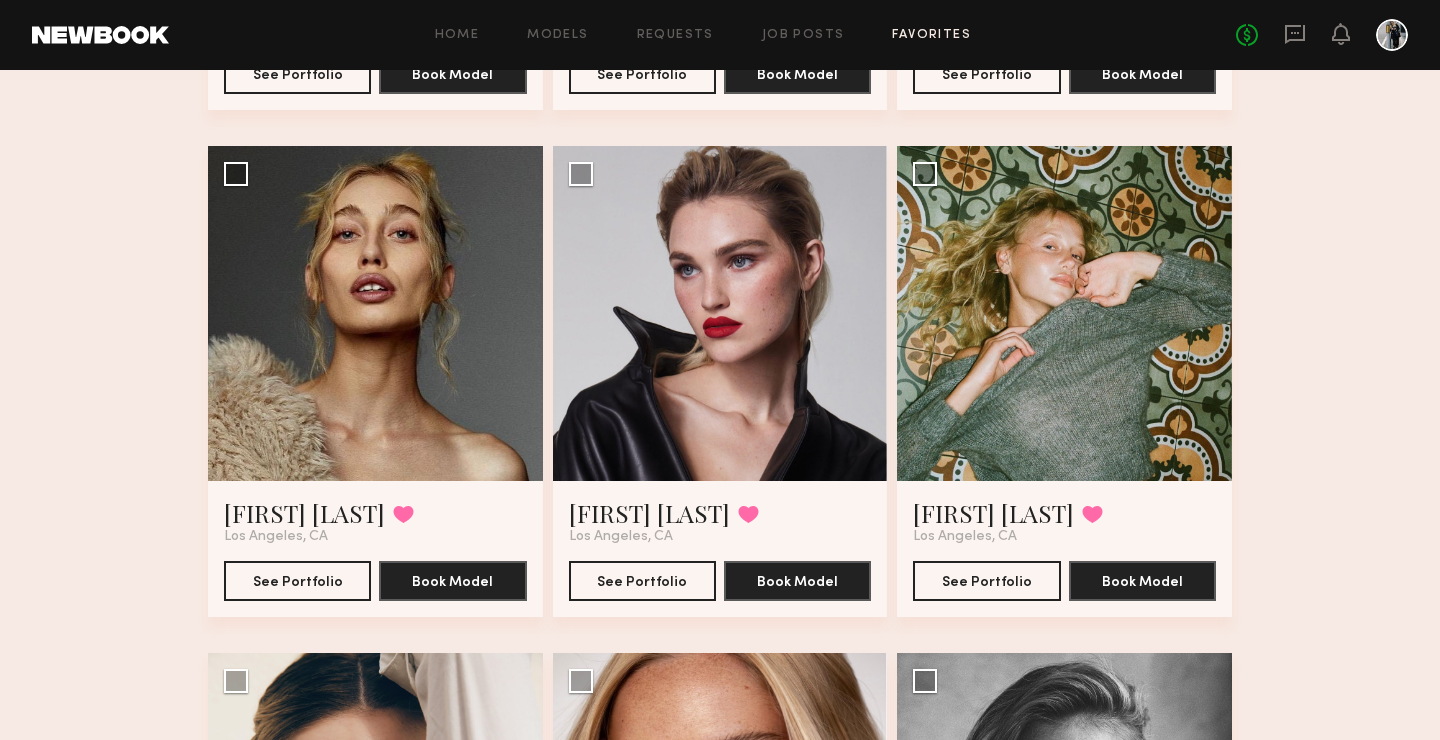 scroll, scrollTop: 1609, scrollLeft: 0, axis: vertical 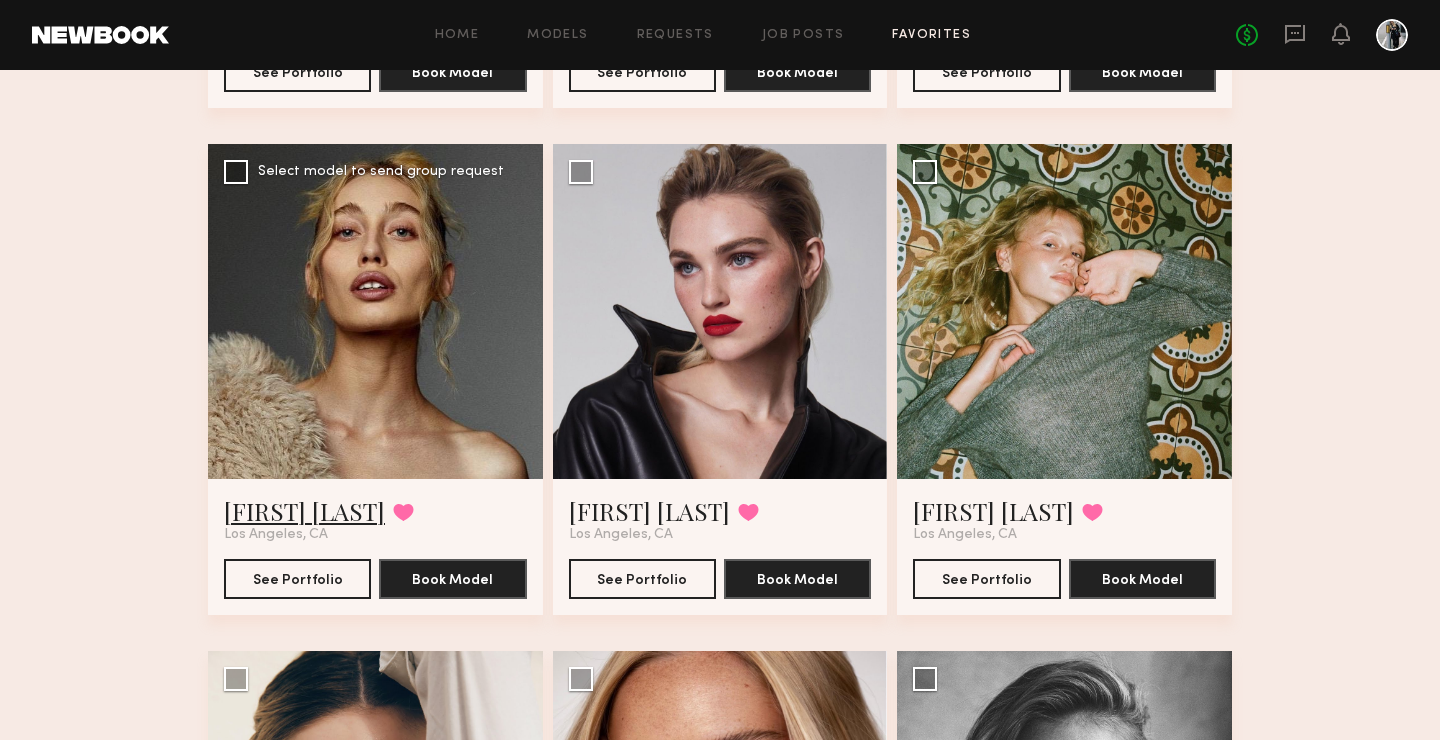 click on "Emilia B." 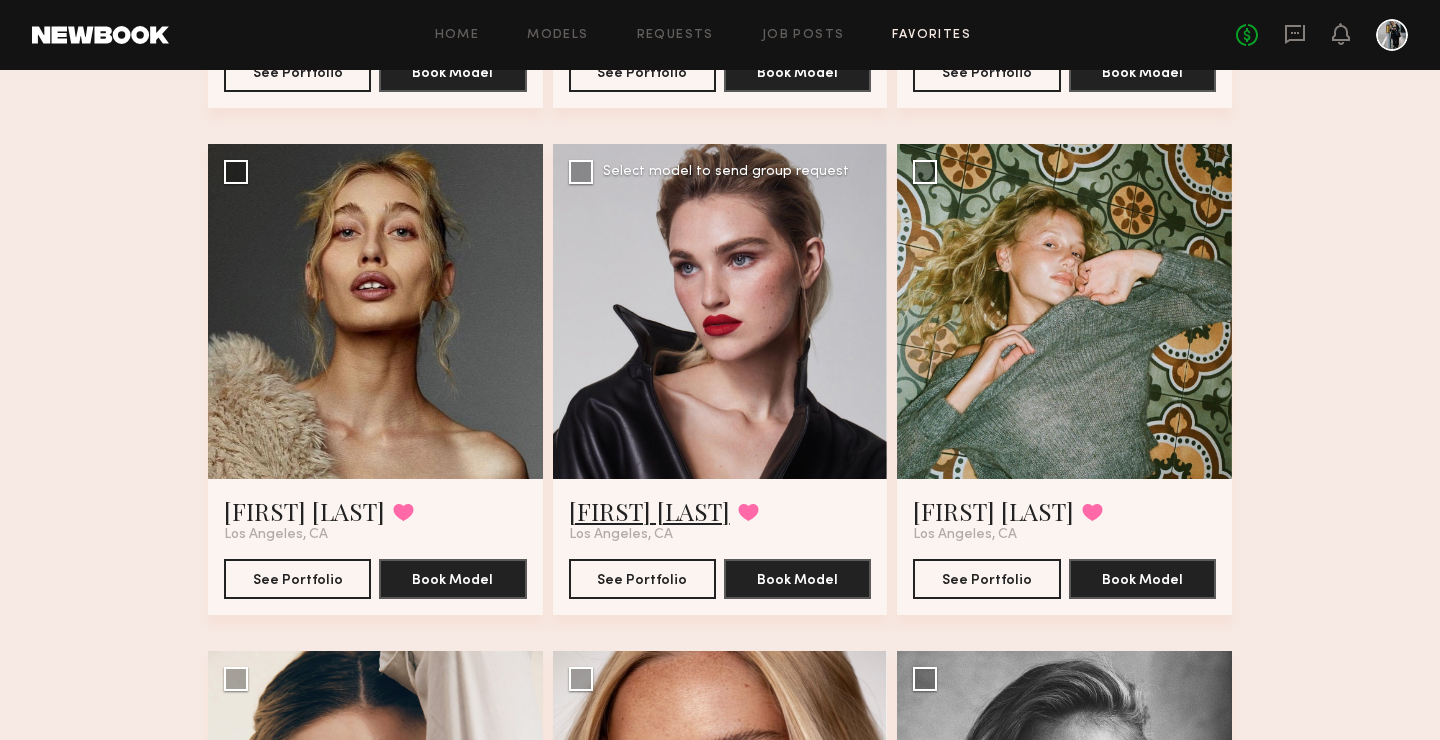 click on "Nikki R." 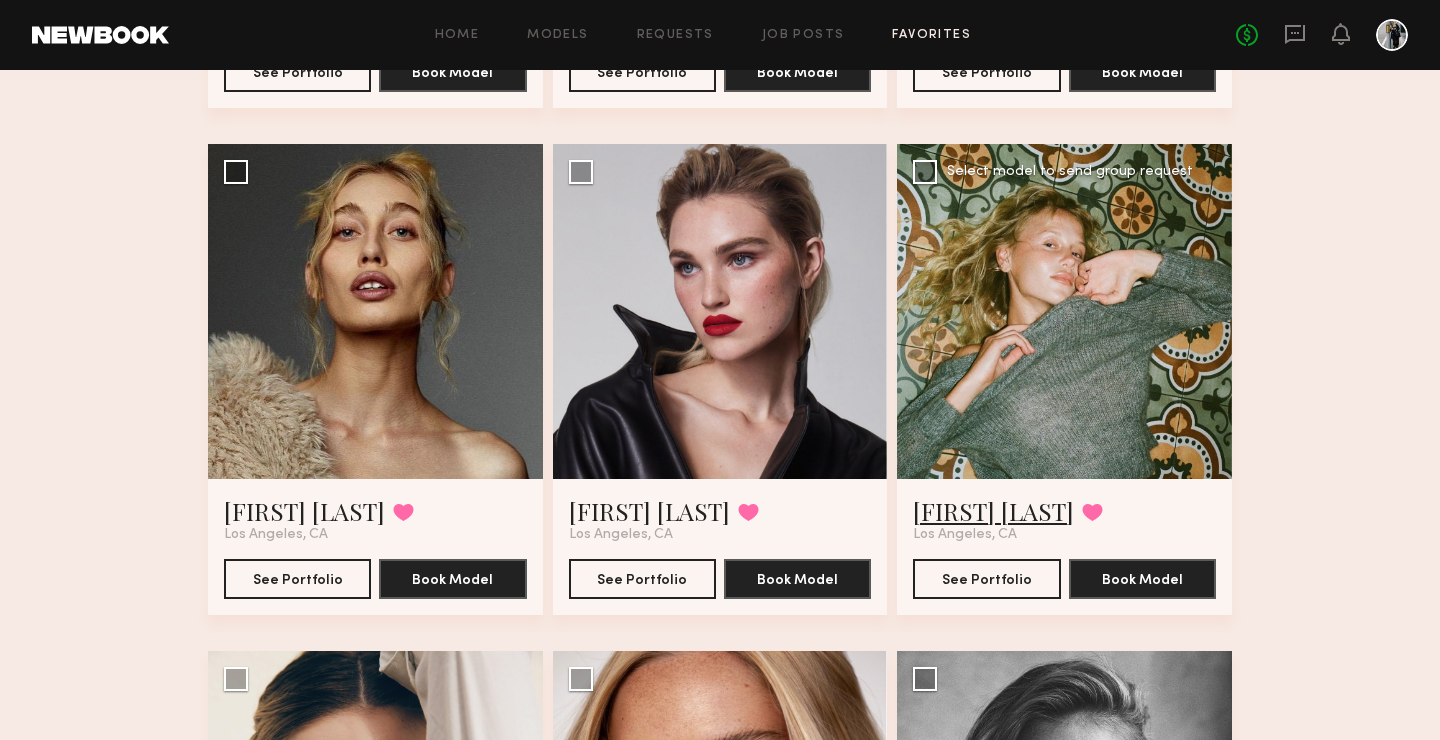 click on "Eddy V." 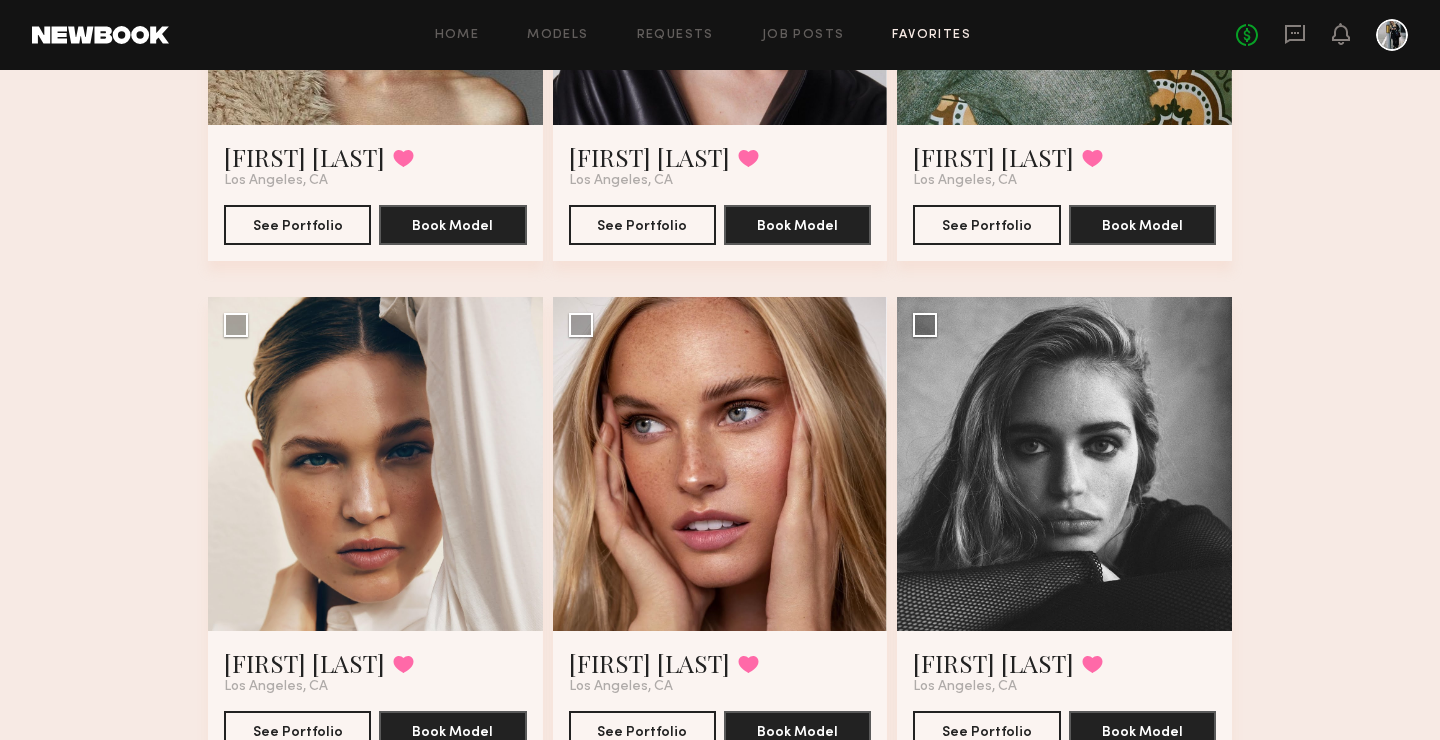 scroll, scrollTop: 1964, scrollLeft: 0, axis: vertical 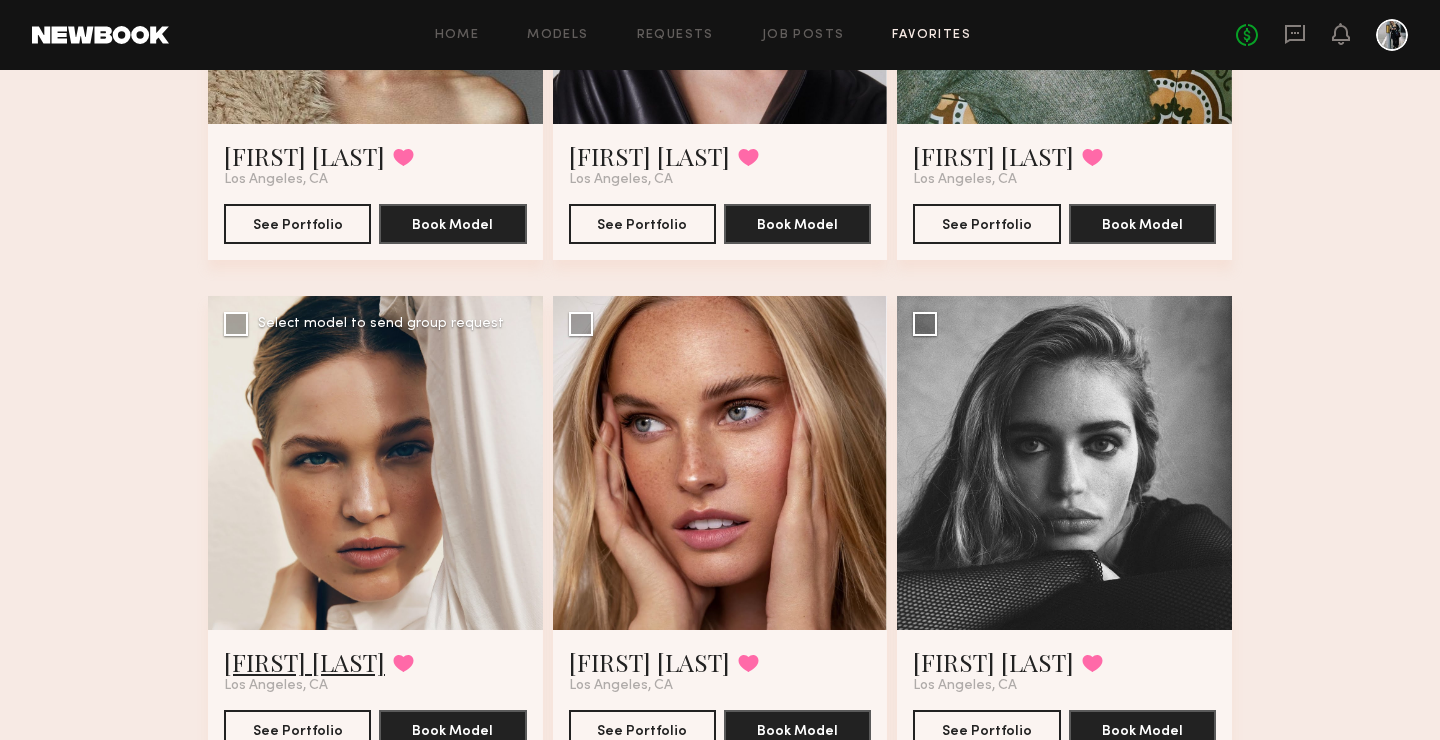 click on "[FIRST] [LAST]" 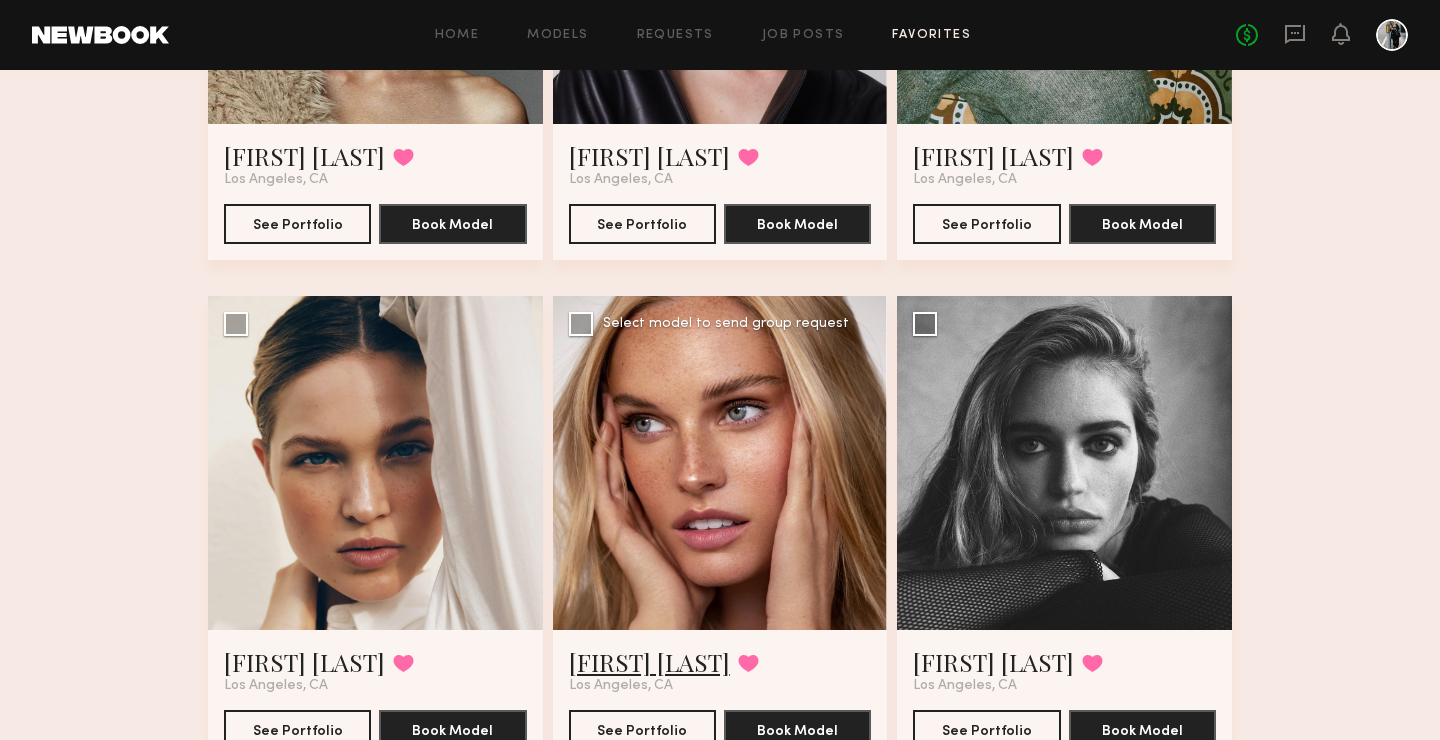click on "Emma D." 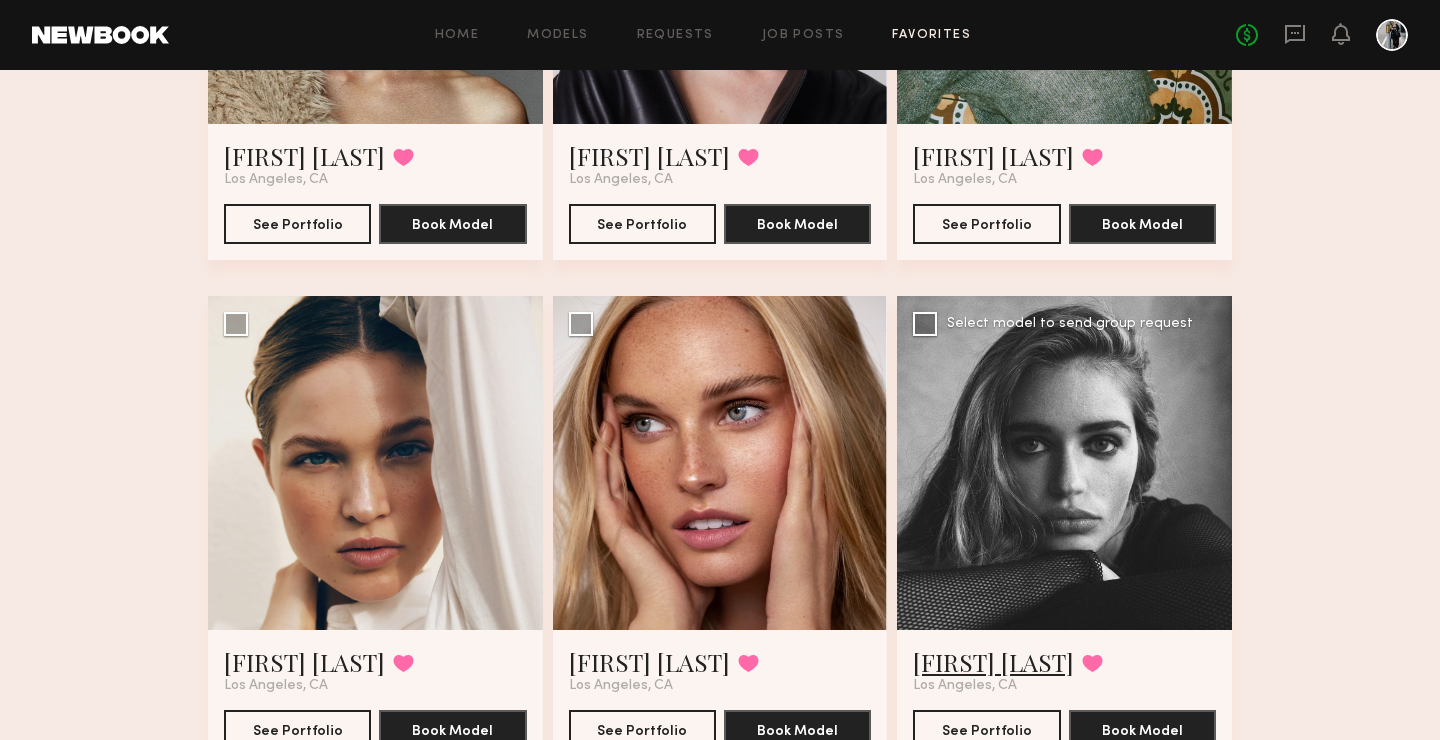 click on "Madison S." 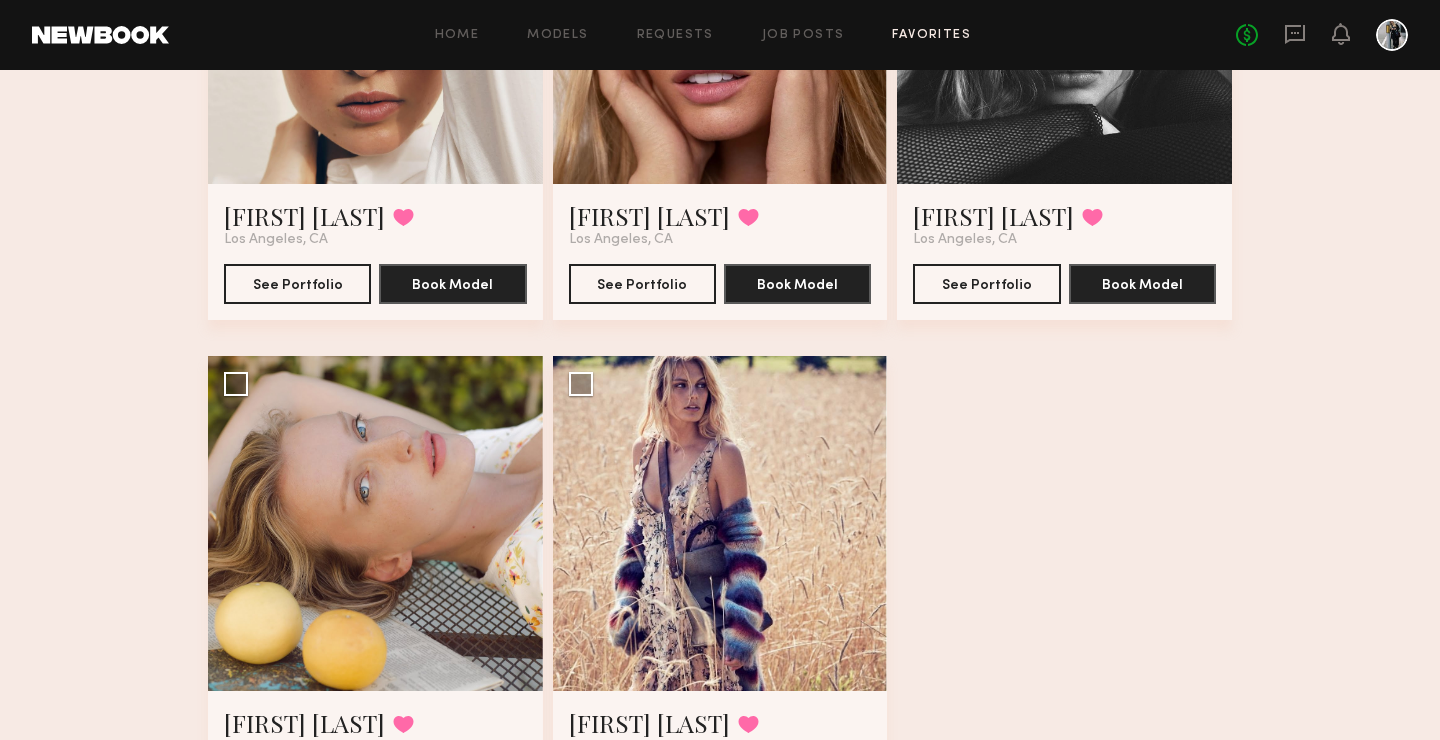 scroll, scrollTop: 2439, scrollLeft: 0, axis: vertical 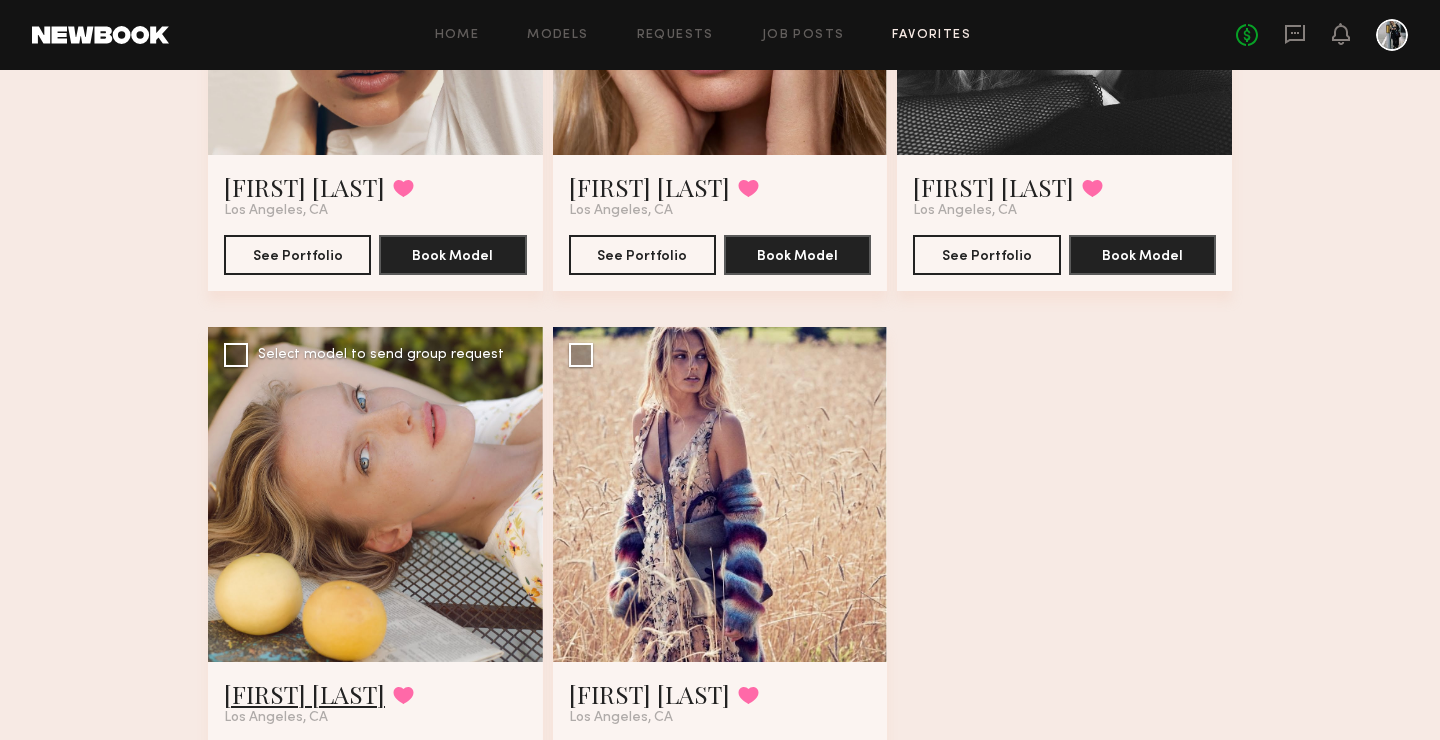click on "Tatiana G." 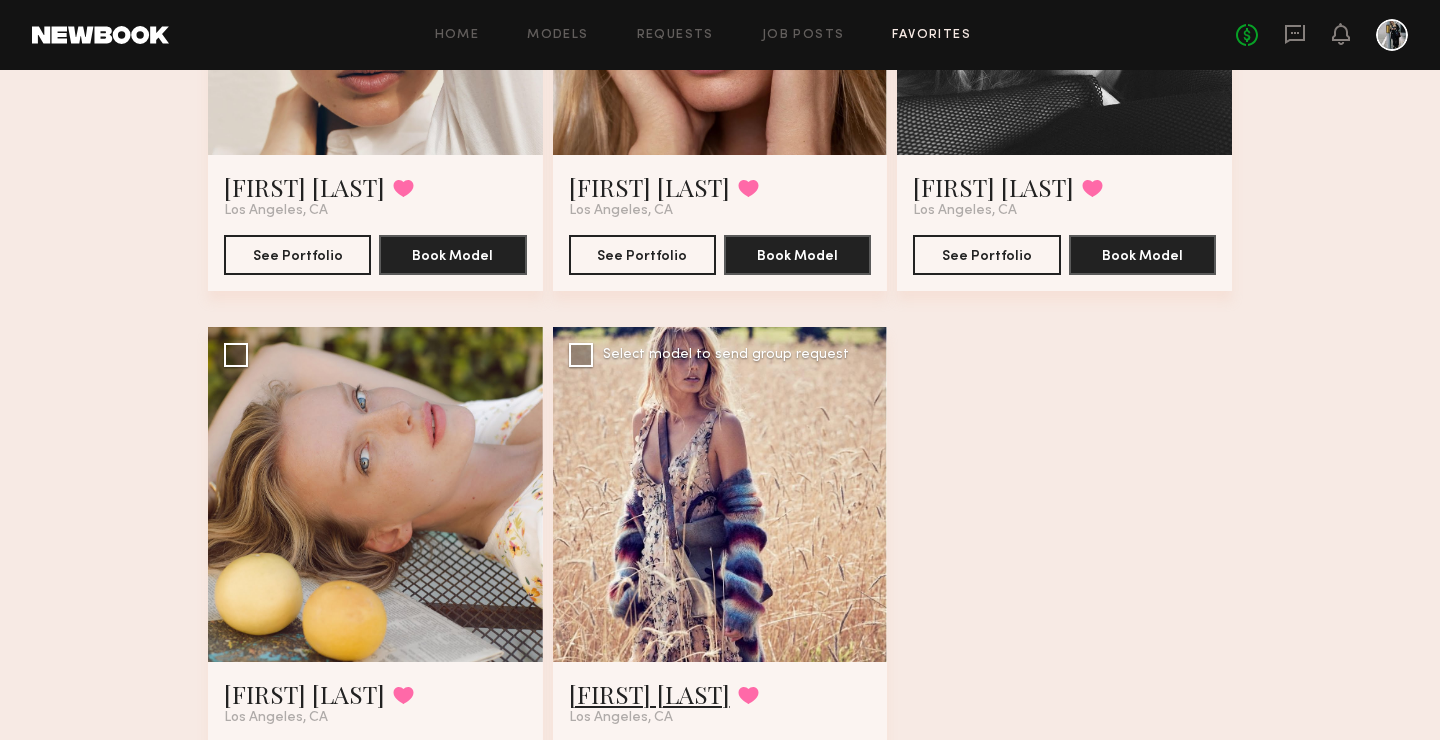 click on "[FIRST] [LAST]" 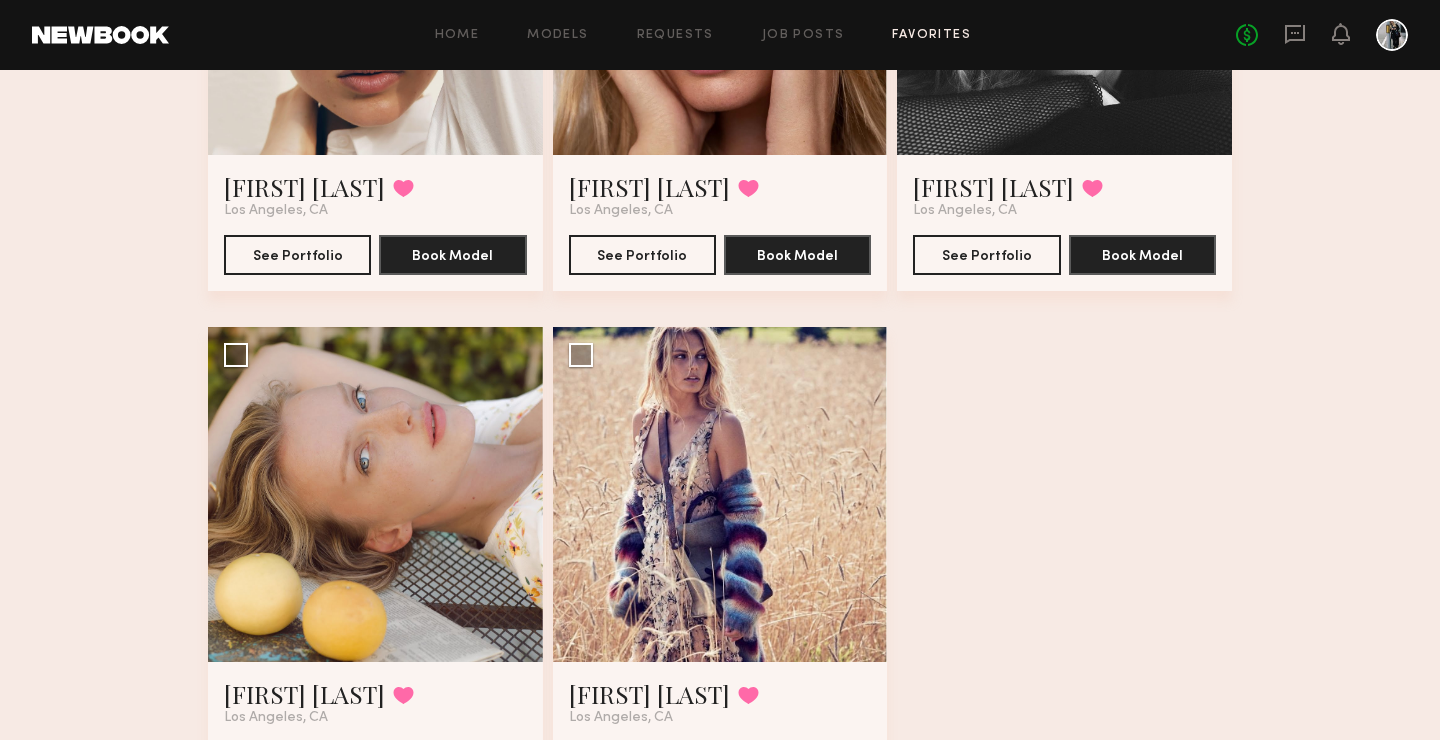 click on "Favorites CDLL: Womens SS26 17   Models Share Copy Shareable Link Edit George R. Favorited Los Angeles, CA See Portfolio Book Model Select model to send group request Polina O. Favorited Los Angeles, CA See Portfolio Book Model Select model to send group request Nicole B. Favorited Los Angeles, CA See Portfolio Book Model Select model to send group request Chey C. Favorited Los Angeles, CA See Portfolio Book Model Select model to send group request Valeriya P. Favorited Los Angeles, CA See Portfolio Book Model Select model to send group request Anastasiia V. Favorited Los Angeles, CA See Portfolio Book Model Select model to send group request Chloe F. Favorited Los Angeles, CA See Portfolio Book Model Select model to send group request Gillian N. Favorited Los Angeles, CA See Portfolio Book Model Select model to send group request Viktoria W. Favorited Los Angeles, CA See Portfolio Book Model Select model to send group request Emilia B. Favorited Los Angeles, CA See Portfolio Book Model Nikki R." 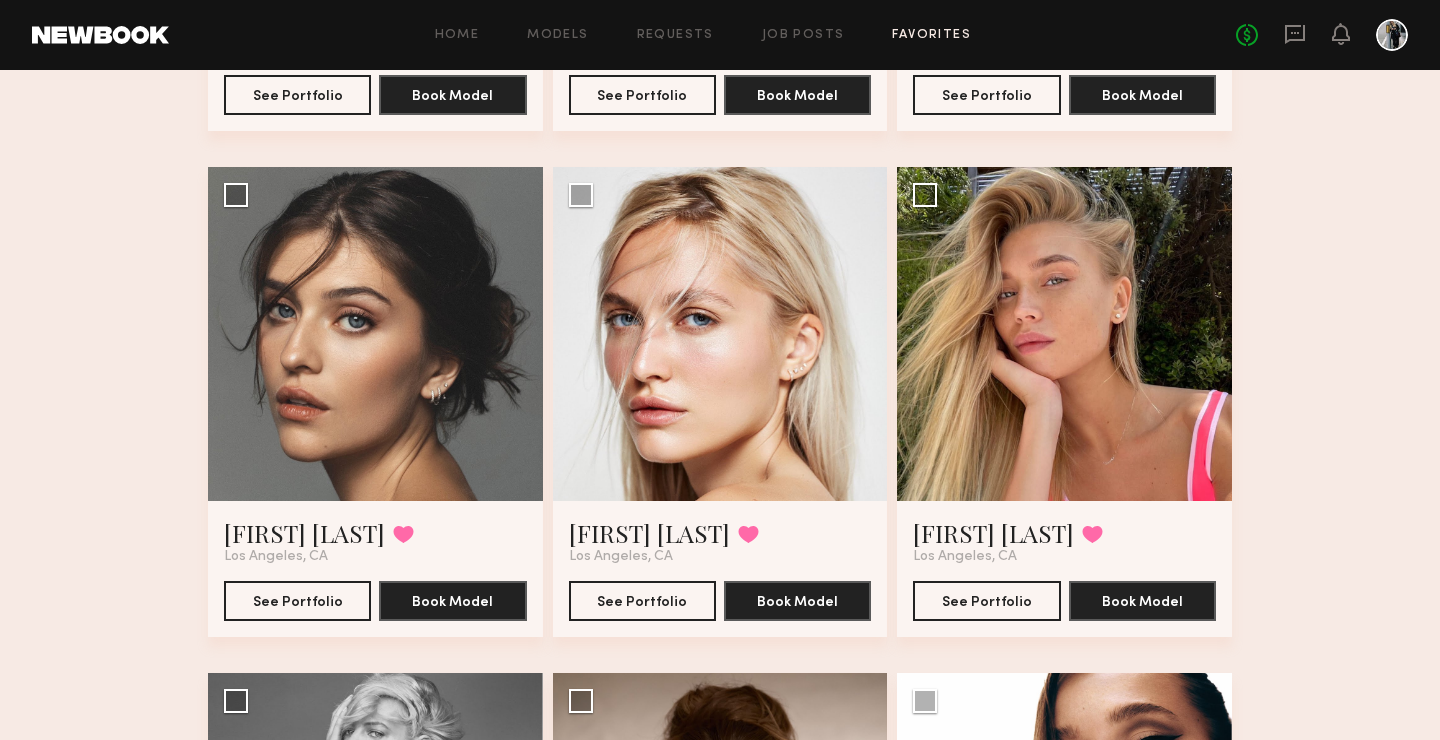 scroll, scrollTop: 0, scrollLeft: 0, axis: both 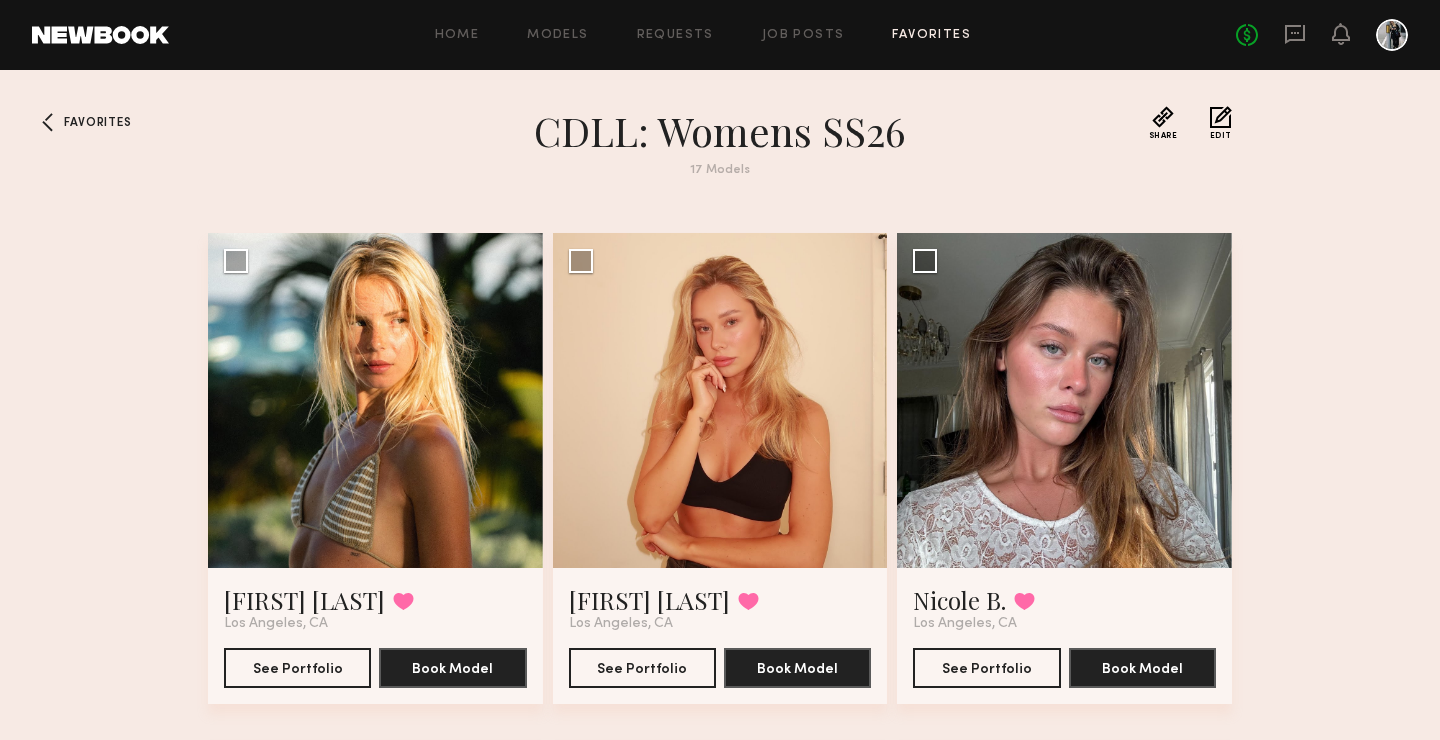 click on "Home Models Requests Job Posts Favorites Sign Out No fees up to $5,000" 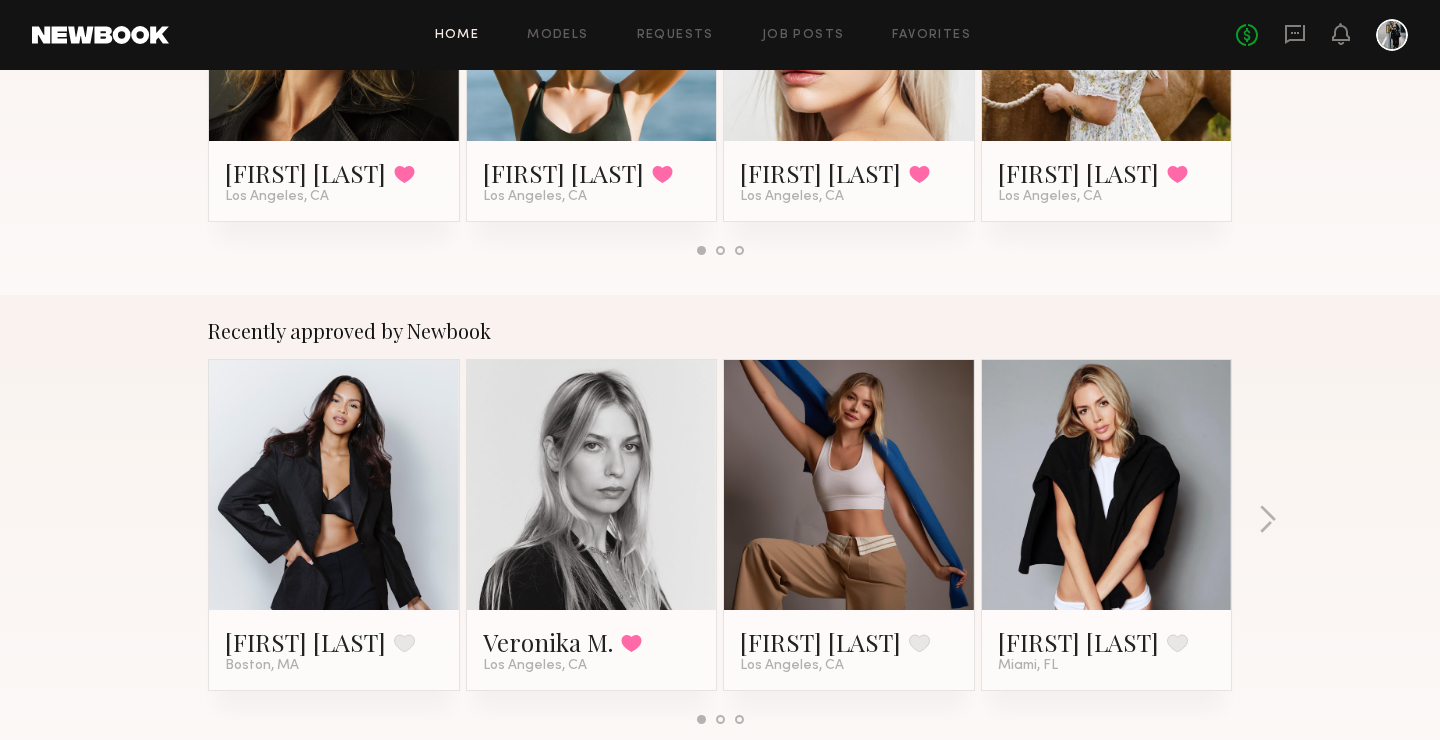 scroll, scrollTop: 561, scrollLeft: 0, axis: vertical 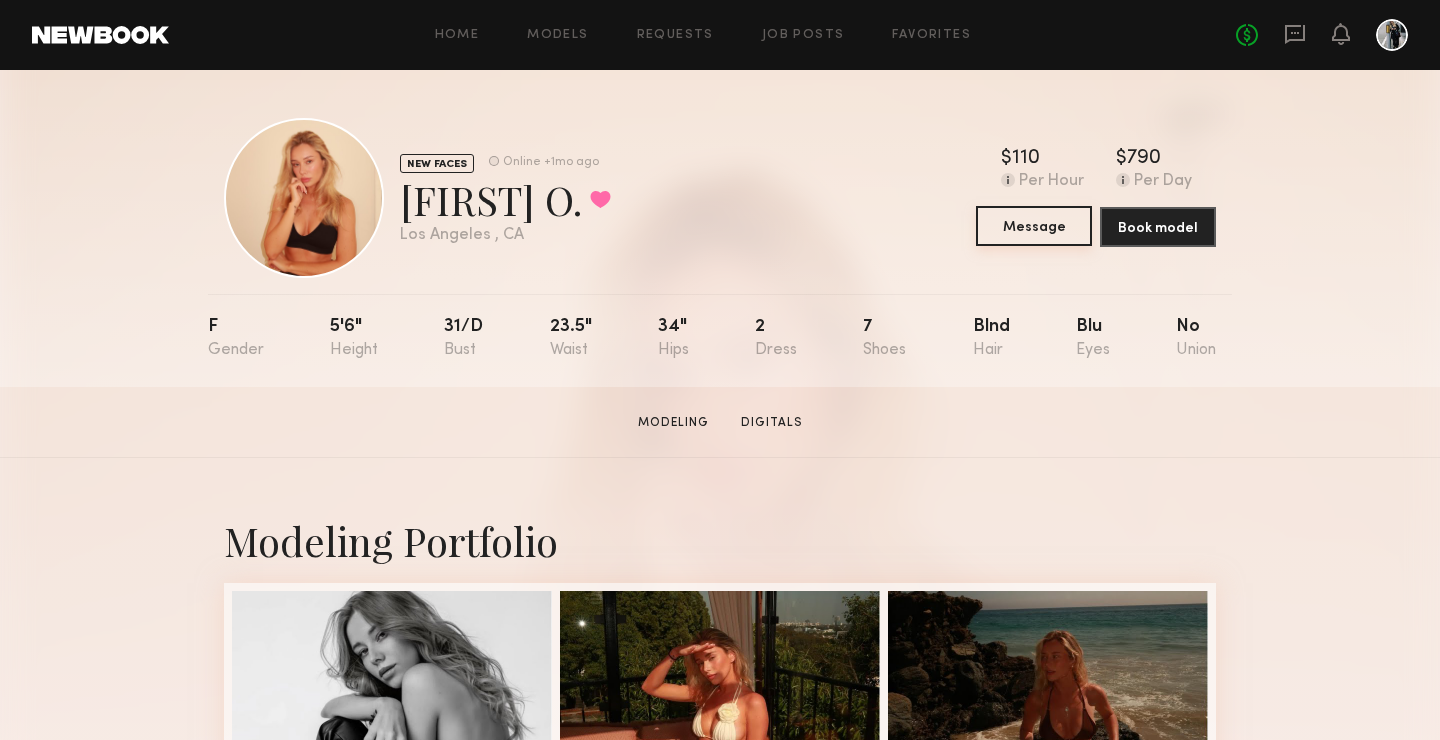 click on "Message" 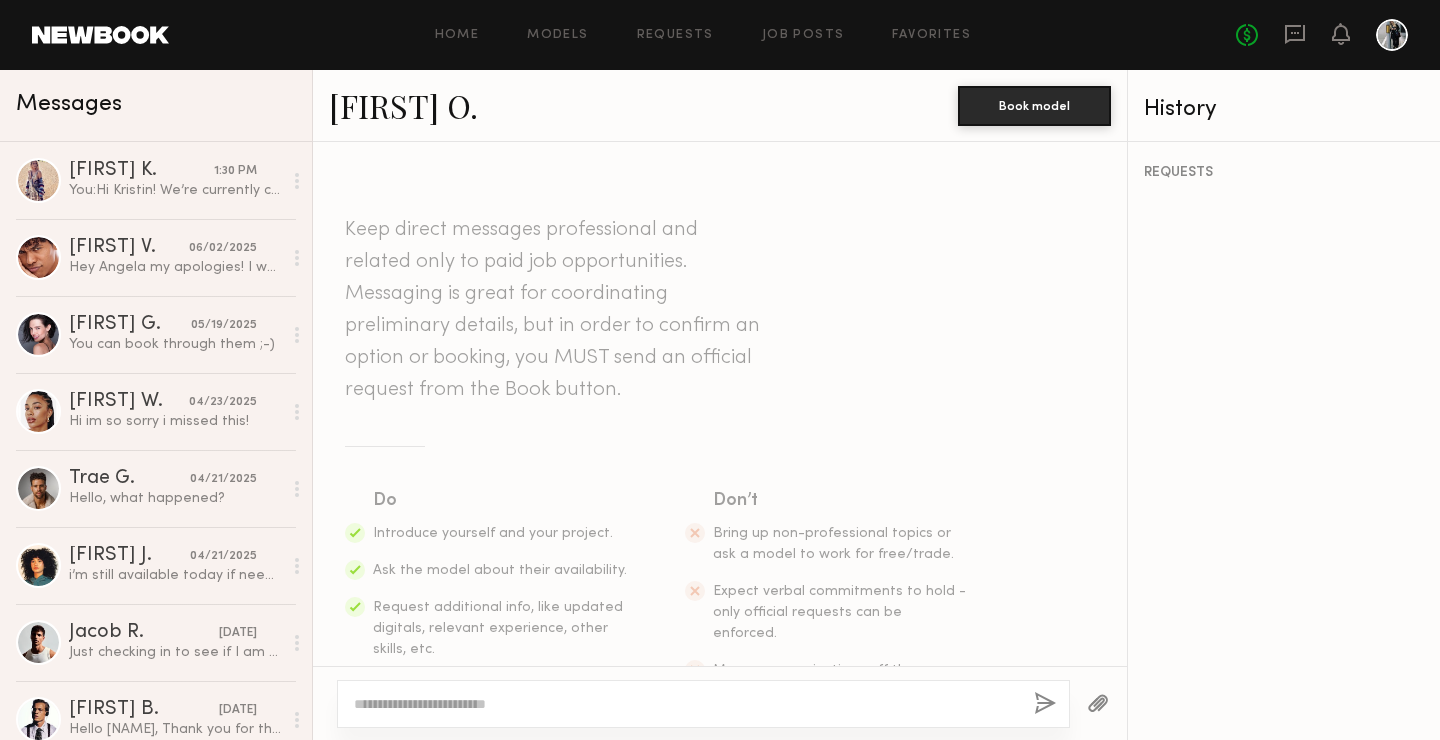 click 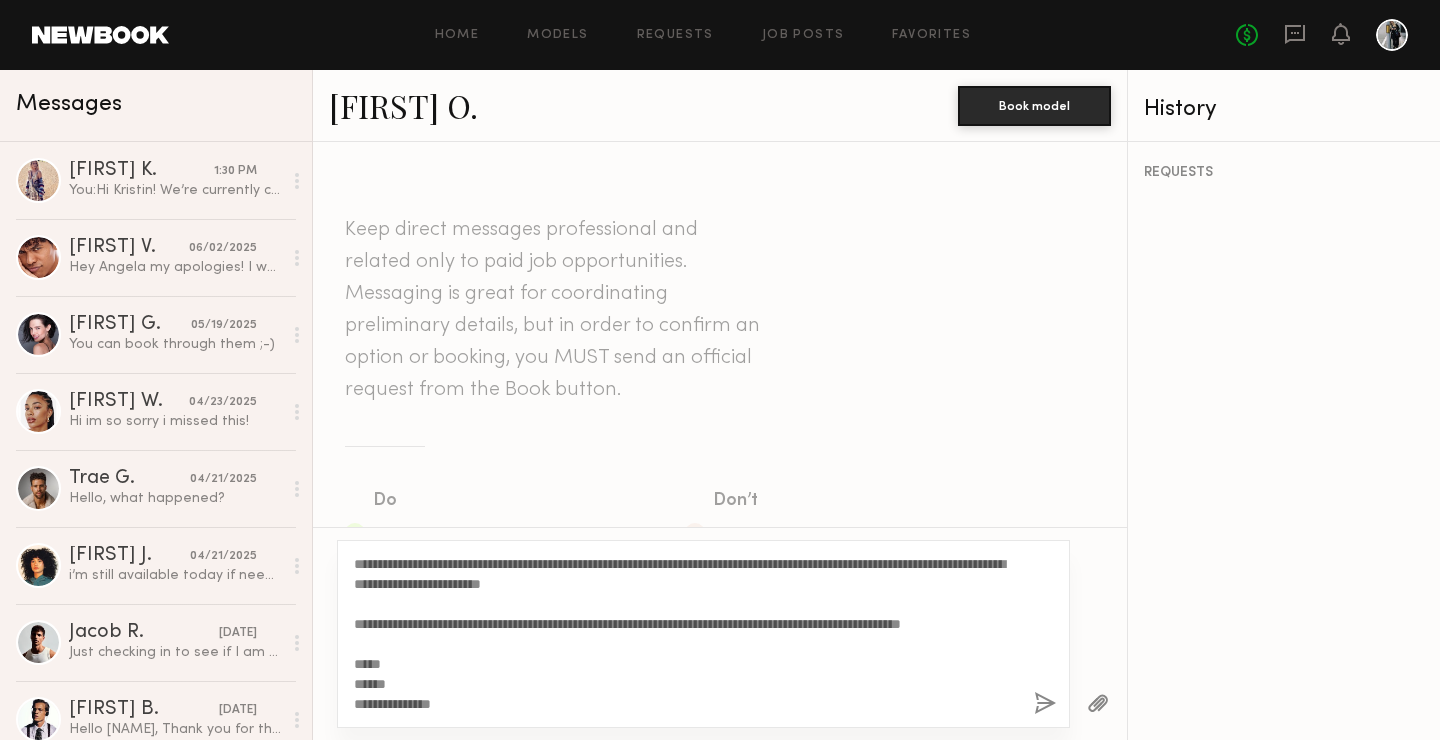 scroll, scrollTop: 0, scrollLeft: 0, axis: both 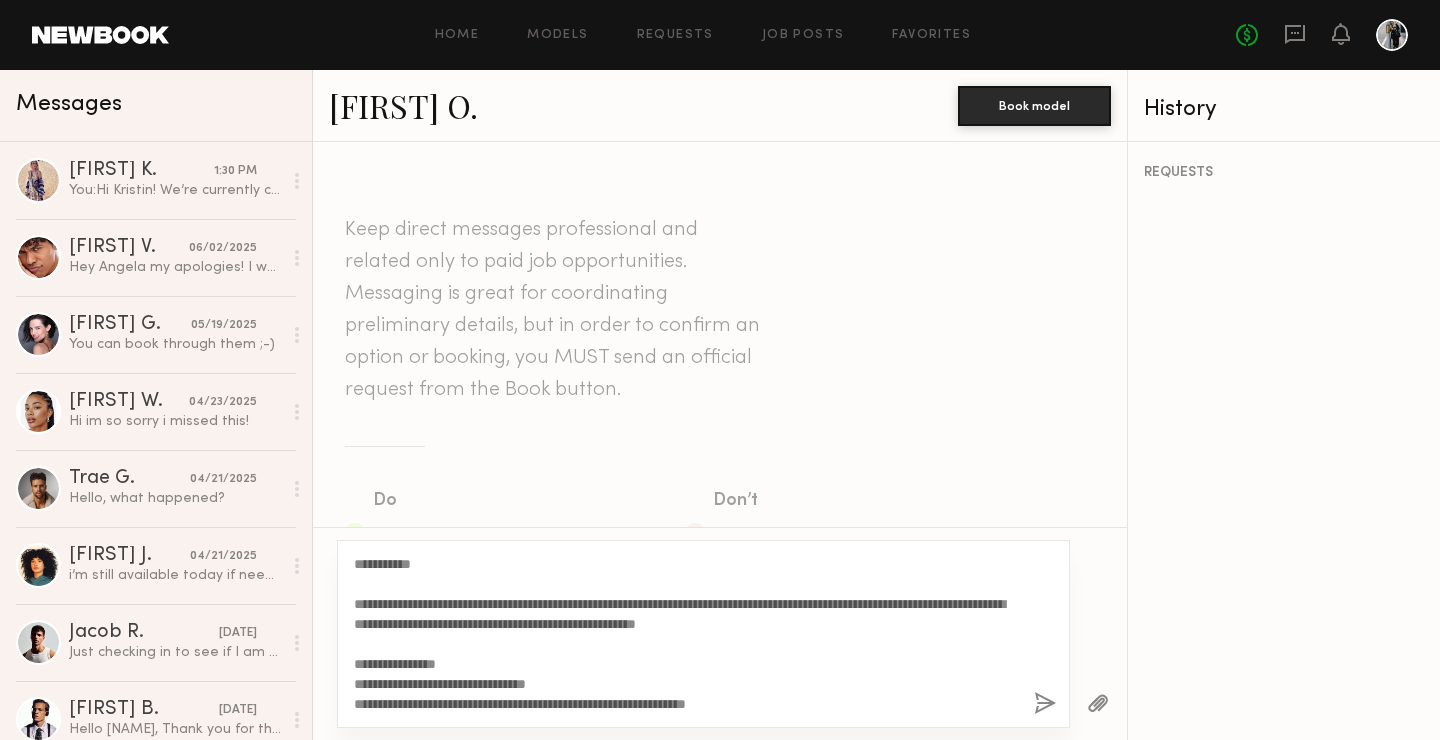 drag, startPoint x: 409, startPoint y: 562, endPoint x: 371, endPoint y: 558, distance: 38.209946 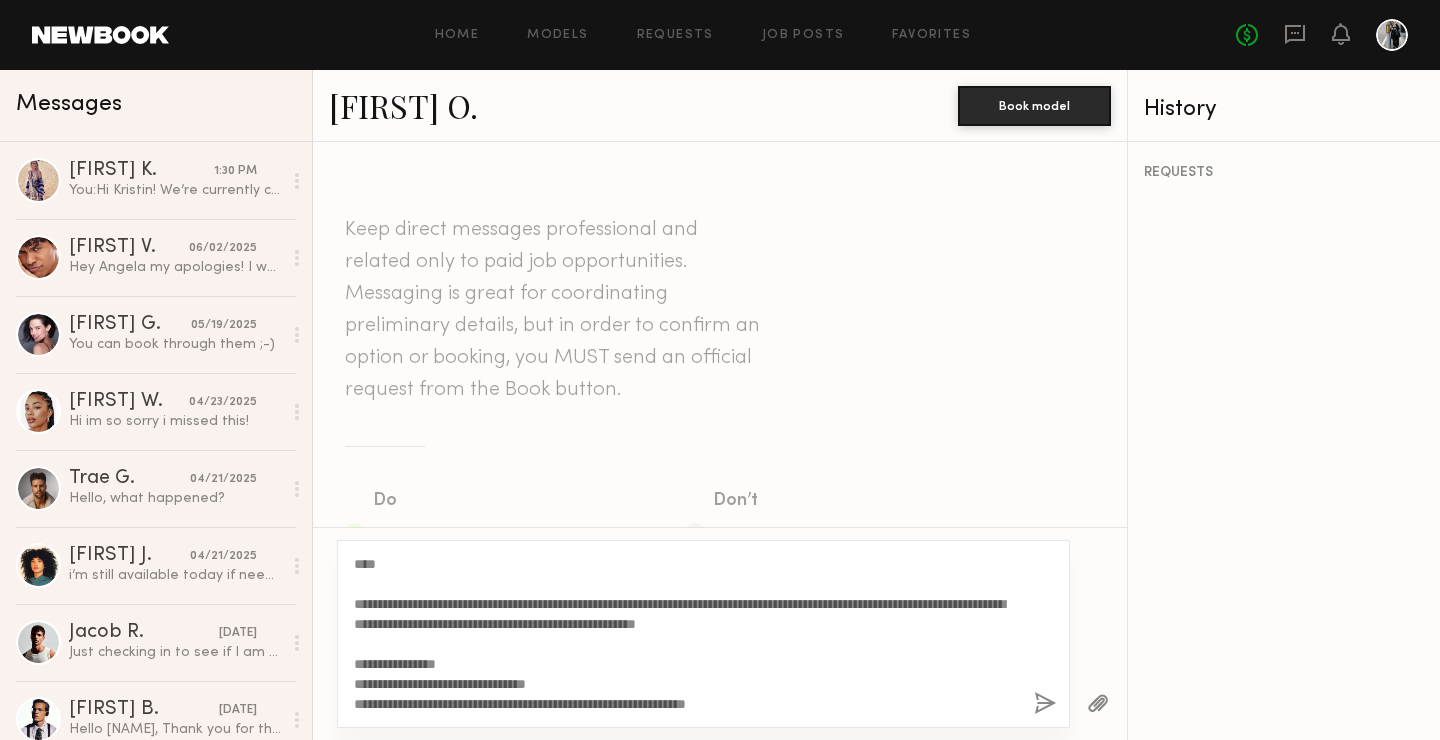 click on "**********" 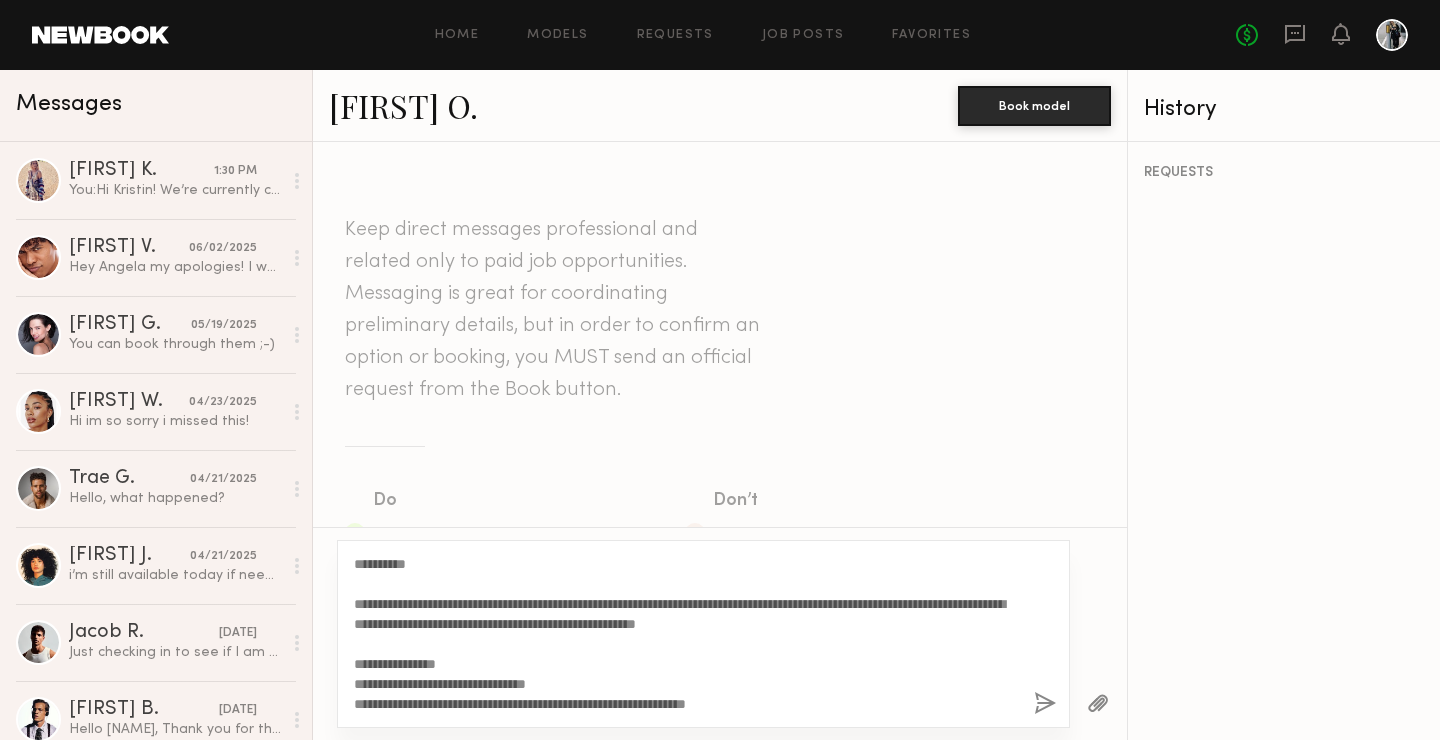 type on "**********" 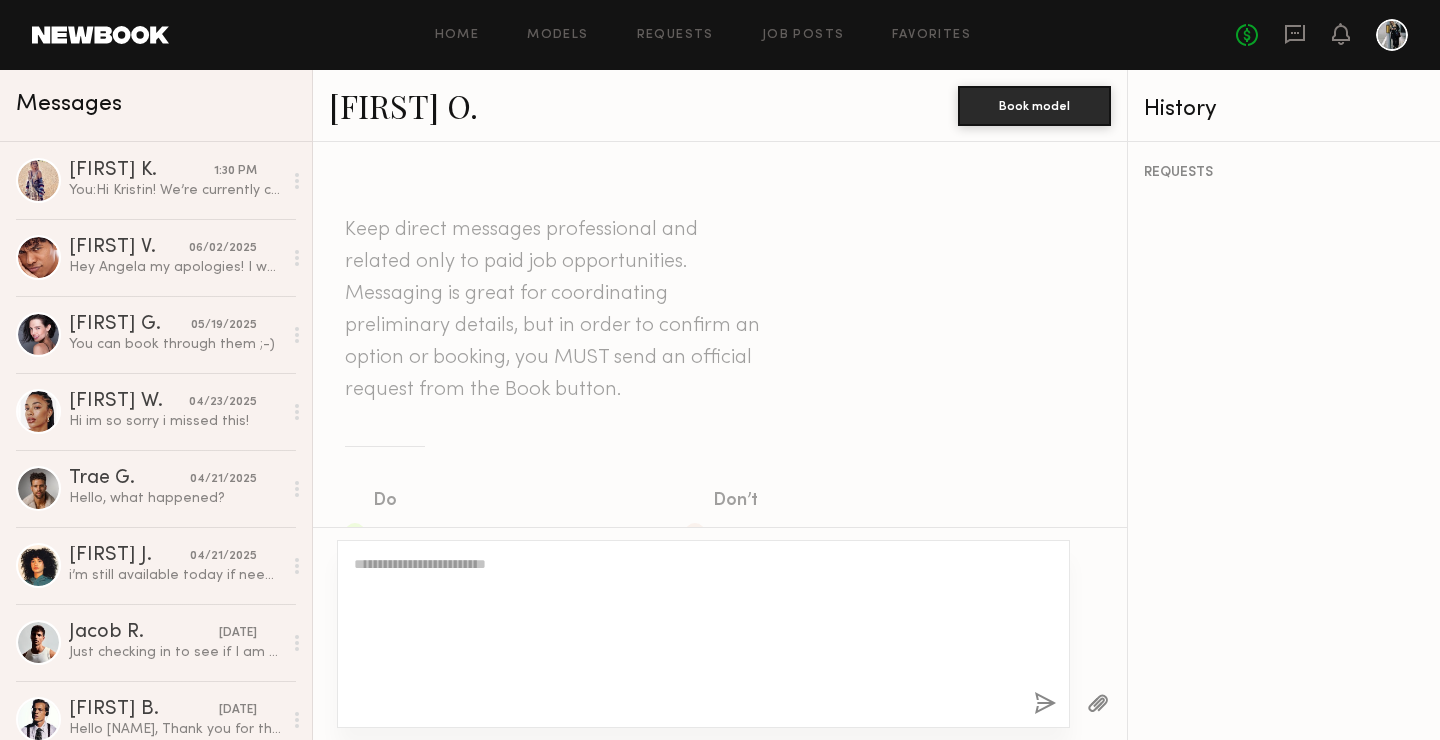 scroll, scrollTop: 809, scrollLeft: 0, axis: vertical 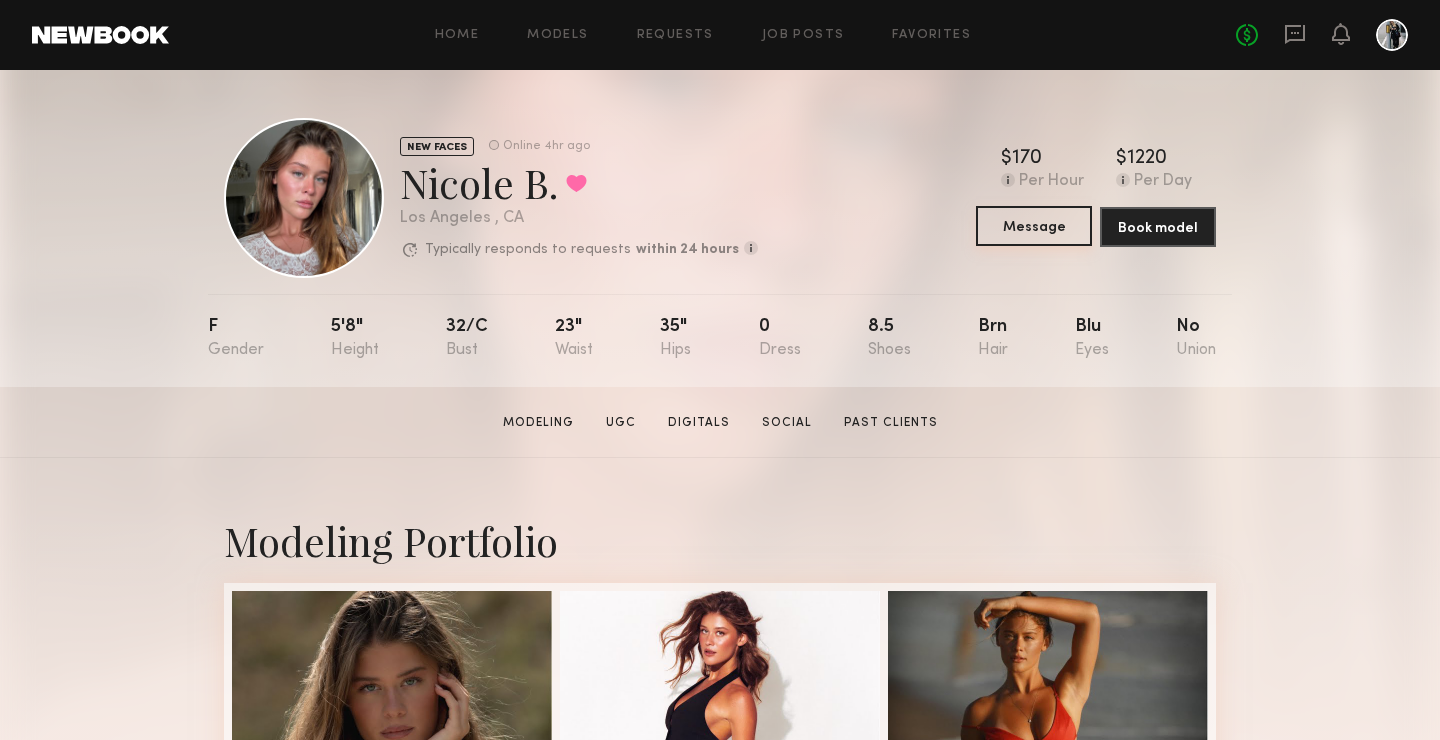 click on "Message" 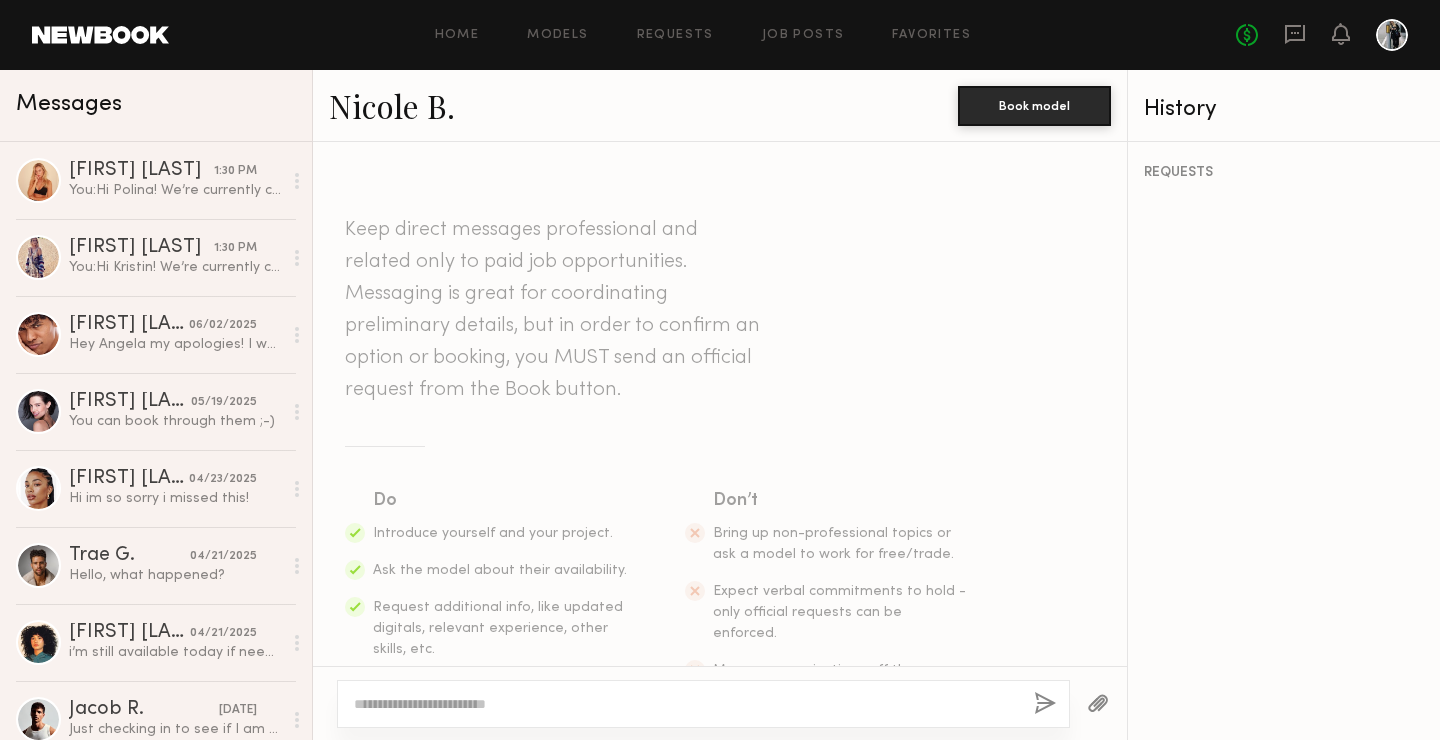 click 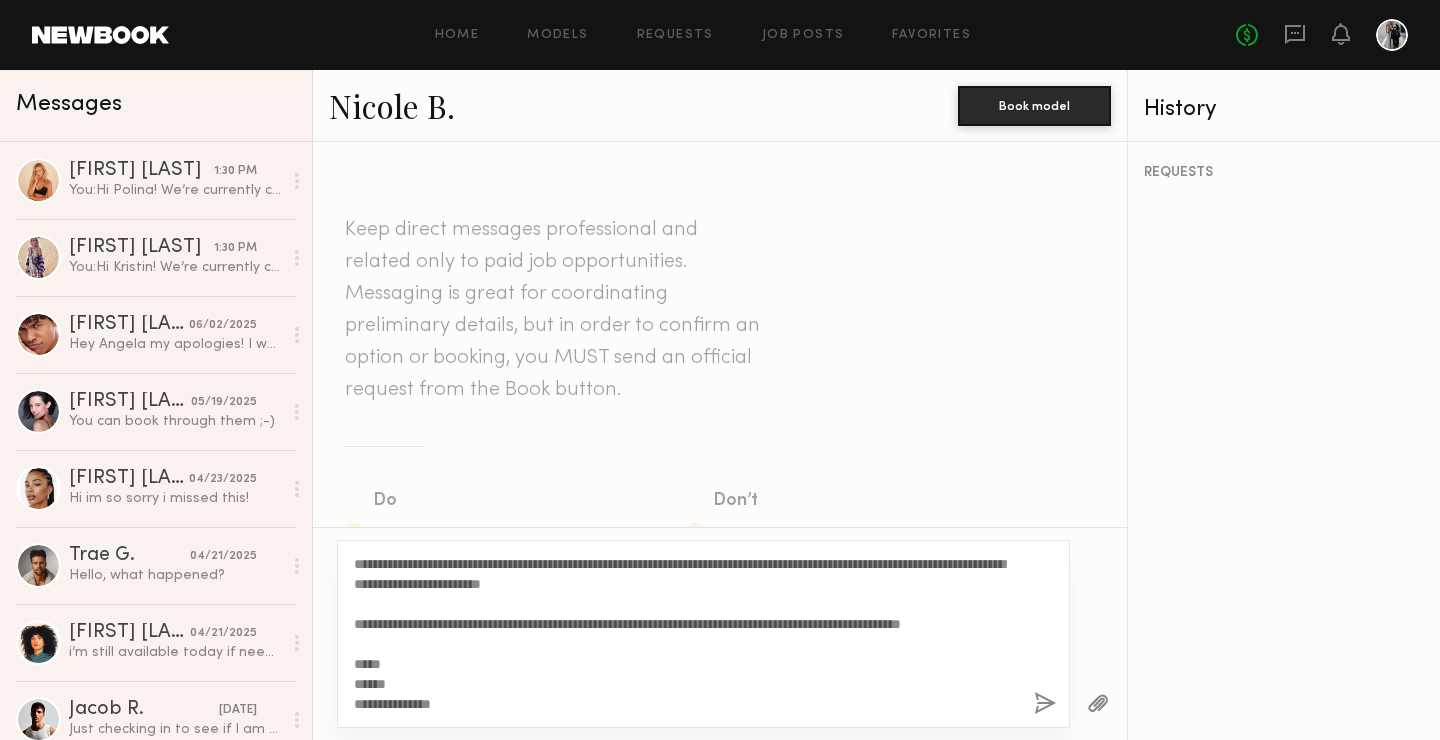 scroll, scrollTop: 0, scrollLeft: 0, axis: both 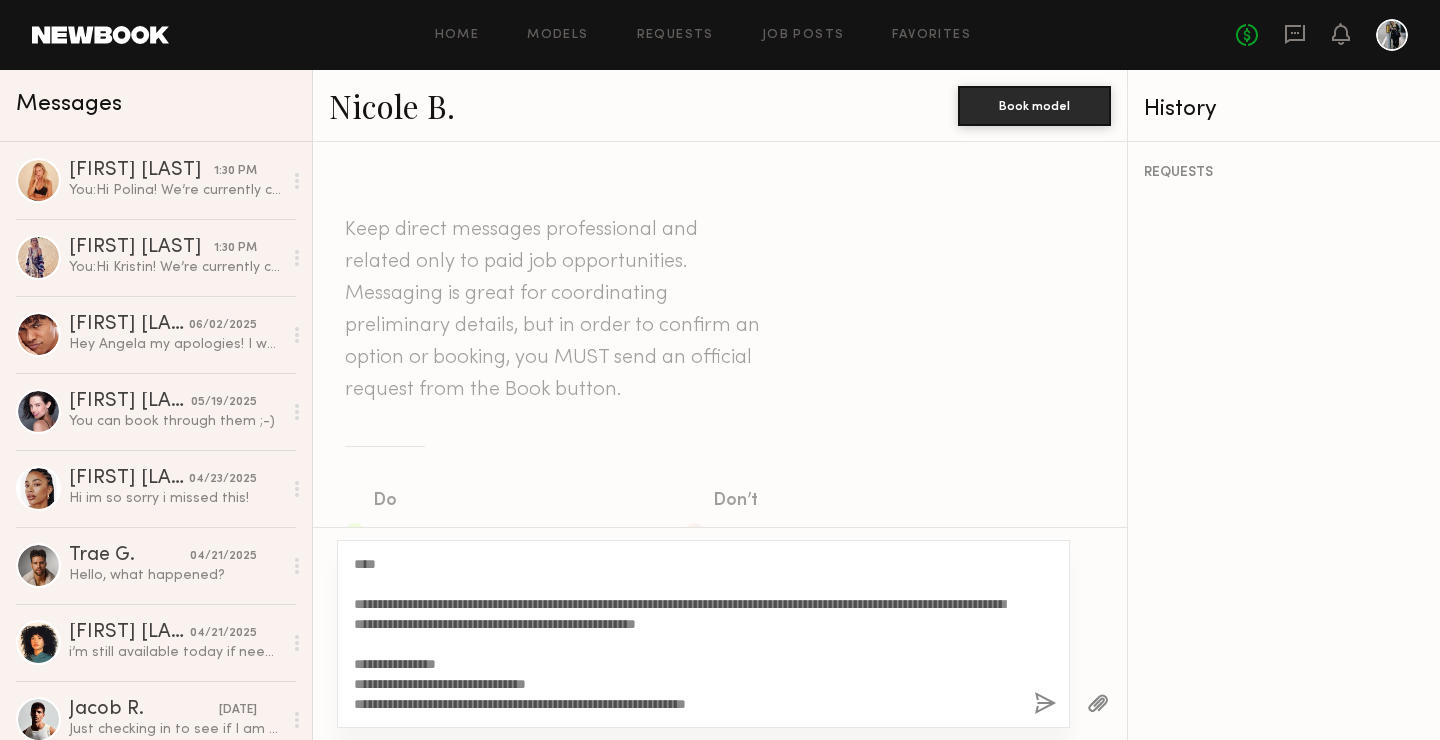 click on "**********" 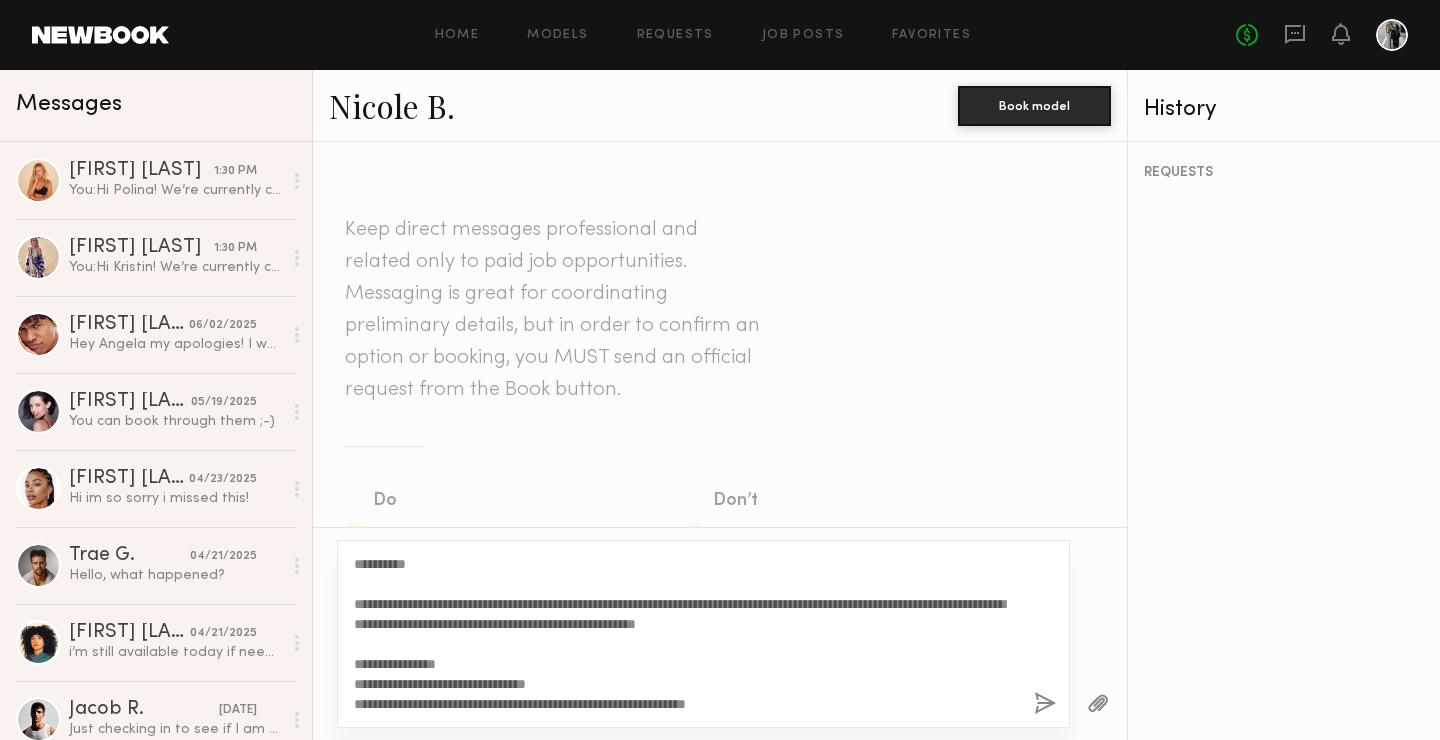 type on "**********" 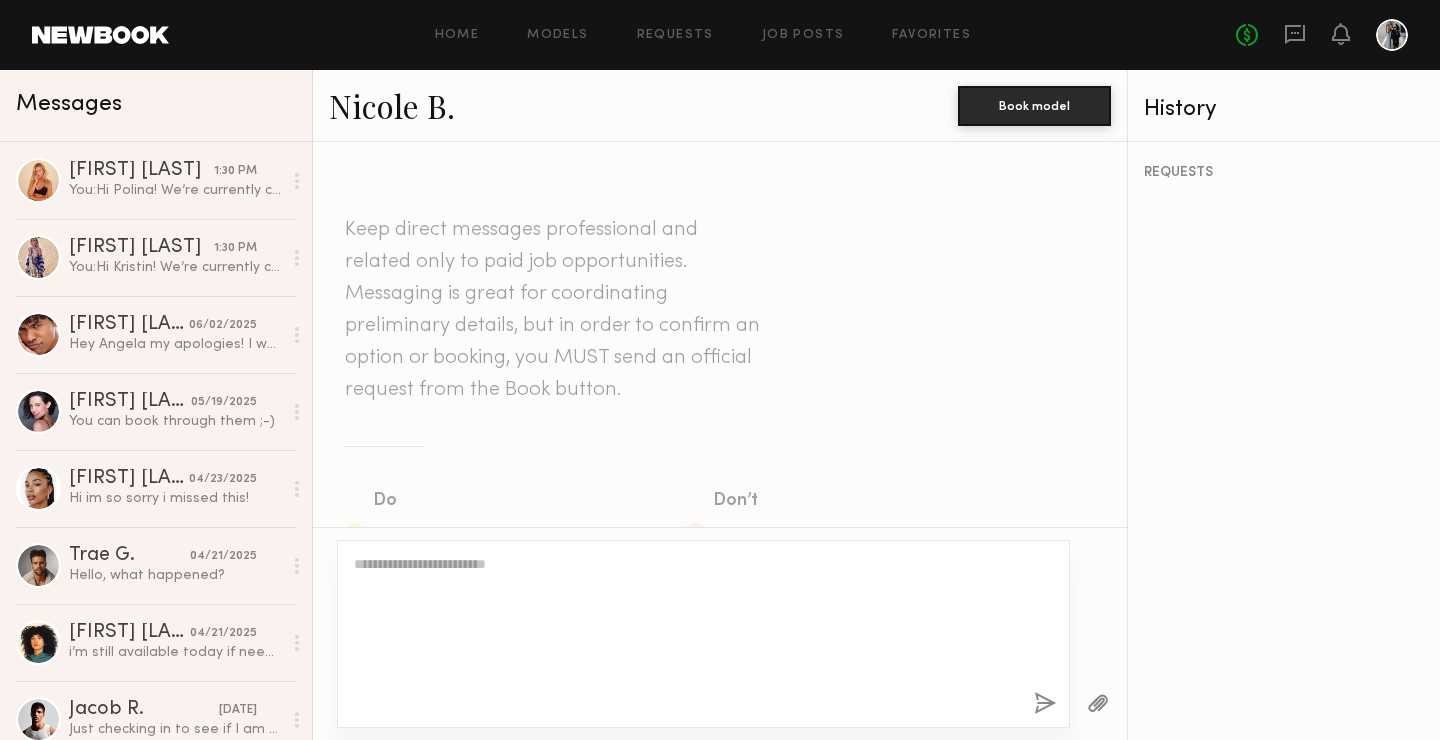 scroll, scrollTop: 809, scrollLeft: 0, axis: vertical 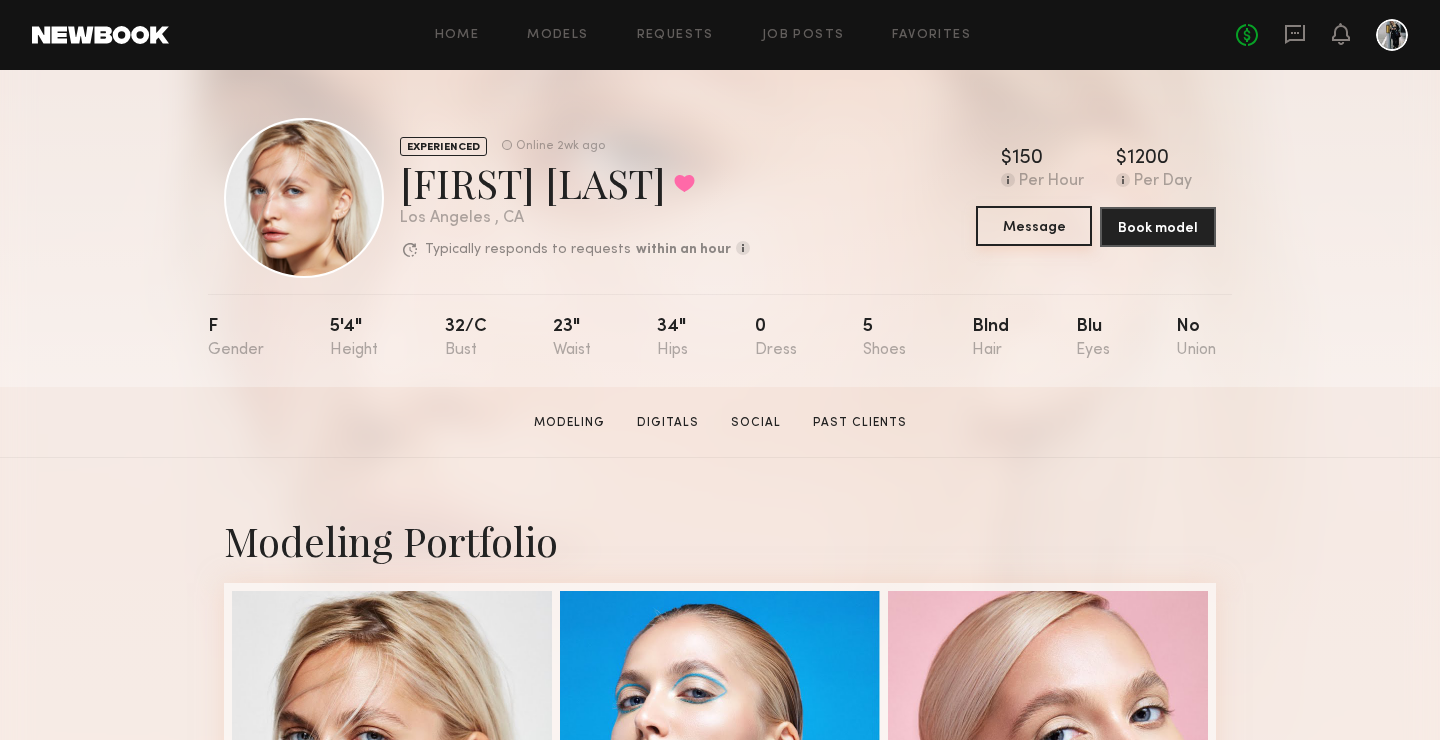 click on "Message" 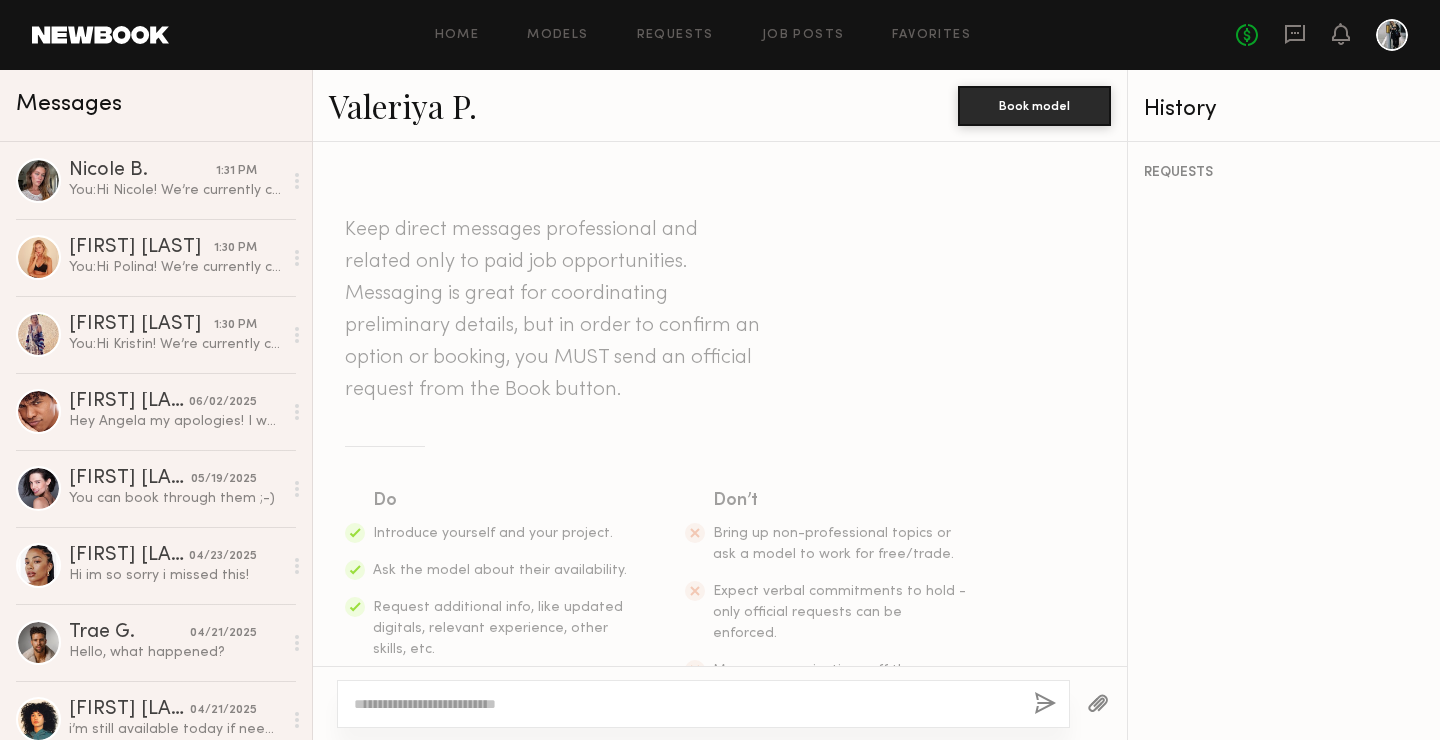 click 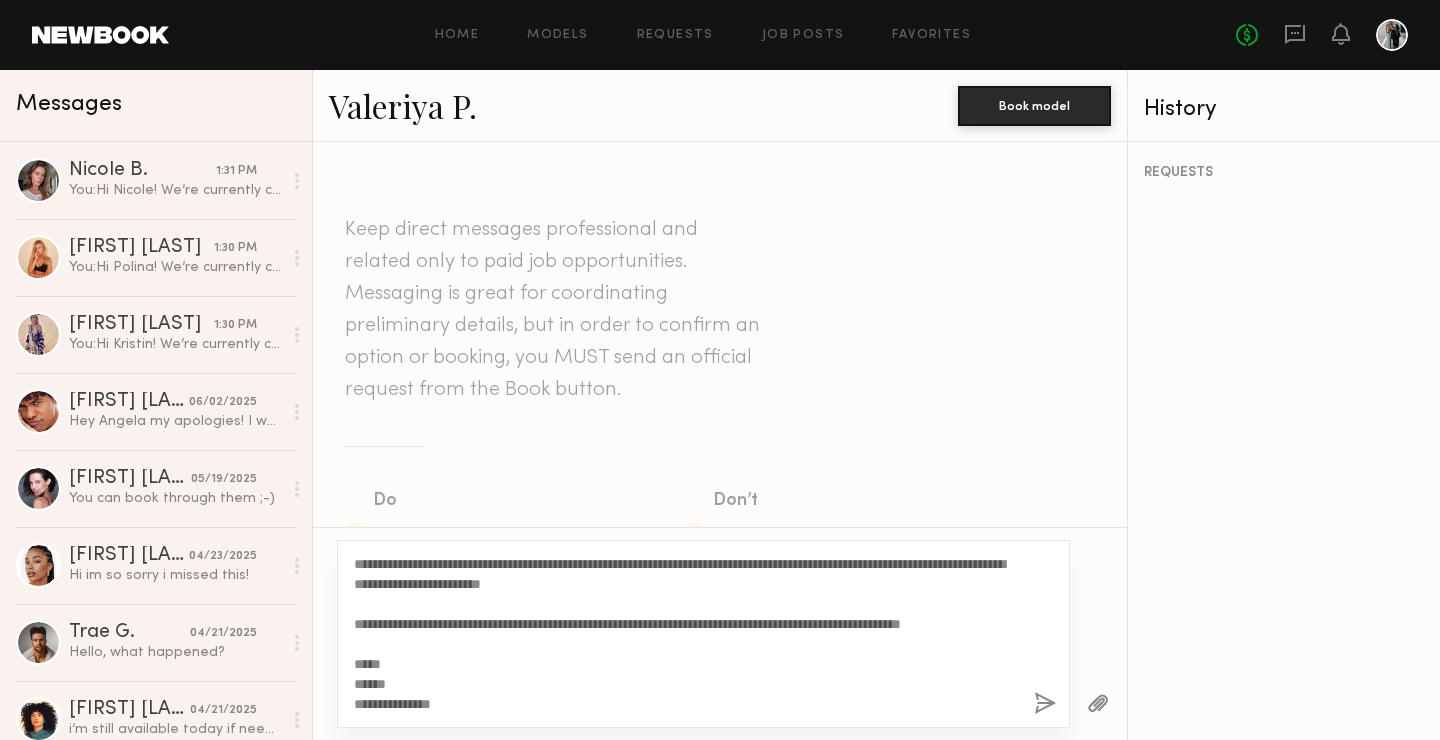 scroll, scrollTop: 0, scrollLeft: 0, axis: both 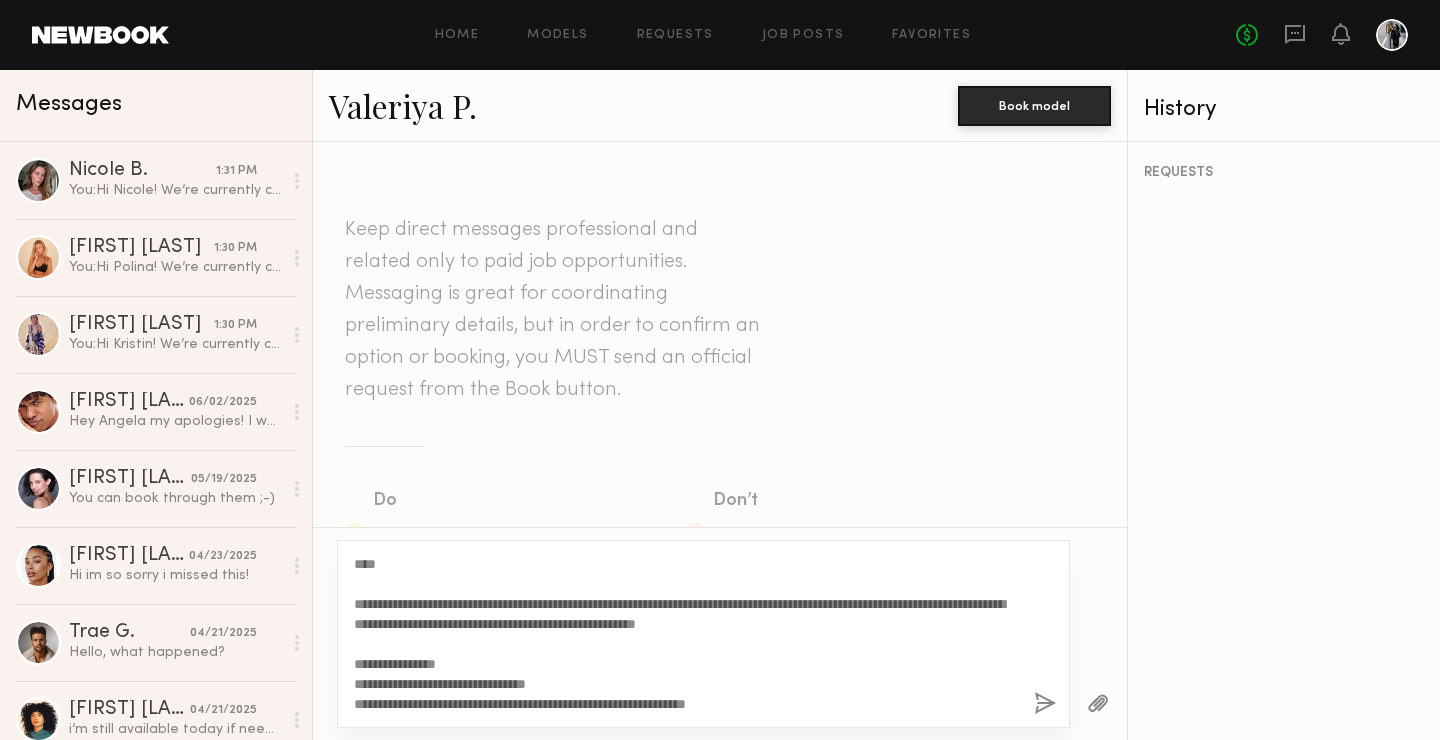 click on "**********" 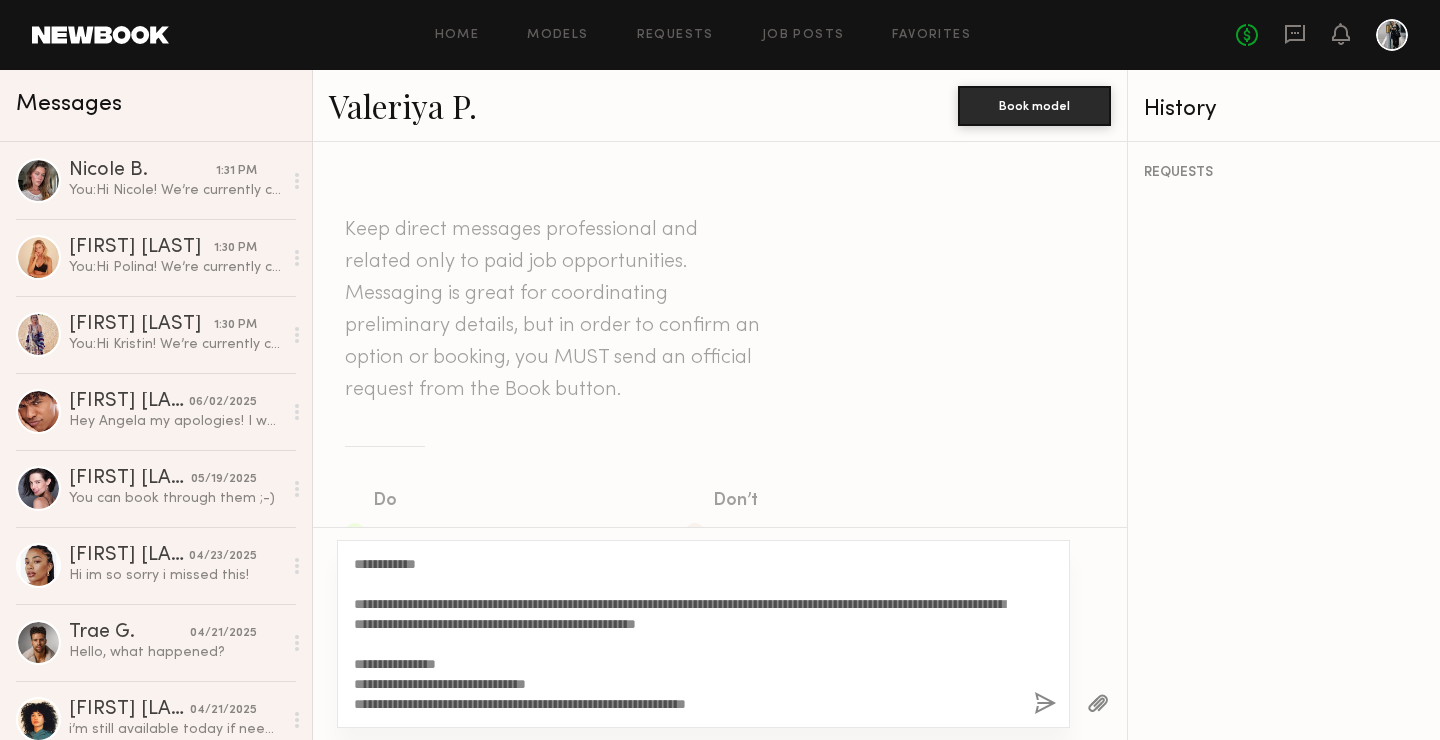 type on "**********" 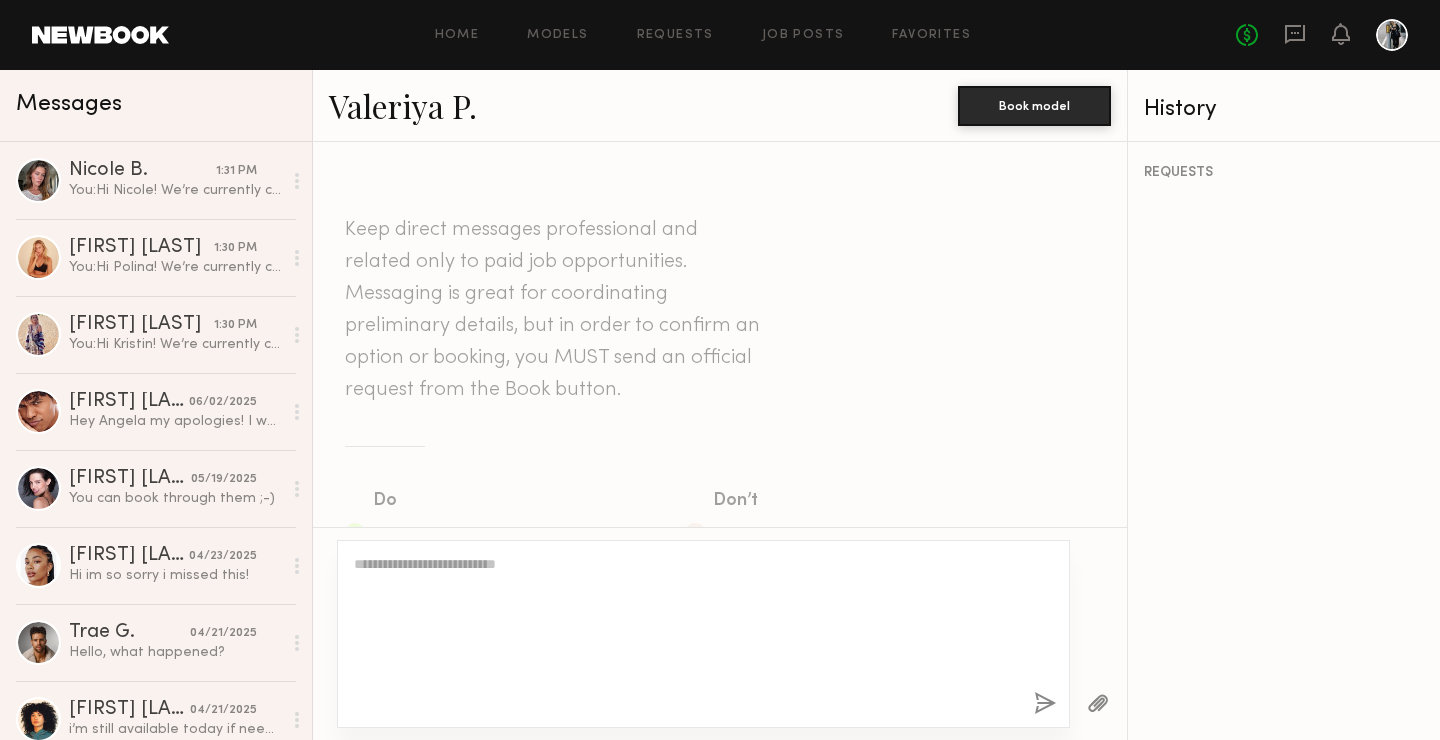 scroll, scrollTop: 809, scrollLeft: 0, axis: vertical 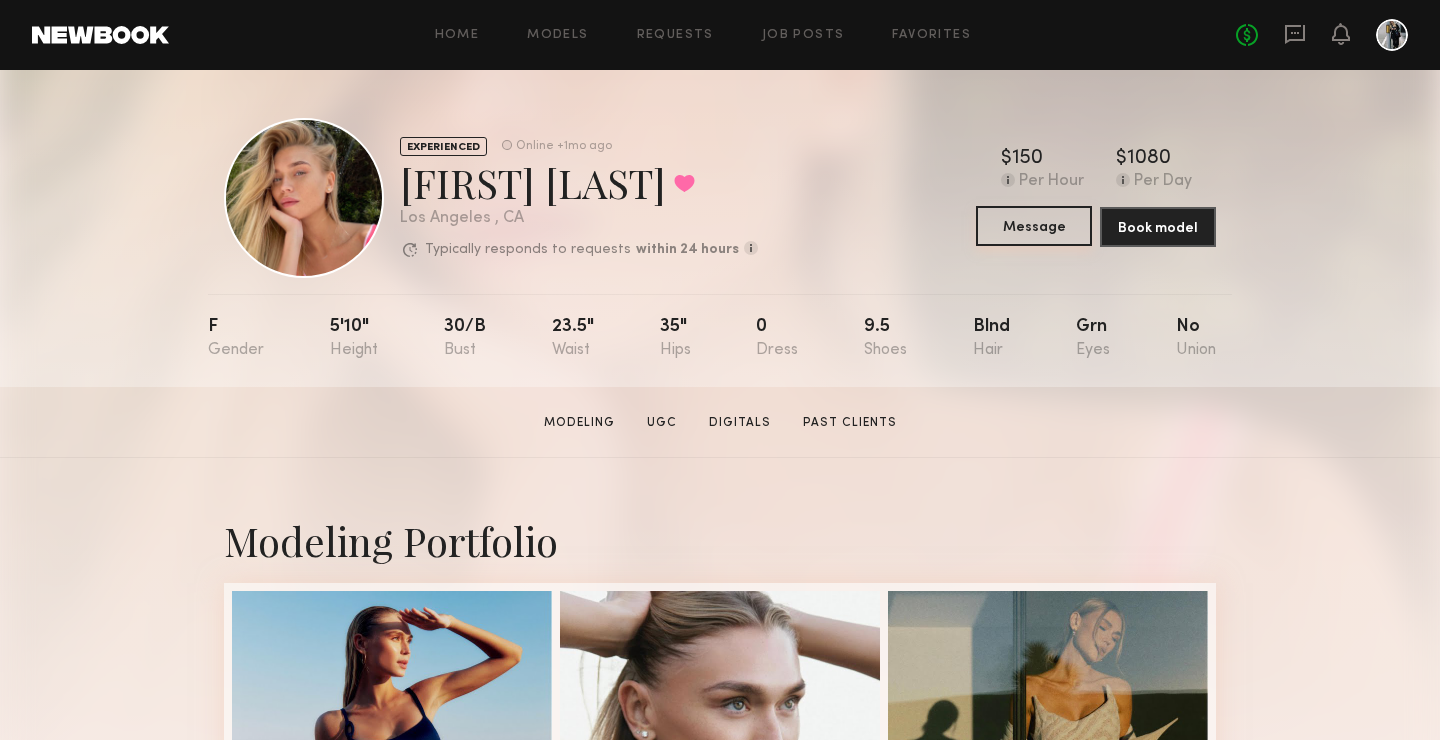 click on "Message" 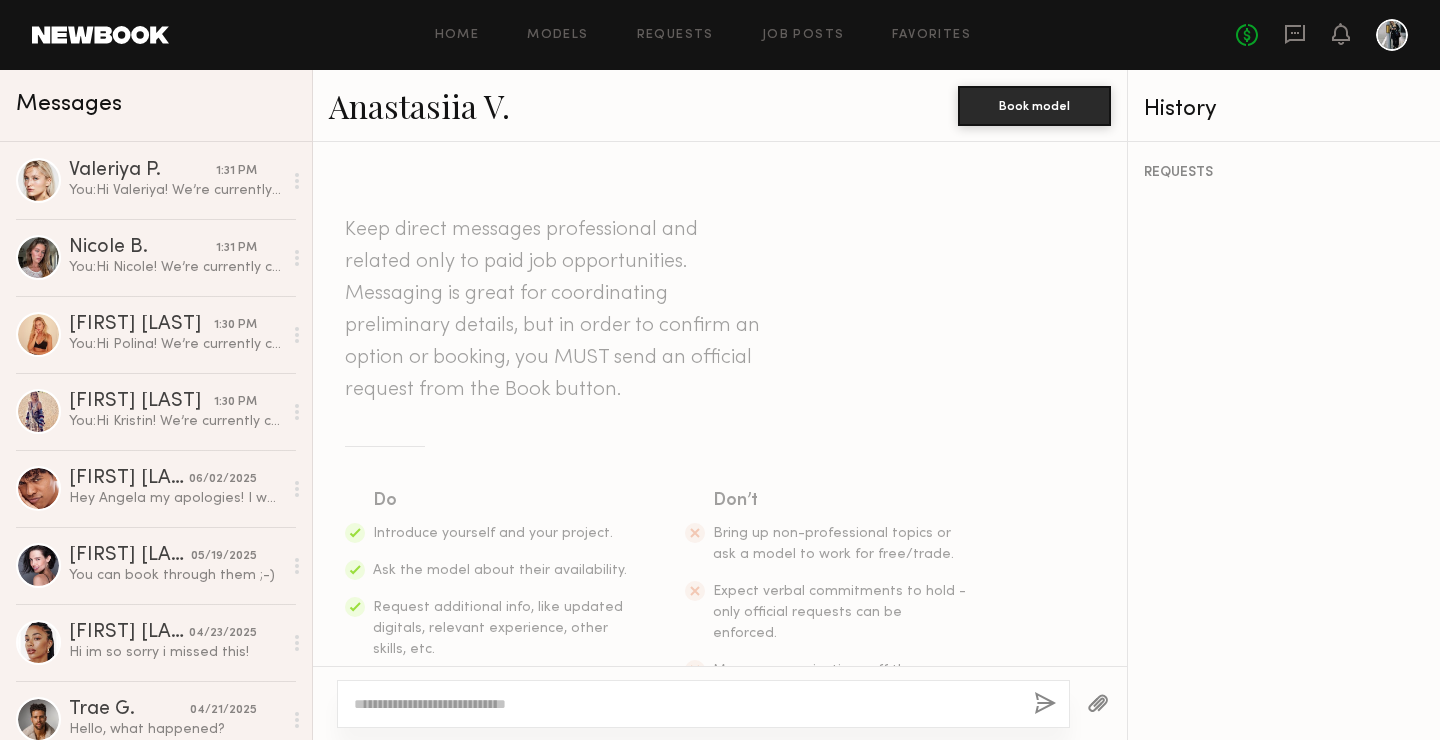 click 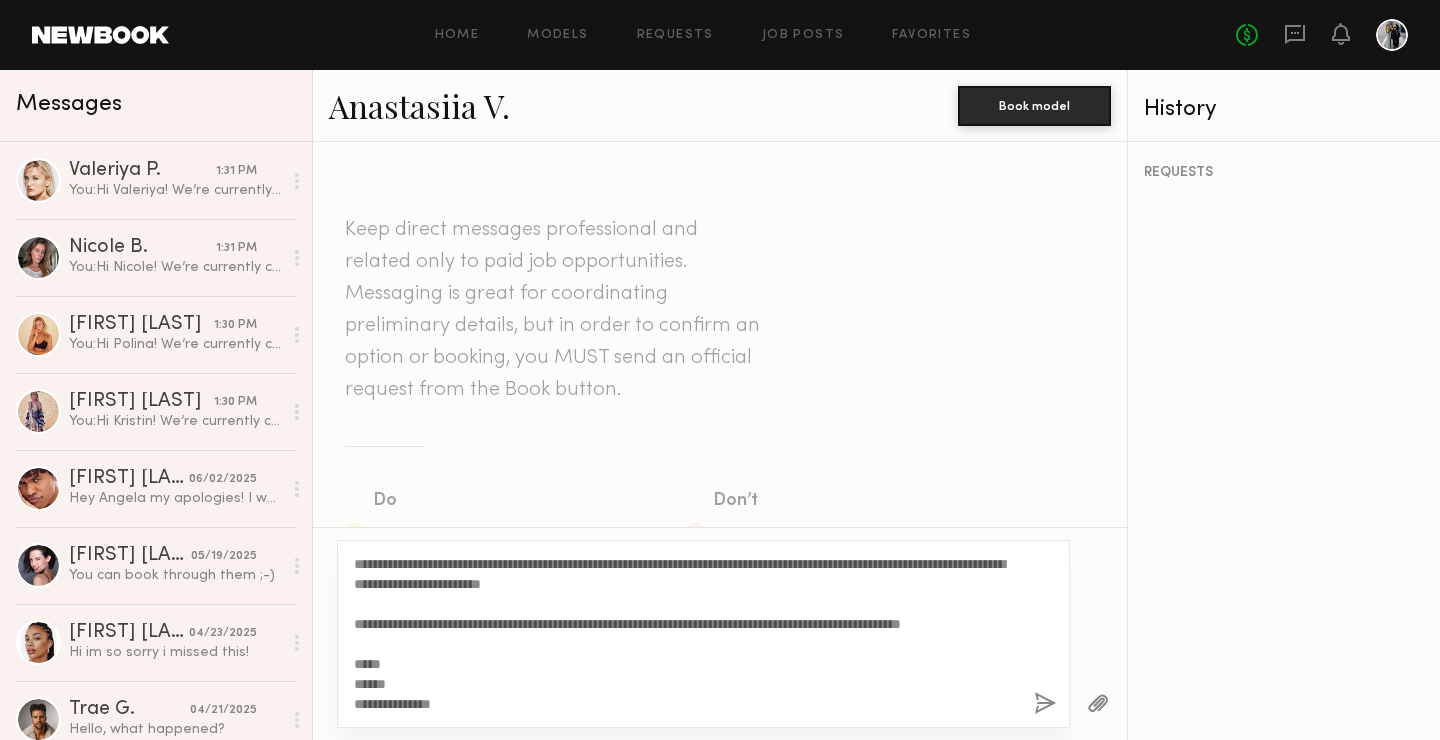 scroll, scrollTop: 0, scrollLeft: 0, axis: both 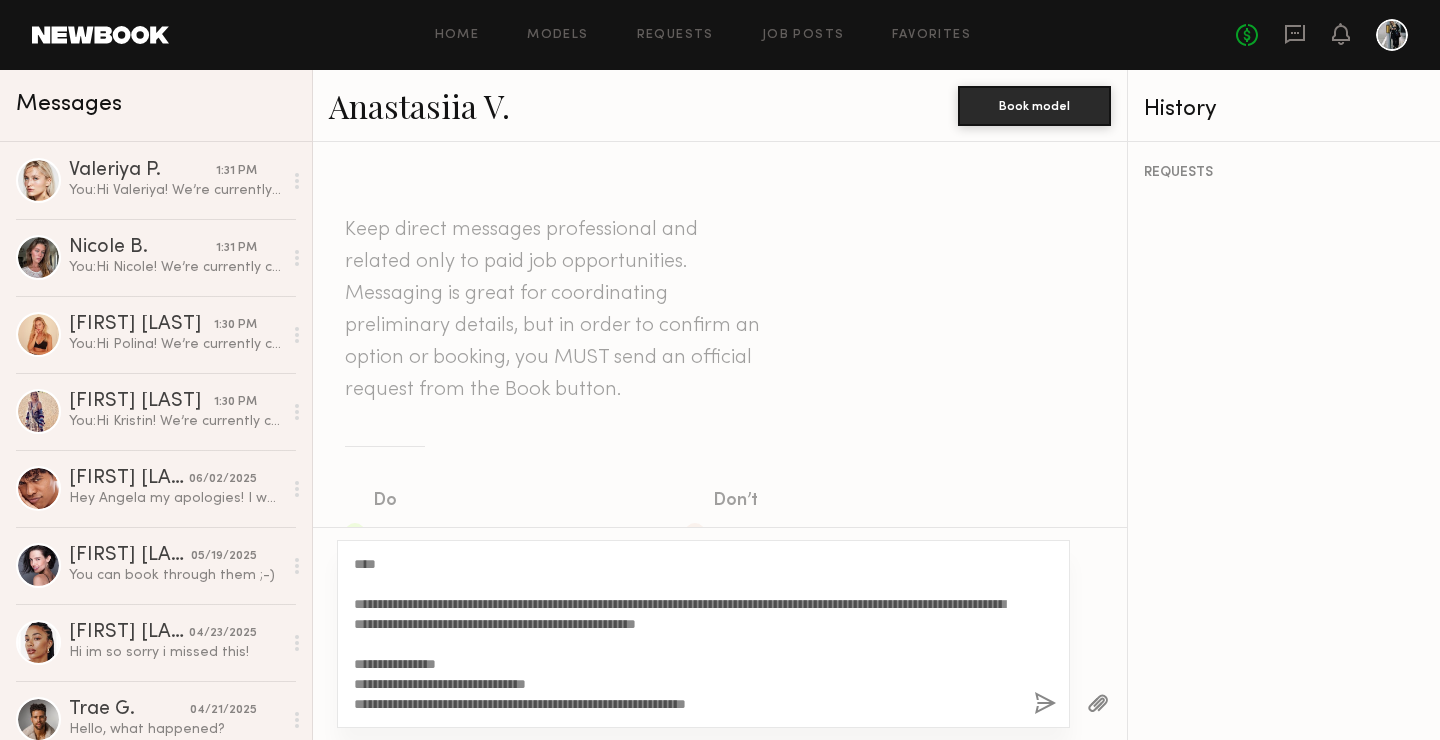 click on "**********" 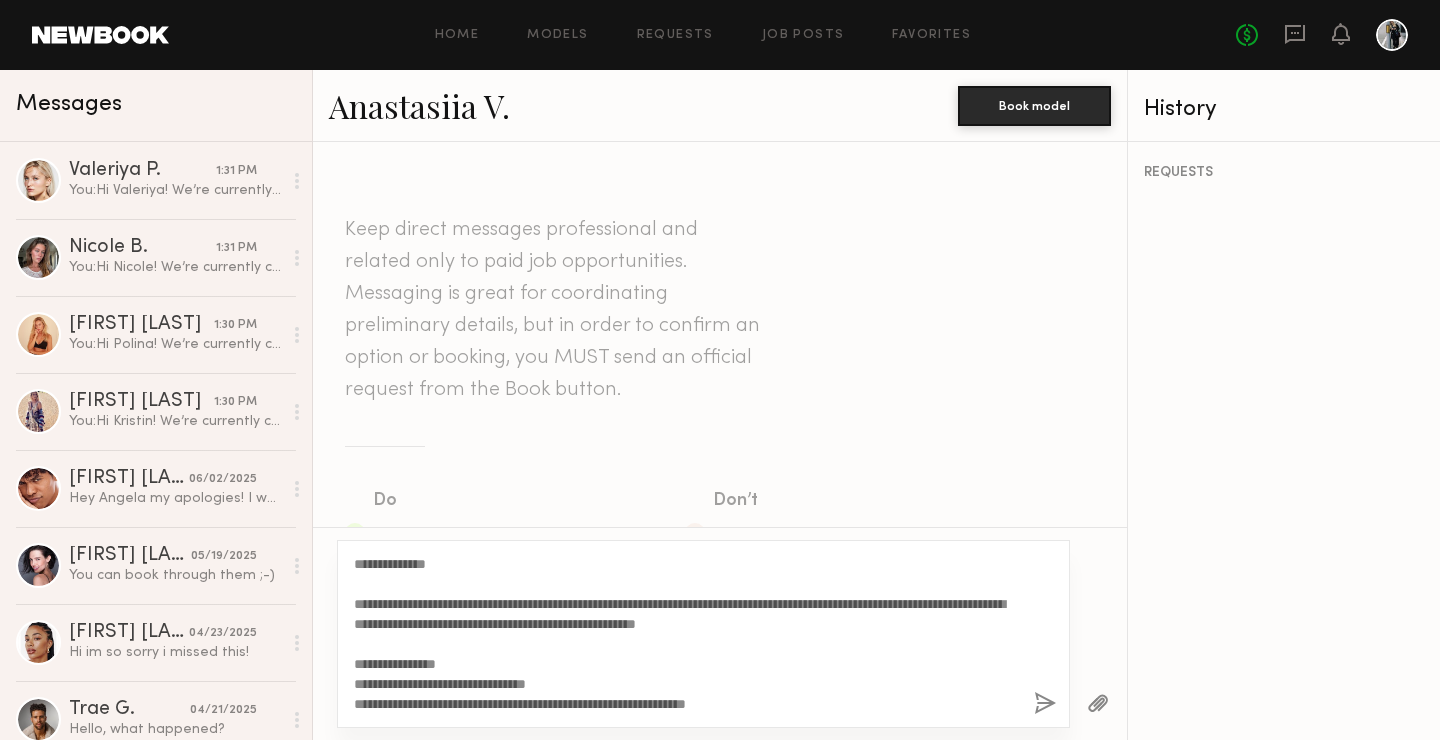 type on "**********" 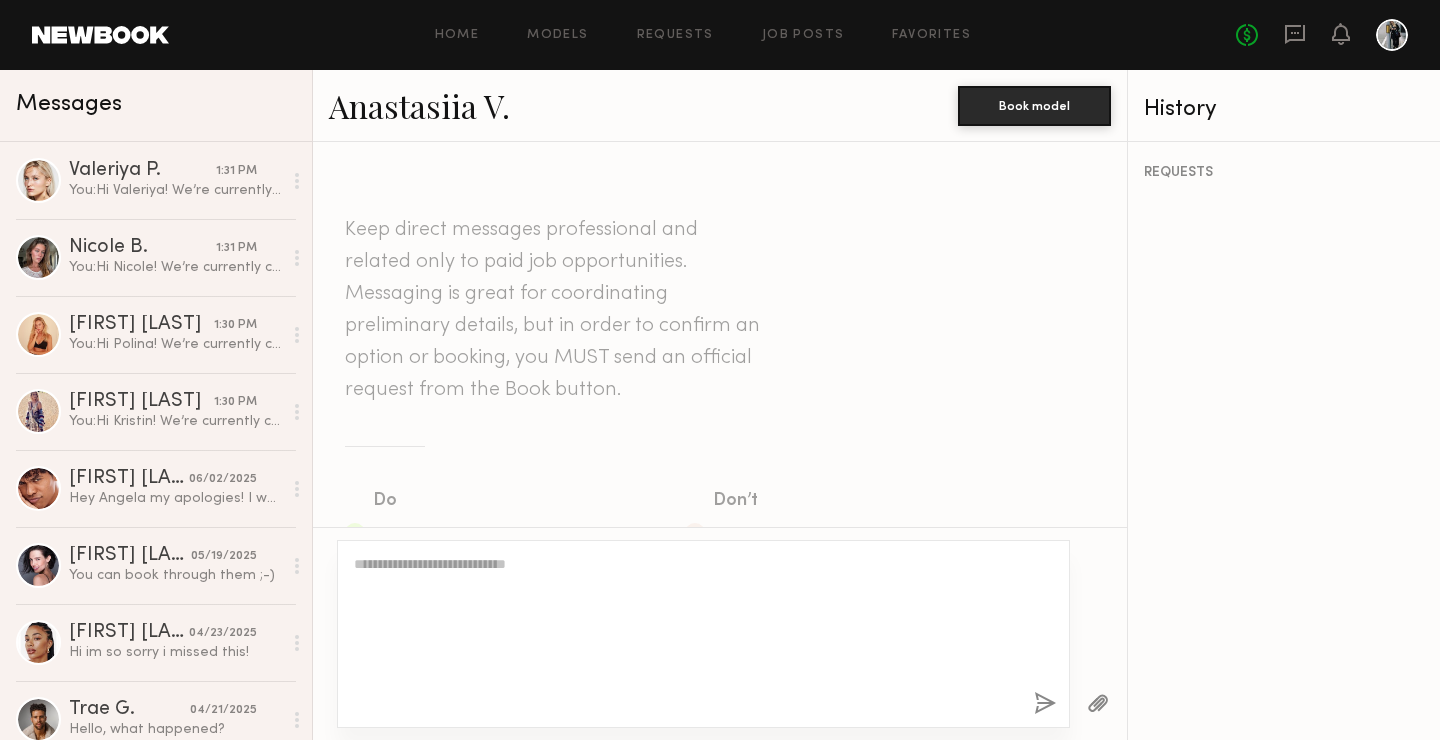 scroll, scrollTop: 809, scrollLeft: 0, axis: vertical 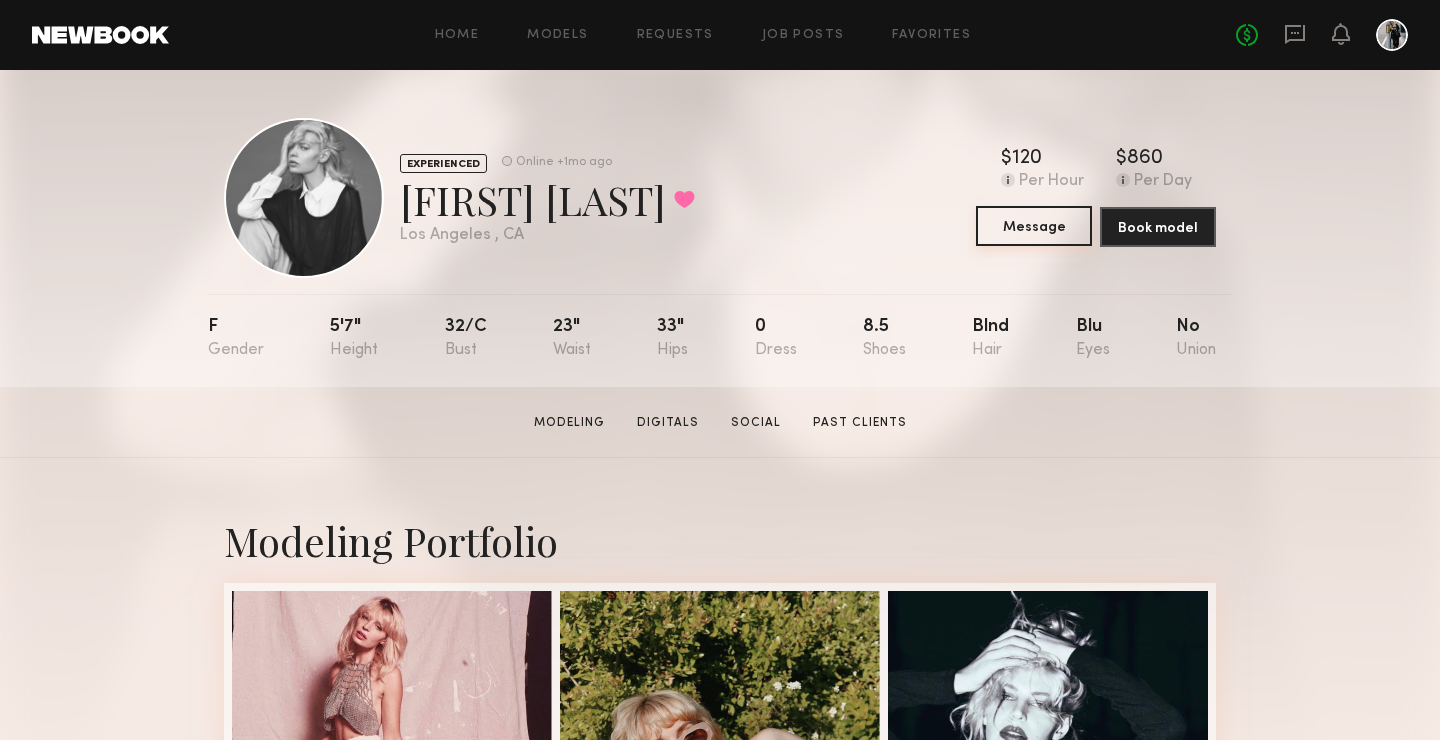 click on "Message" 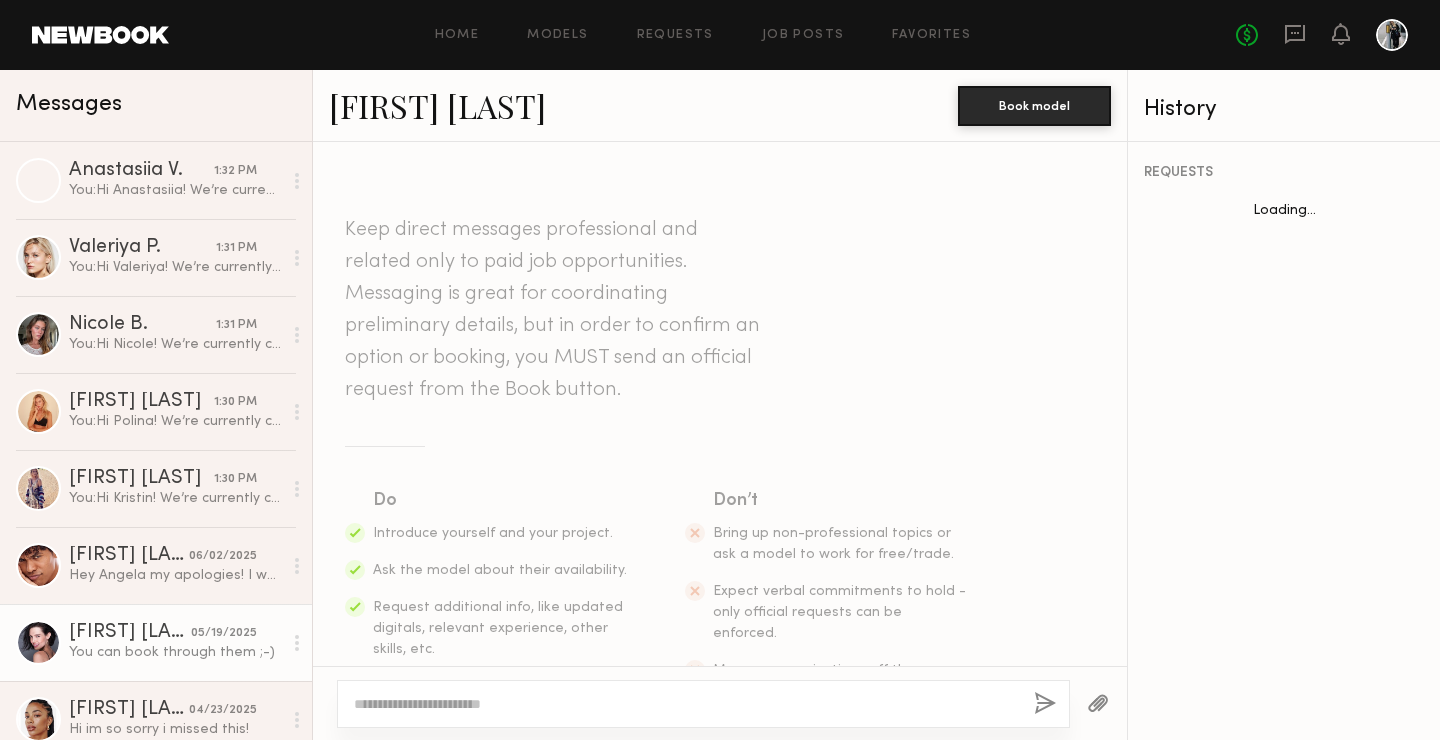 scroll, scrollTop: 2150, scrollLeft: 0, axis: vertical 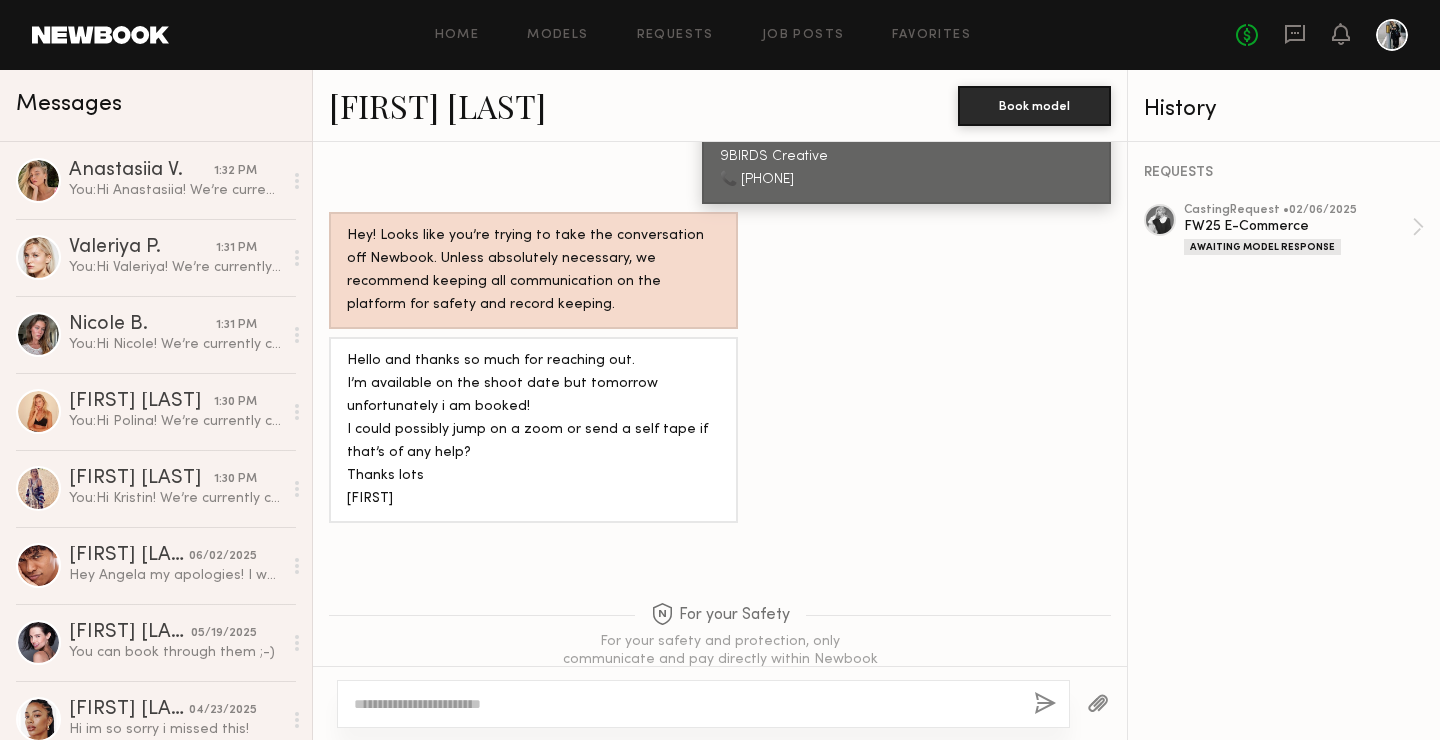 click 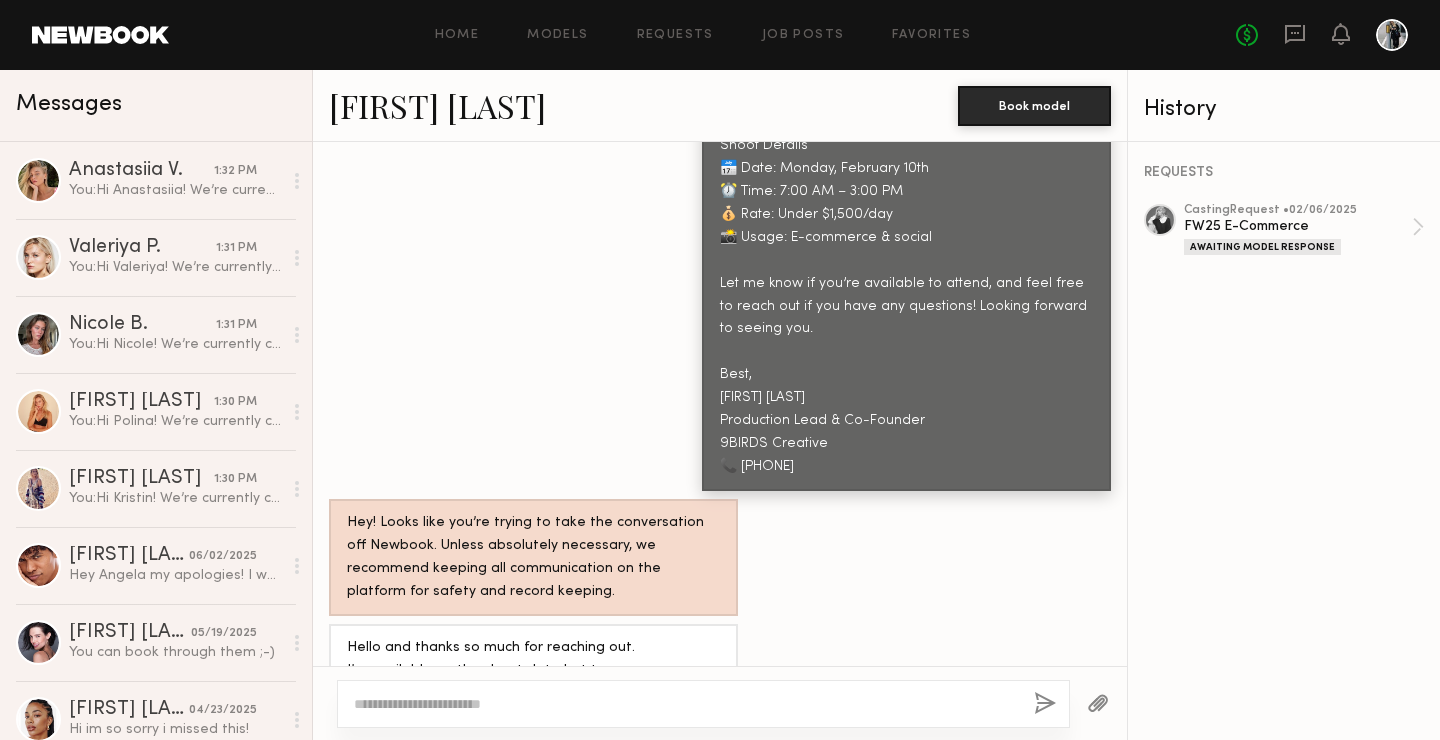 scroll, scrollTop: 2150, scrollLeft: 0, axis: vertical 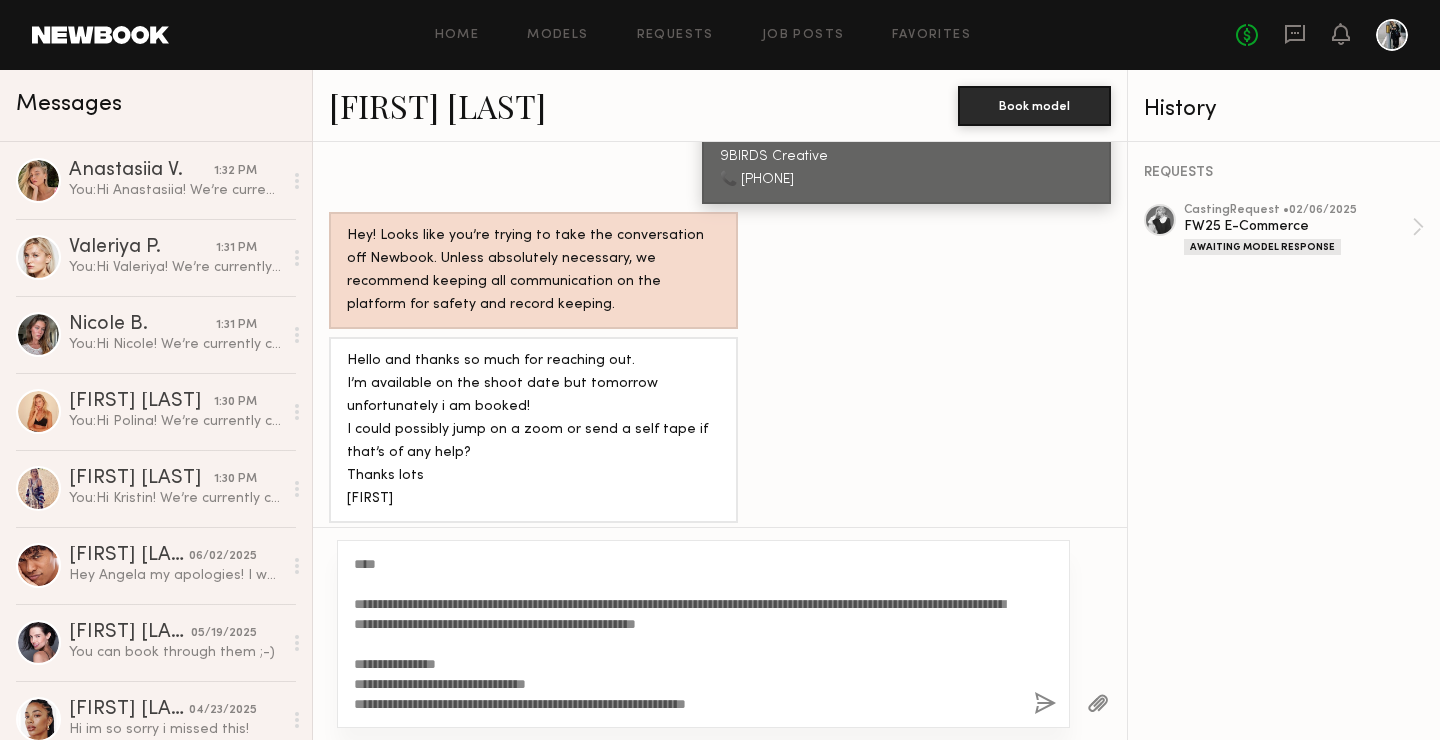 click on "**********" 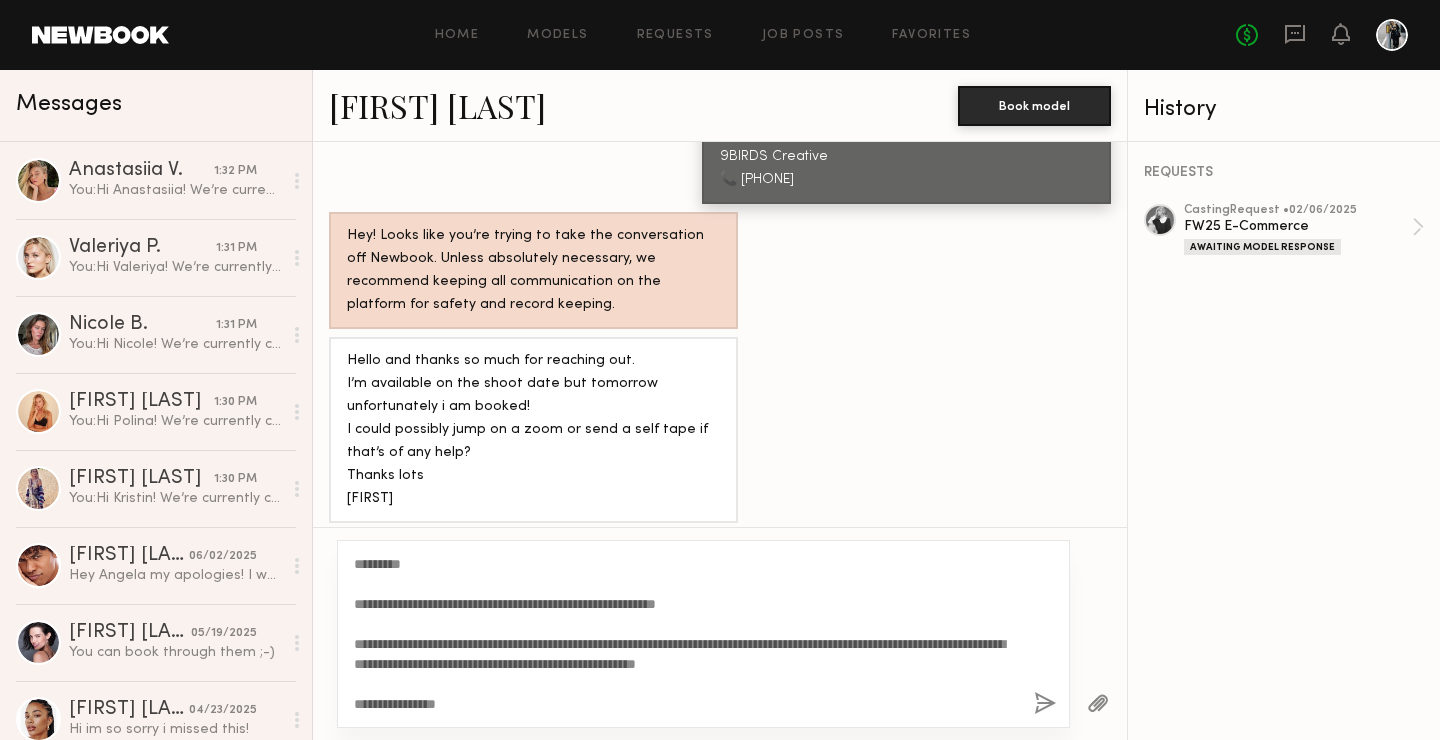 drag, startPoint x: 577, startPoint y: 666, endPoint x: 991, endPoint y: 650, distance: 414.30905 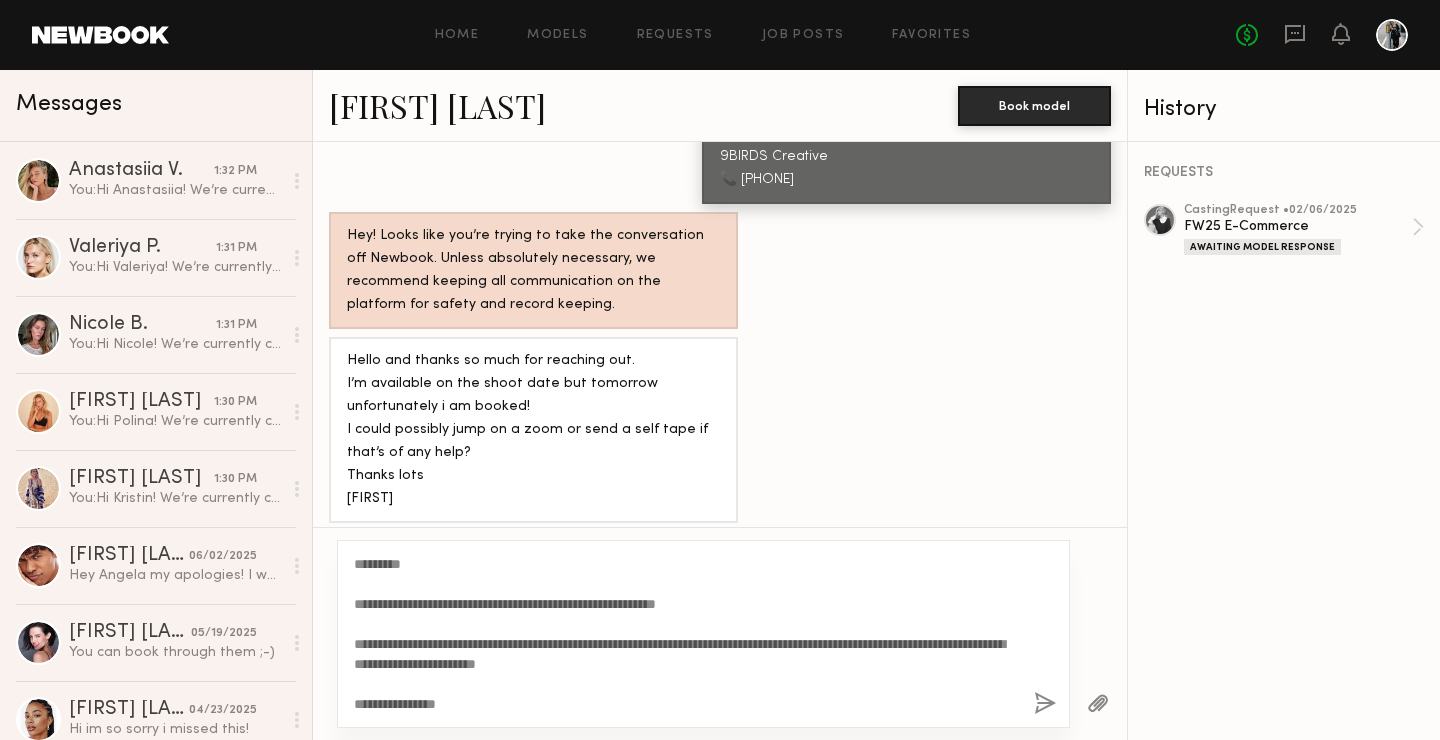 scroll, scrollTop: 240, scrollLeft: 0, axis: vertical 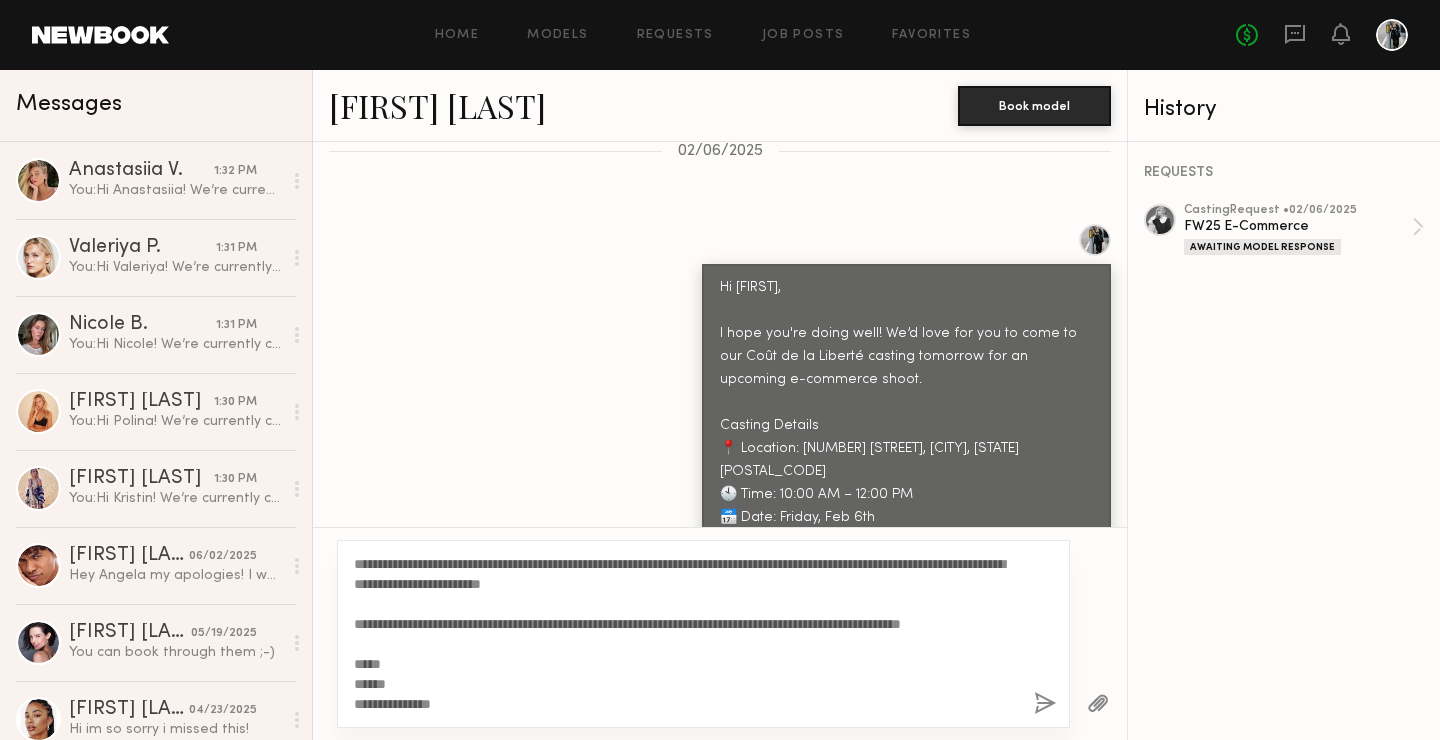 type on "**********" 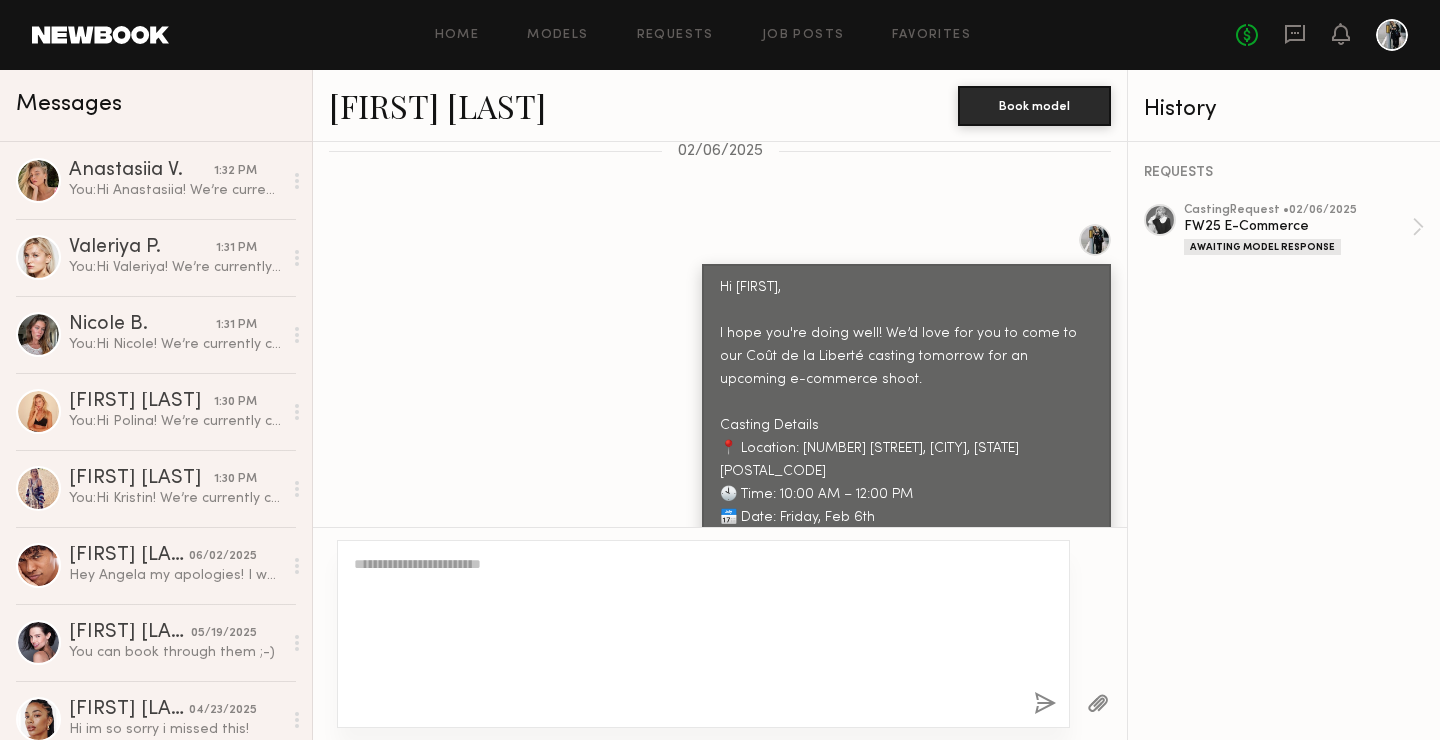 scroll, scrollTop: 3078, scrollLeft: 0, axis: vertical 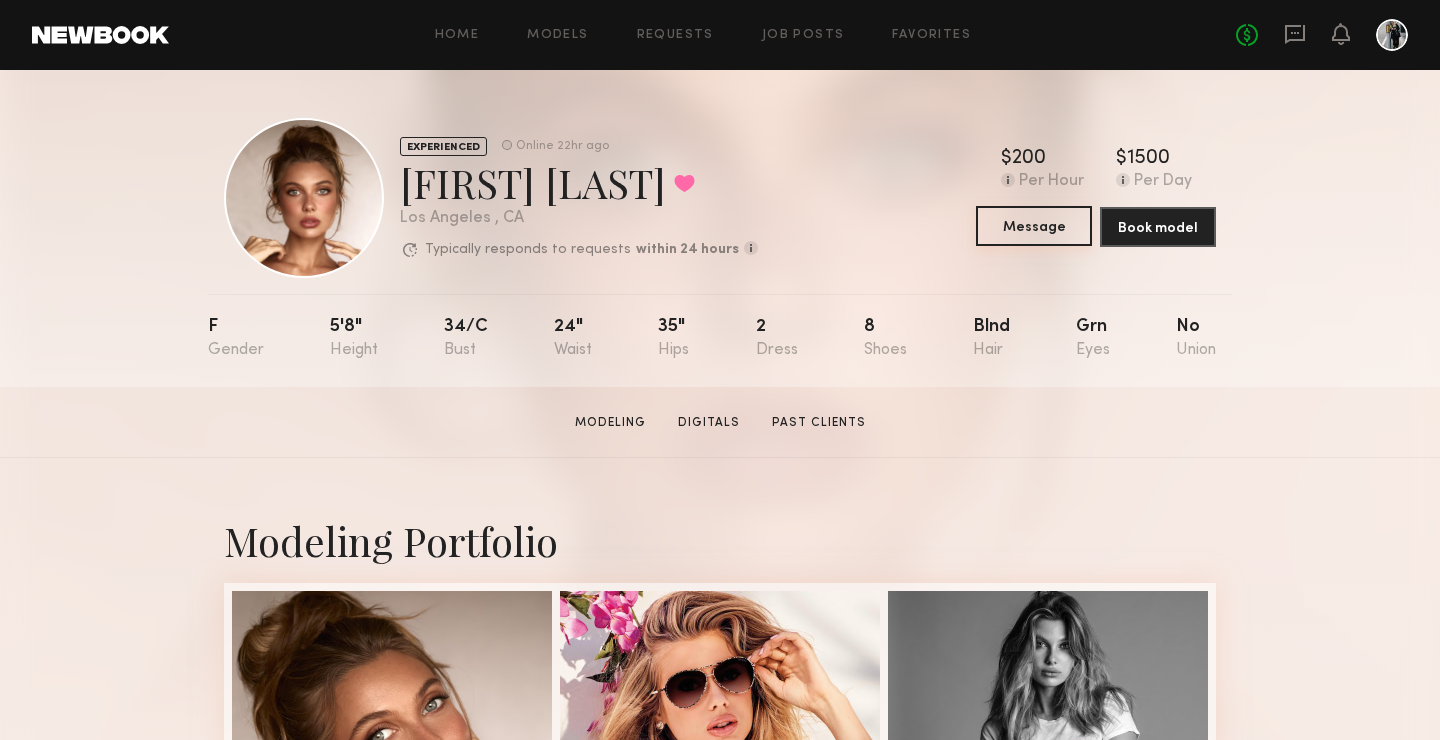 click on "Message" 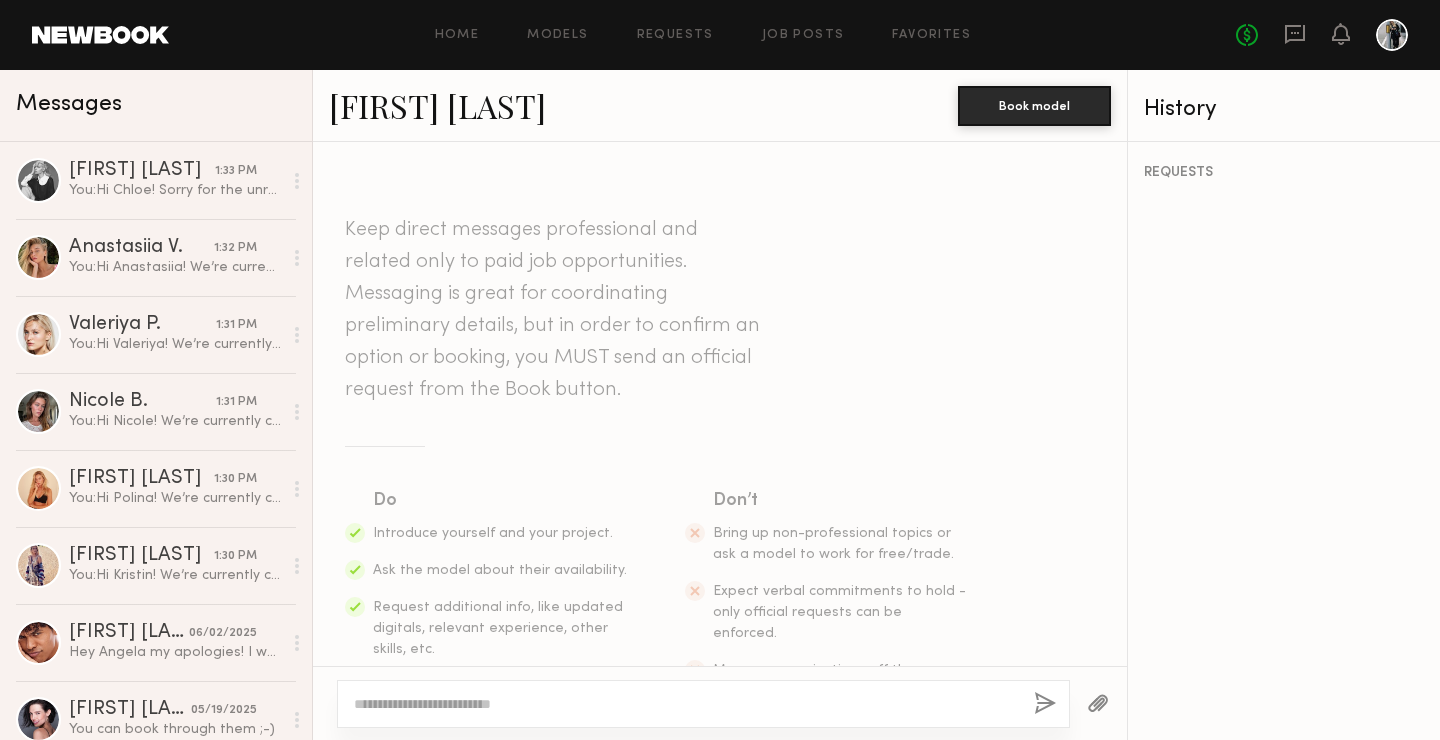 click 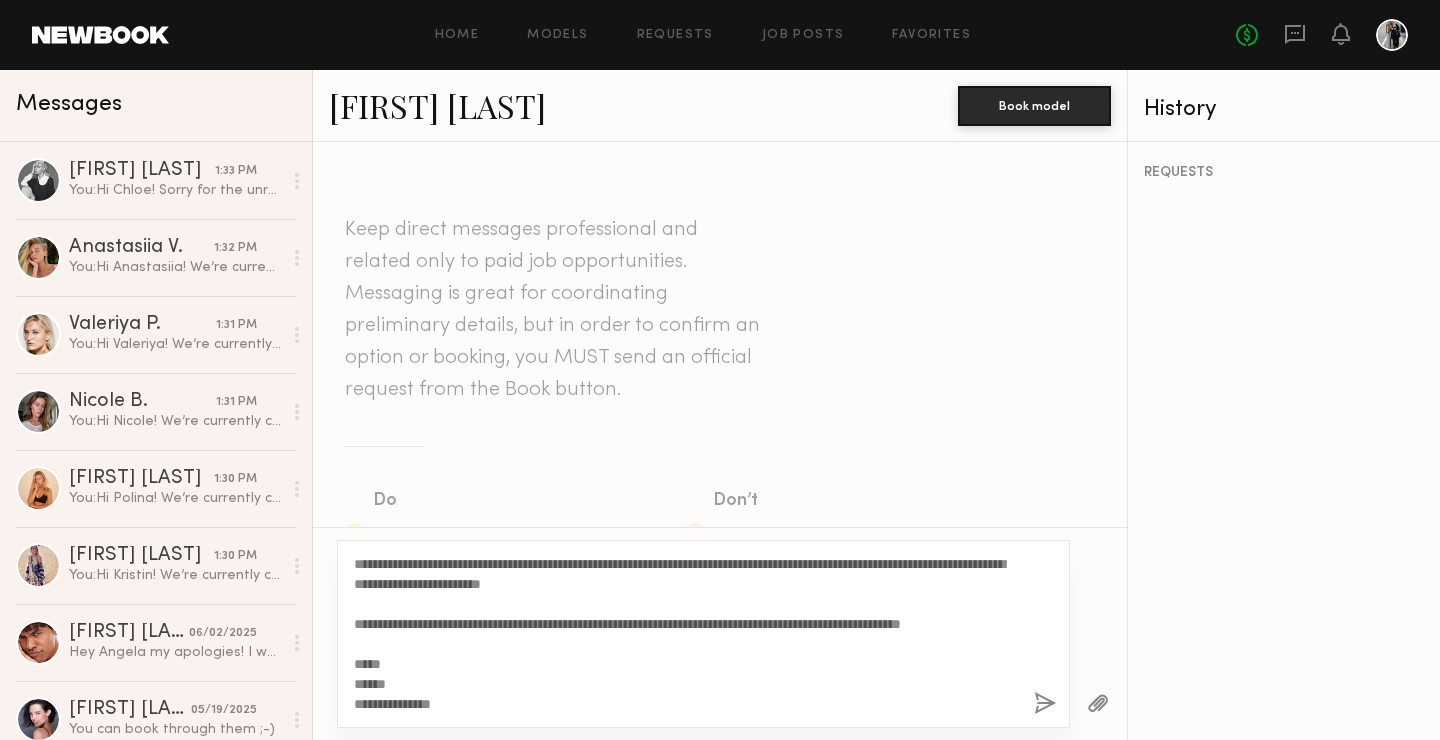 scroll, scrollTop: 0, scrollLeft: 0, axis: both 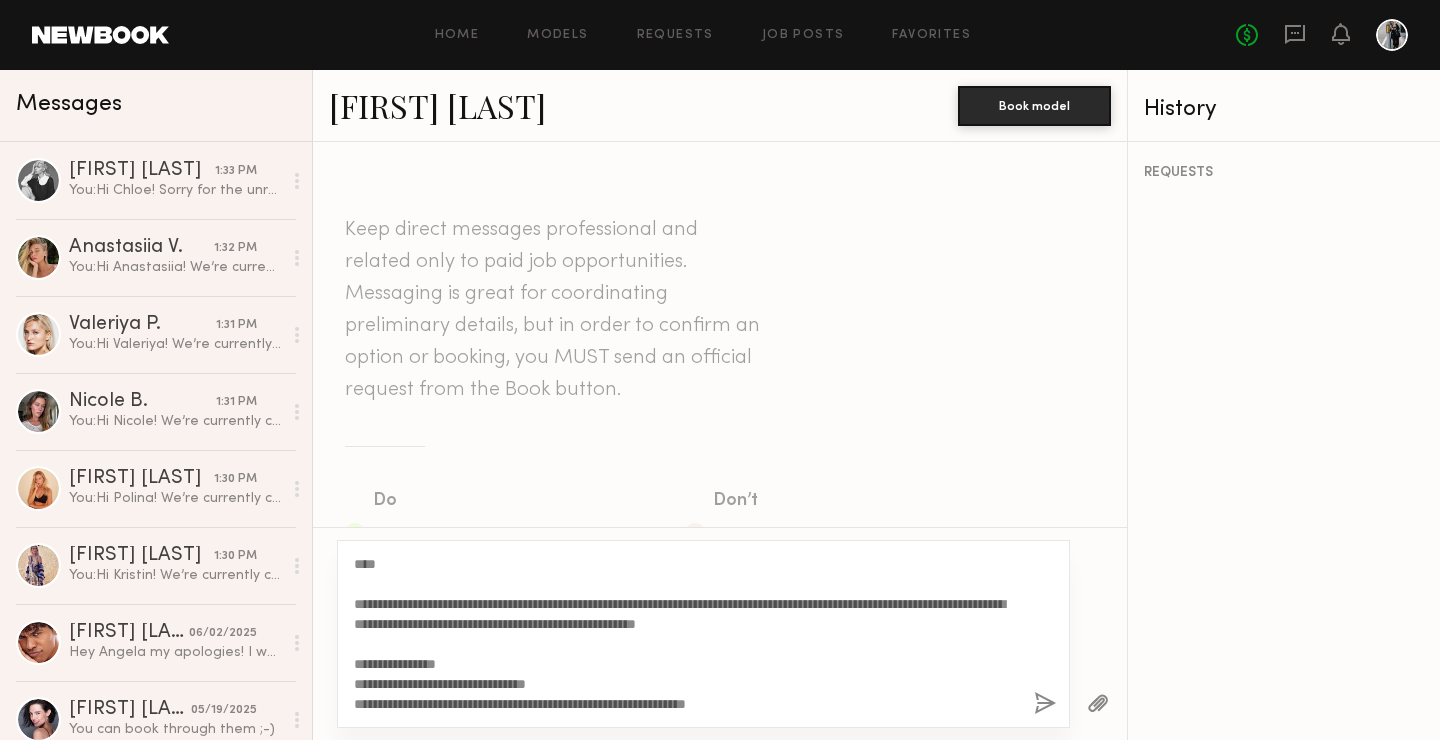 click on "**********" 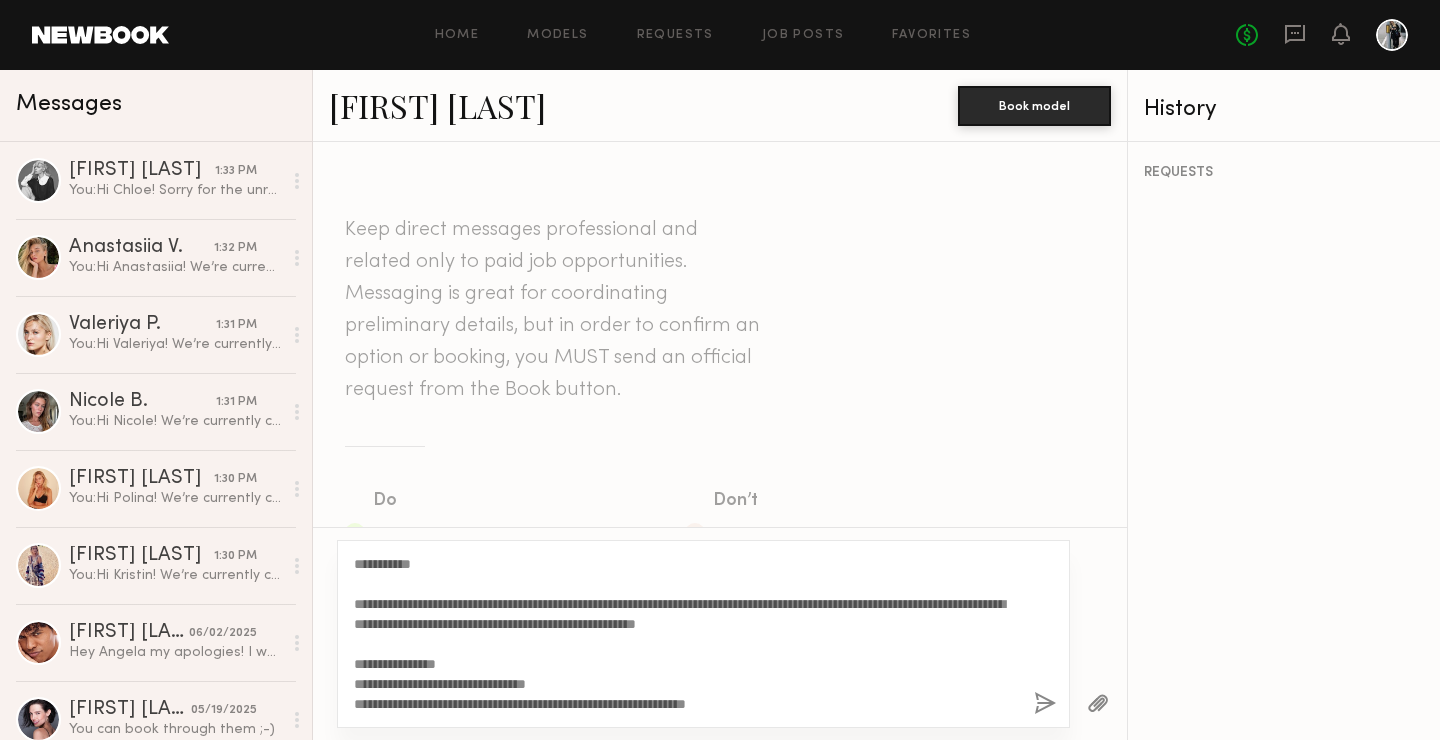 type on "**********" 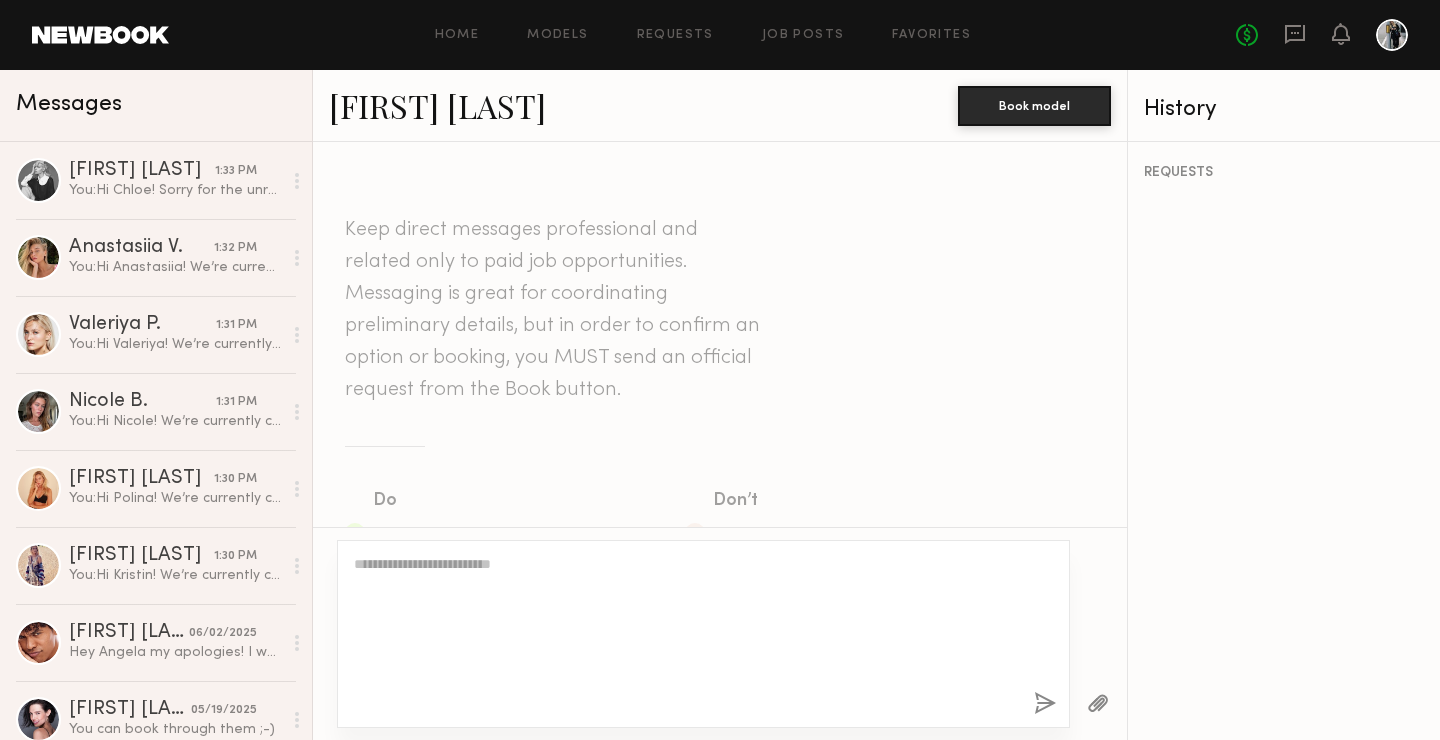 scroll, scrollTop: 809, scrollLeft: 0, axis: vertical 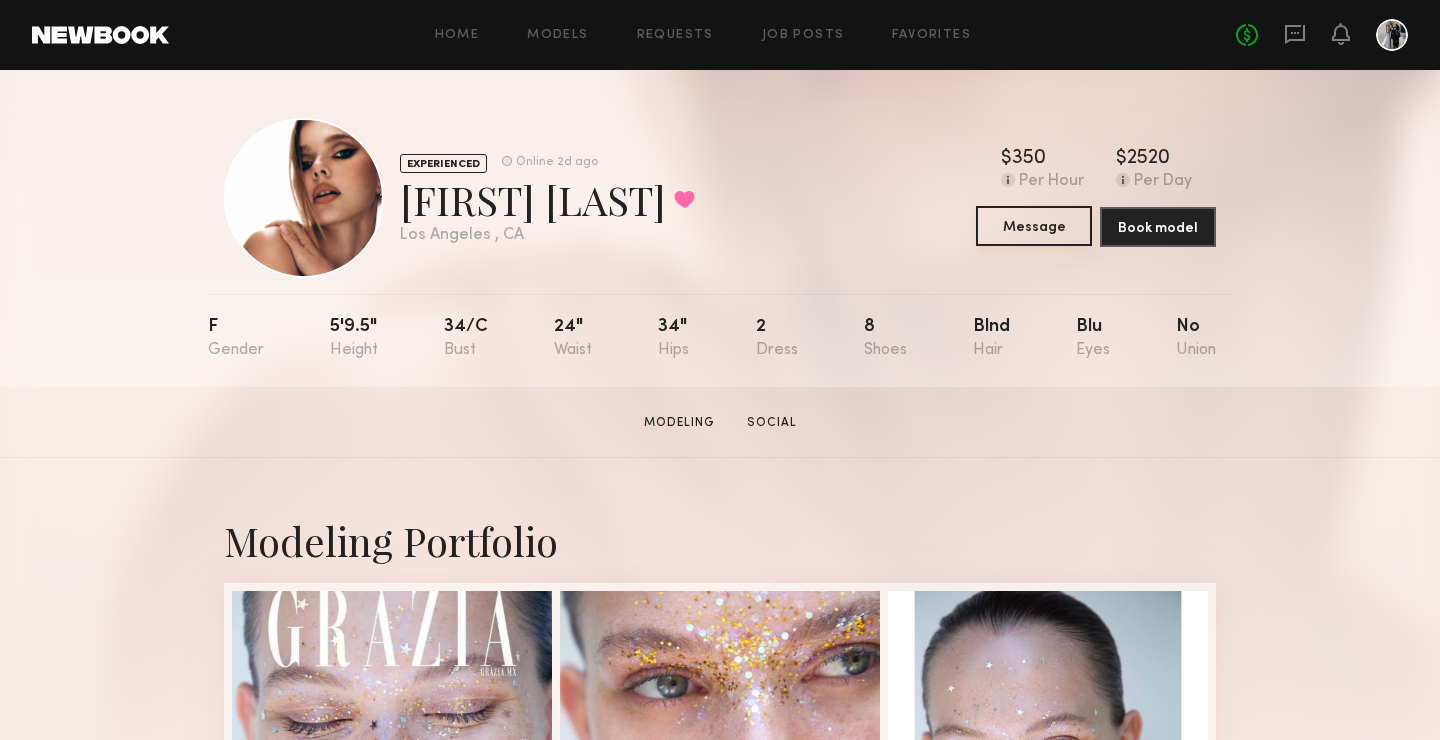 click on "Message" 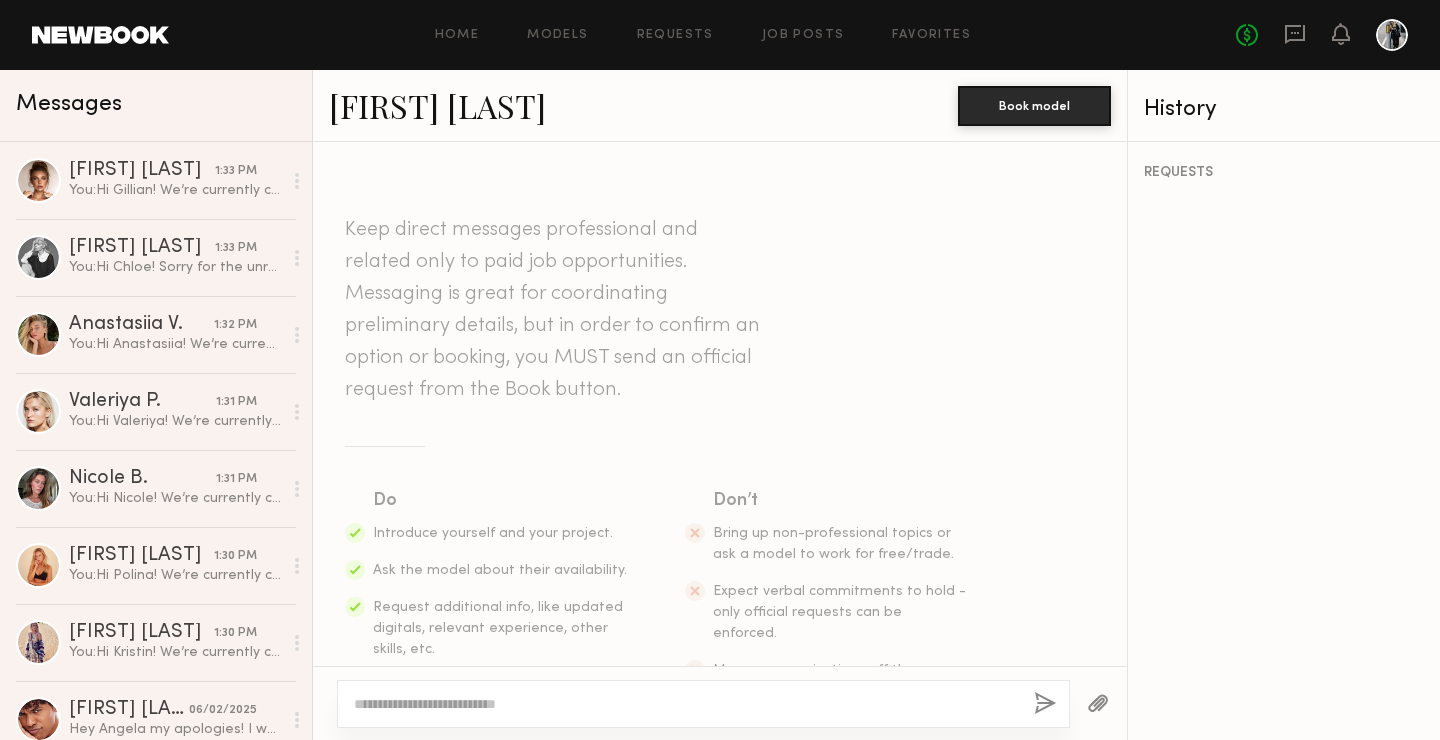 click 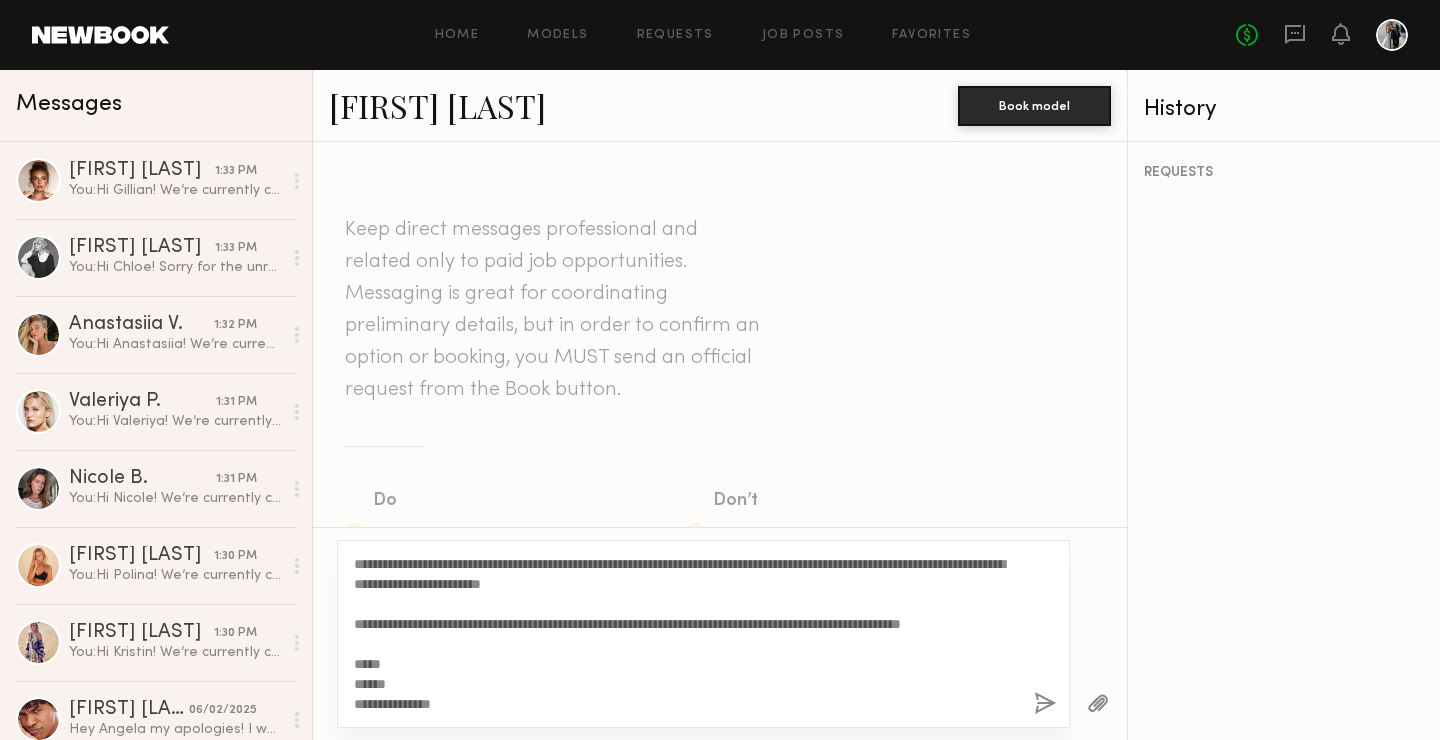 scroll, scrollTop: 0, scrollLeft: 0, axis: both 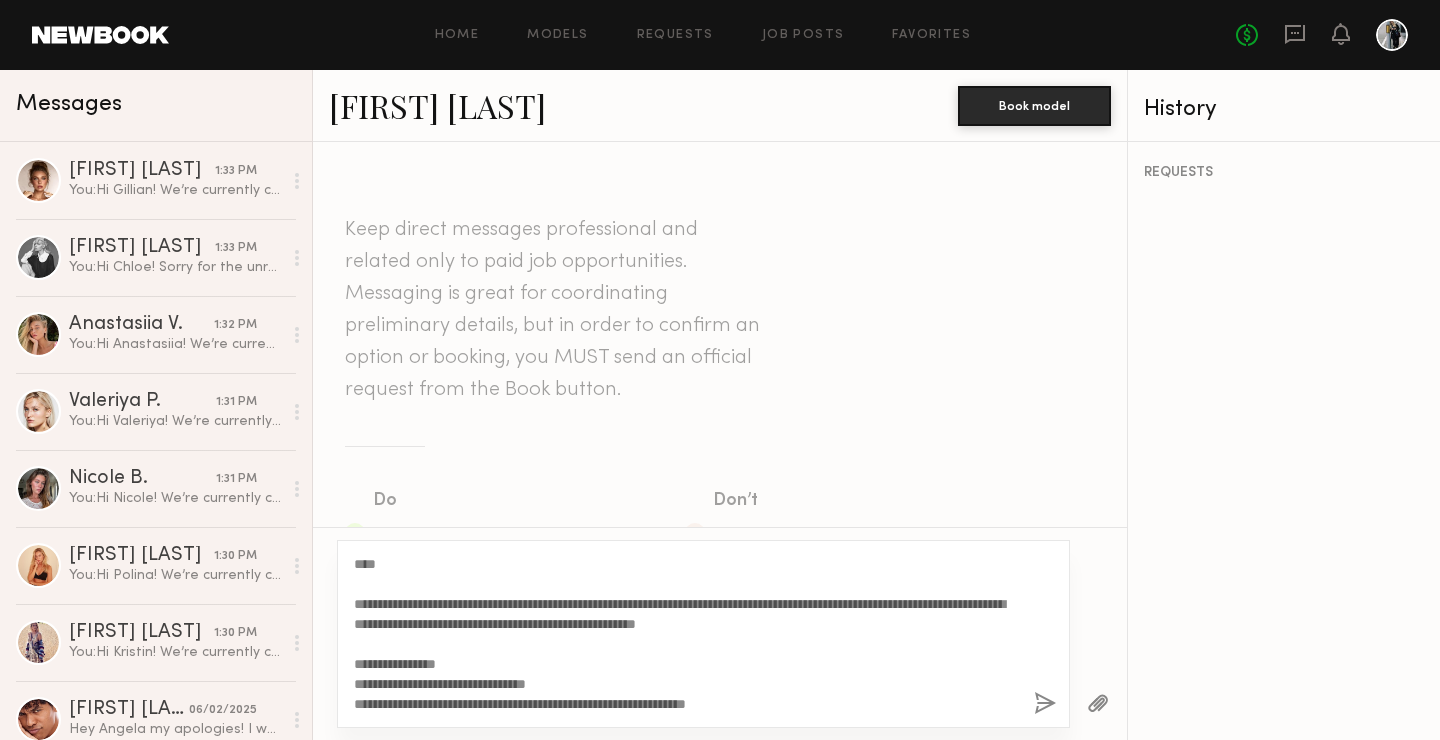 click on "**********" 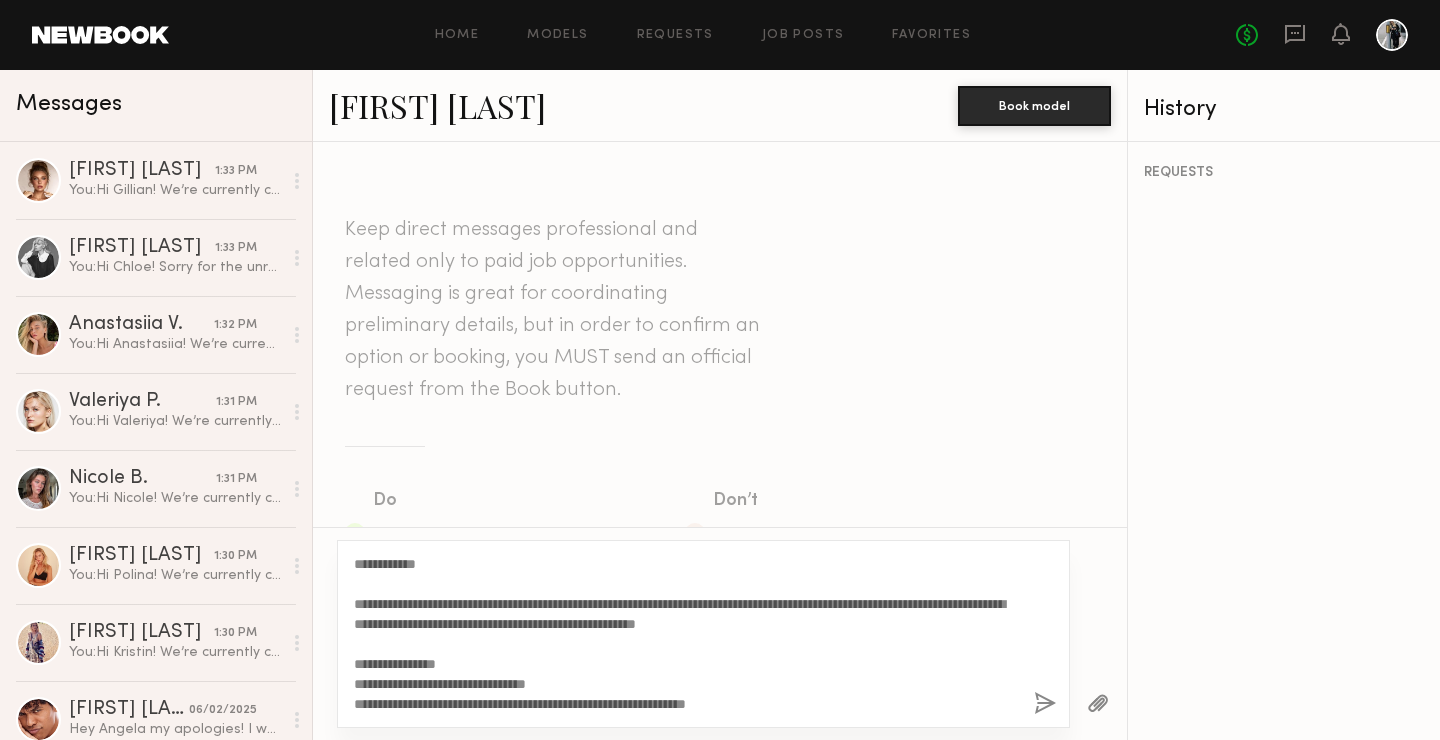 type on "**********" 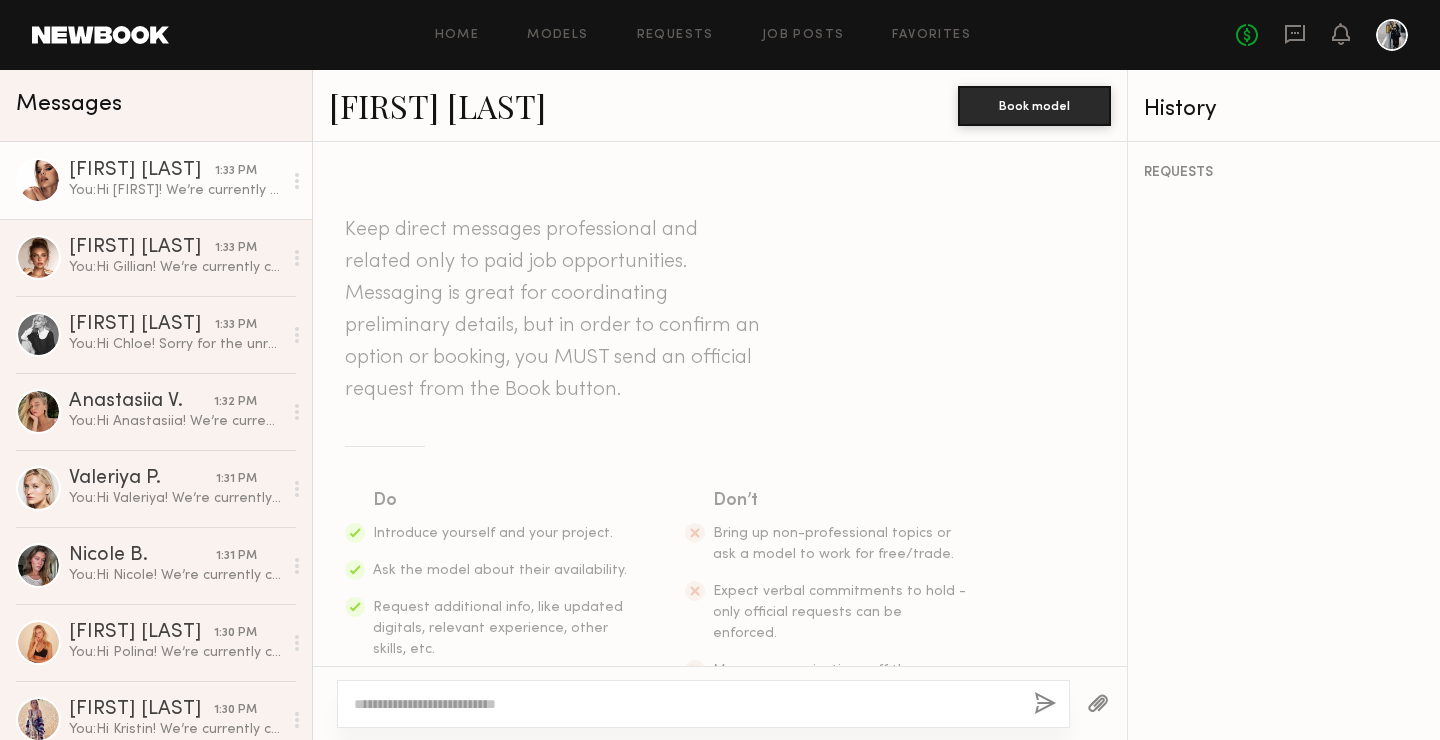 scroll, scrollTop: 809, scrollLeft: 0, axis: vertical 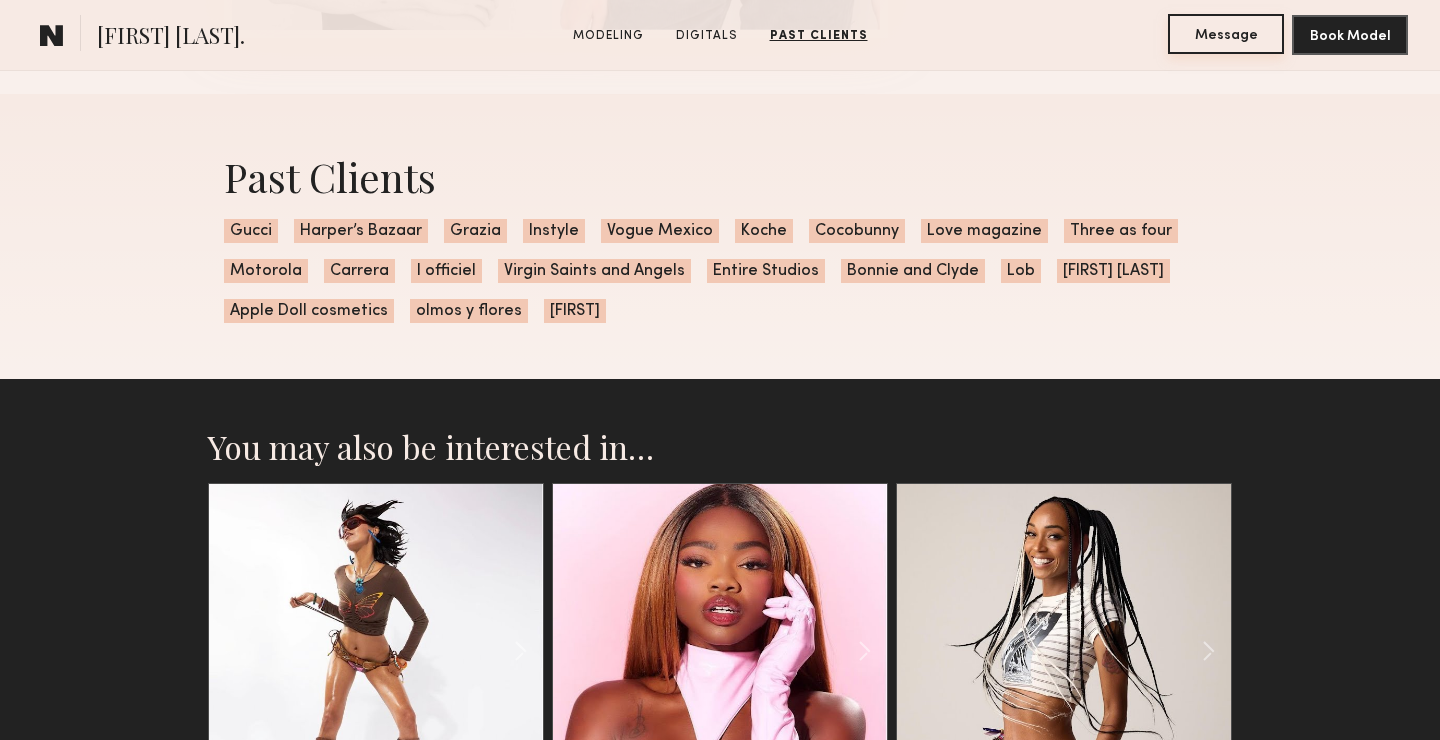 click on "Message" 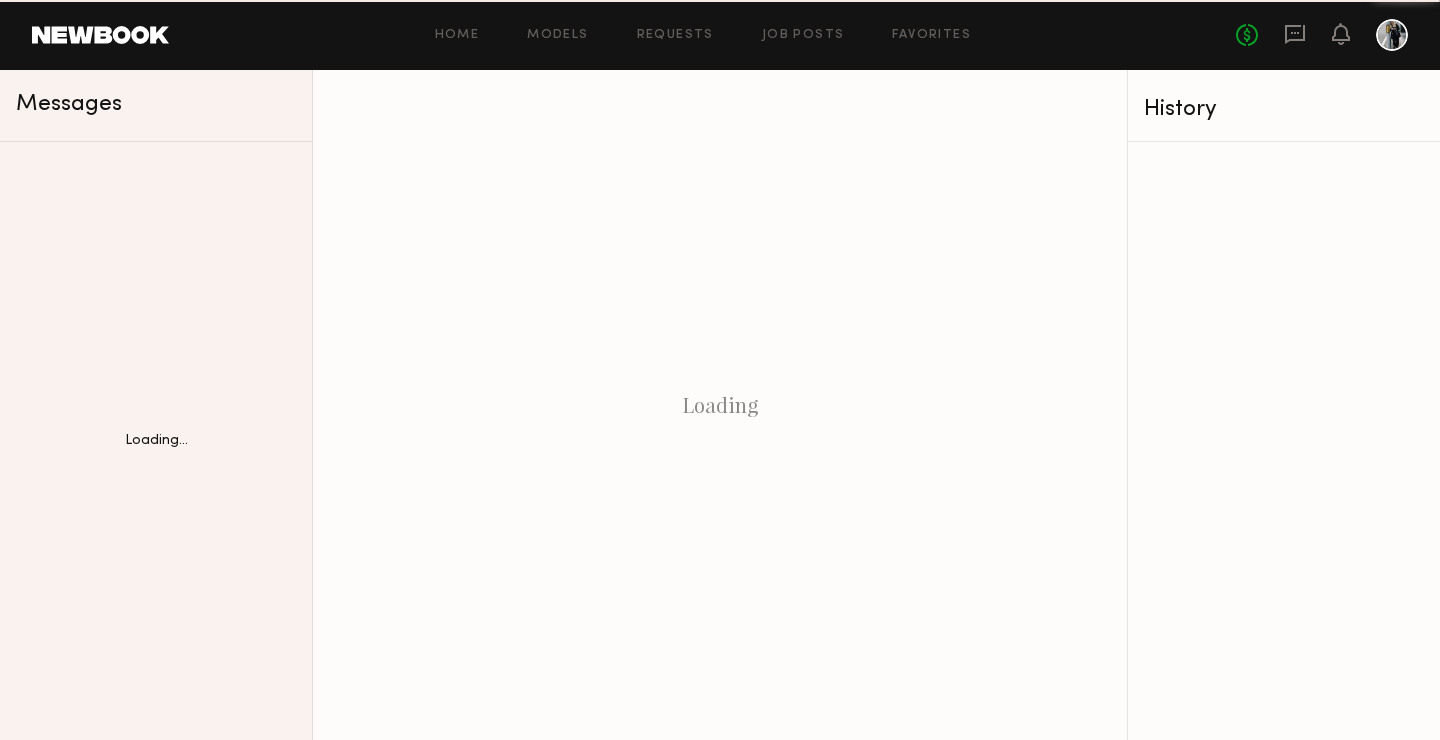 scroll, scrollTop: 0, scrollLeft: 0, axis: both 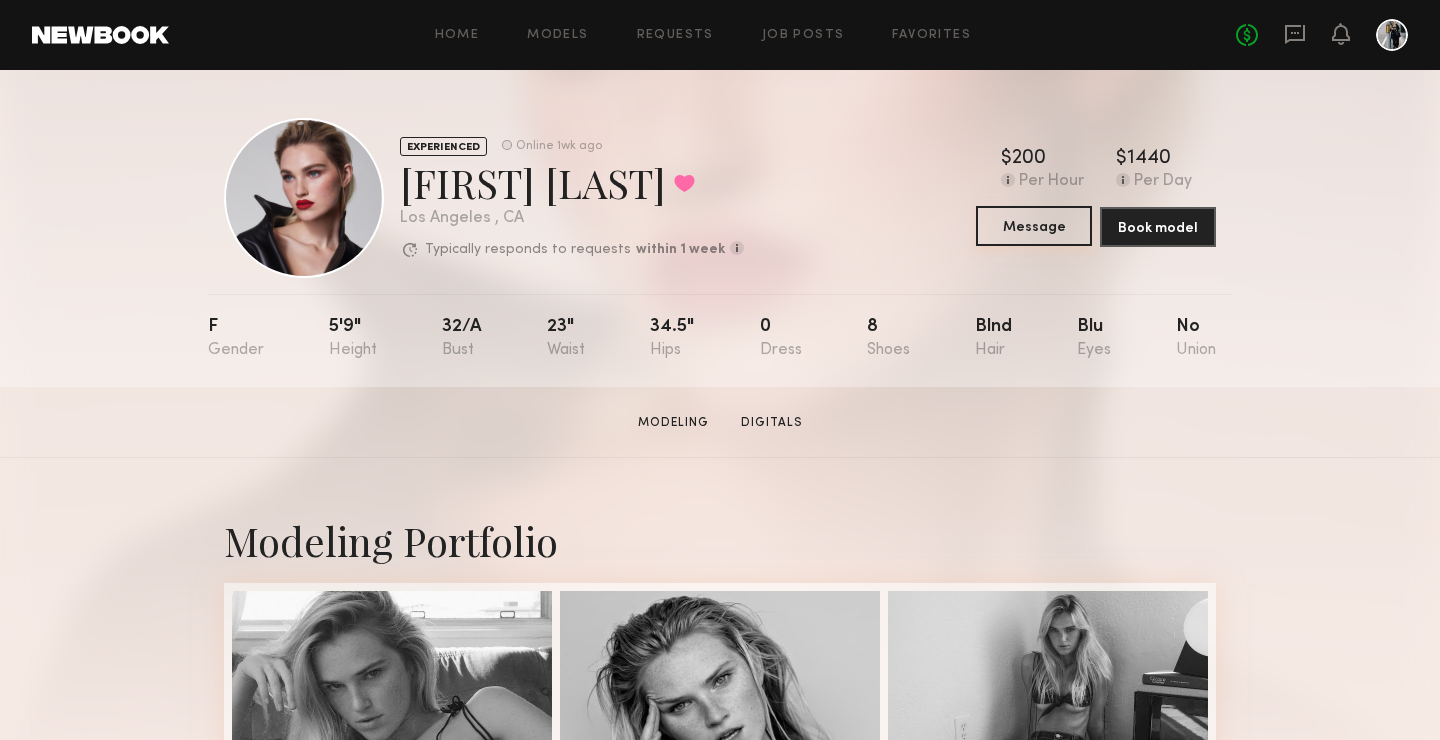 click on "Message" 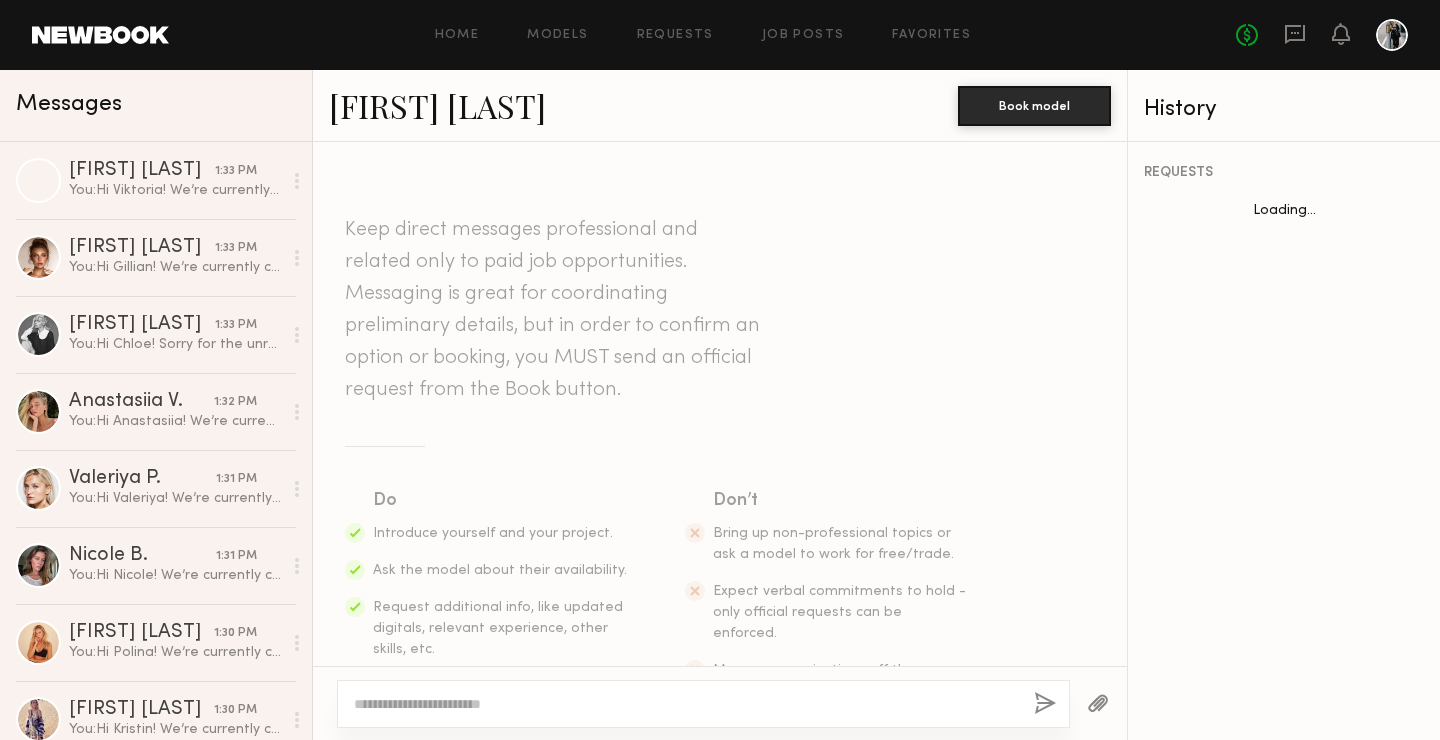 scroll, scrollTop: 1208, scrollLeft: 0, axis: vertical 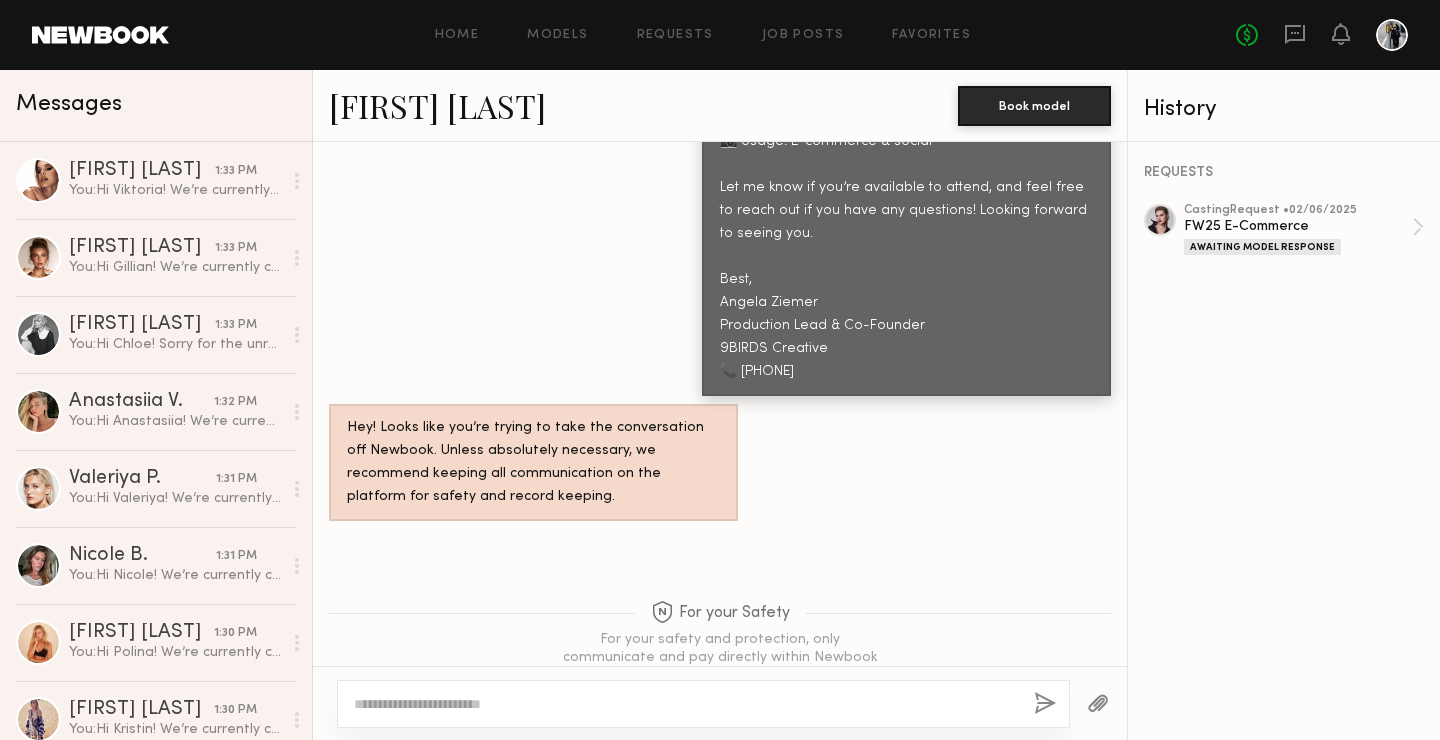 click 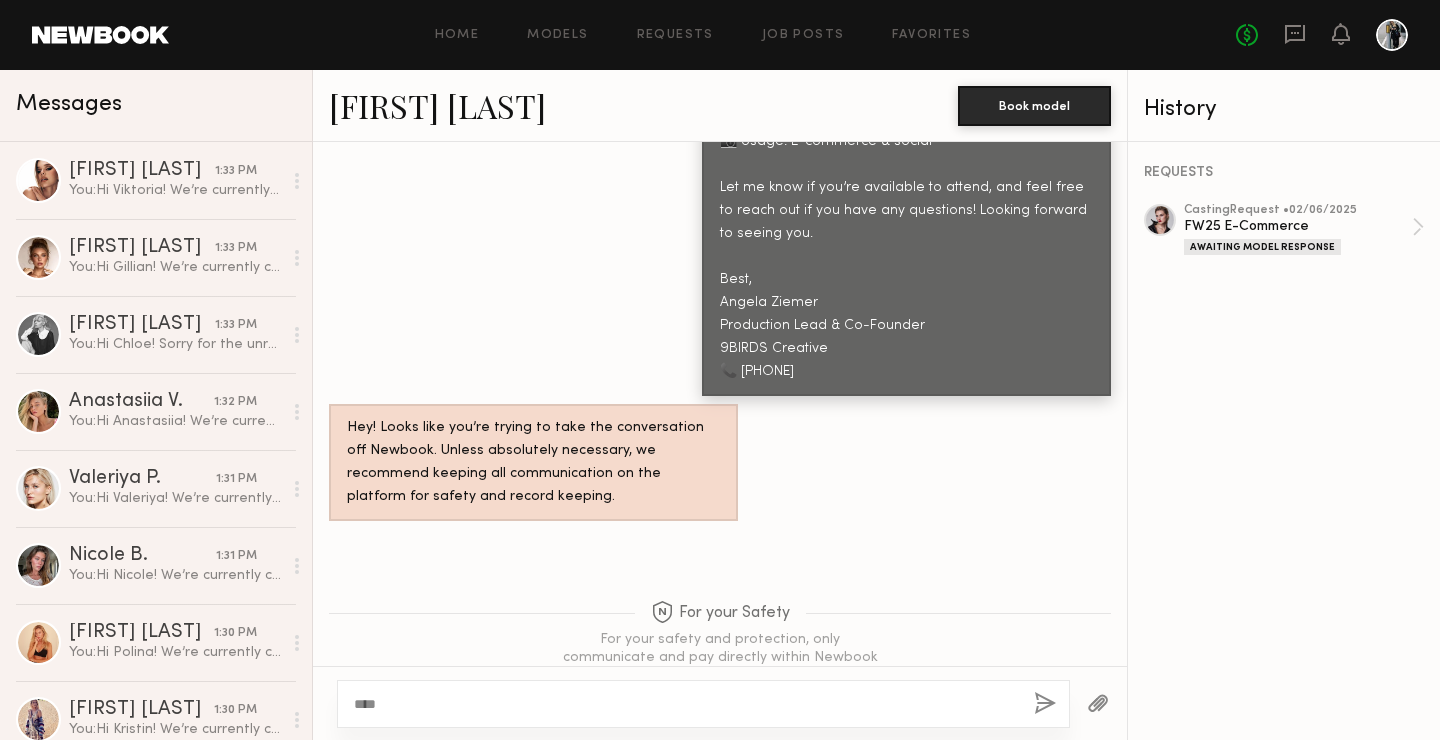 scroll, scrollTop: 197, scrollLeft: 0, axis: vertical 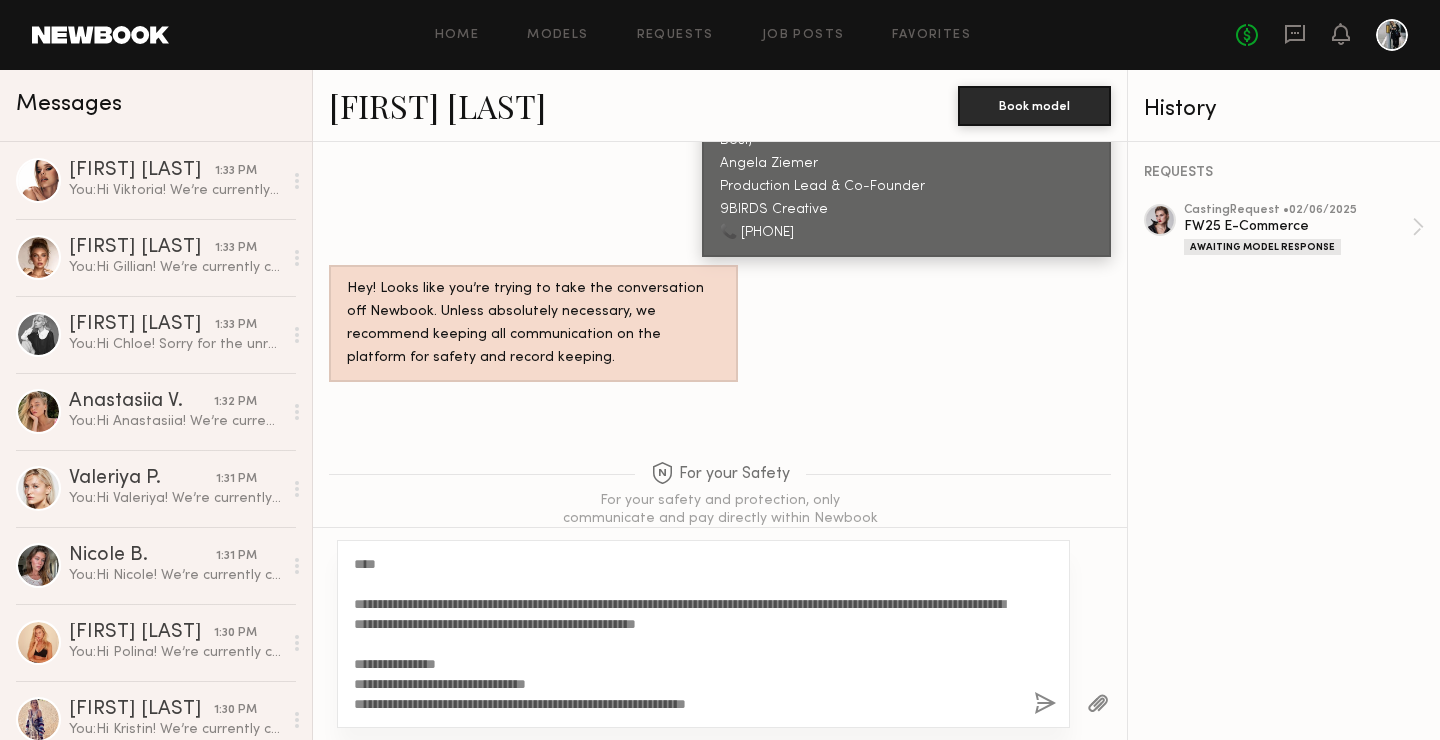 click on "**********" 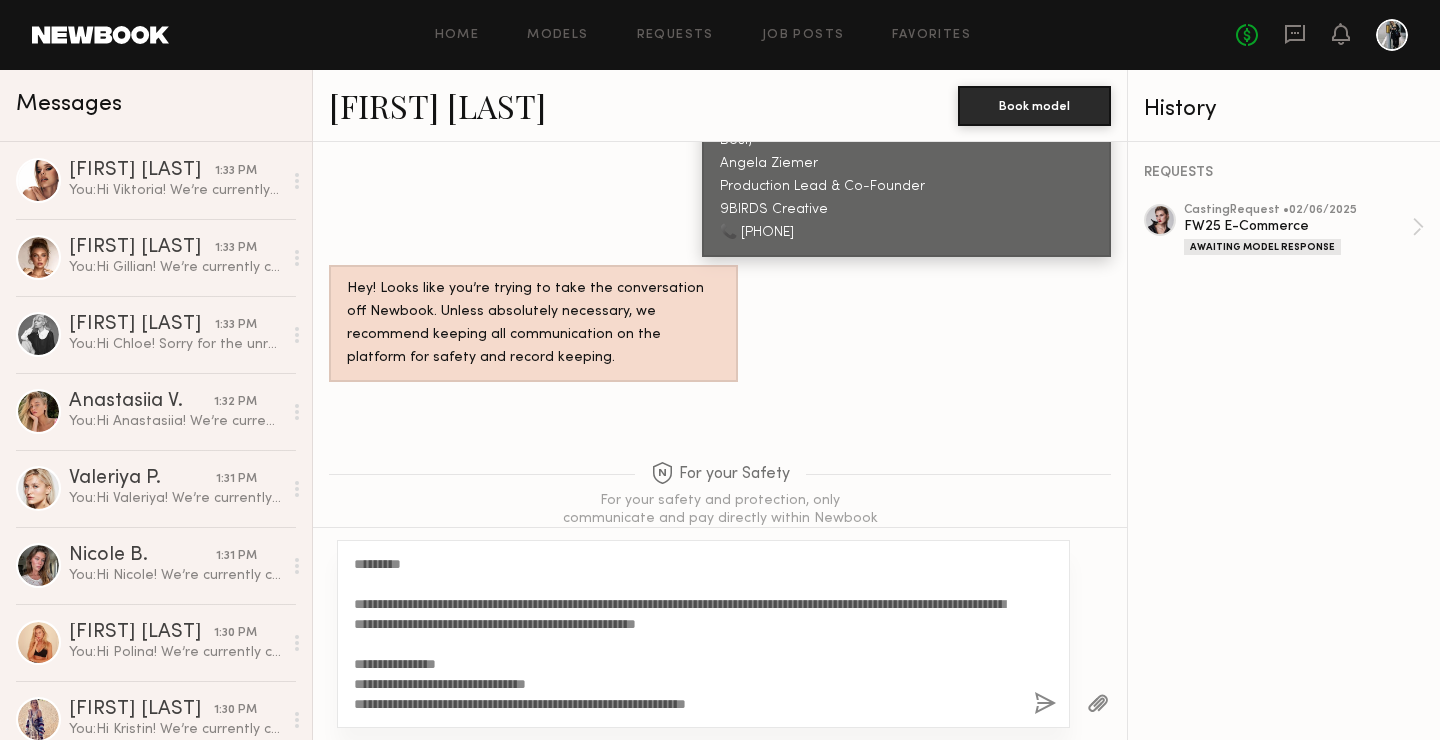 type on "**********" 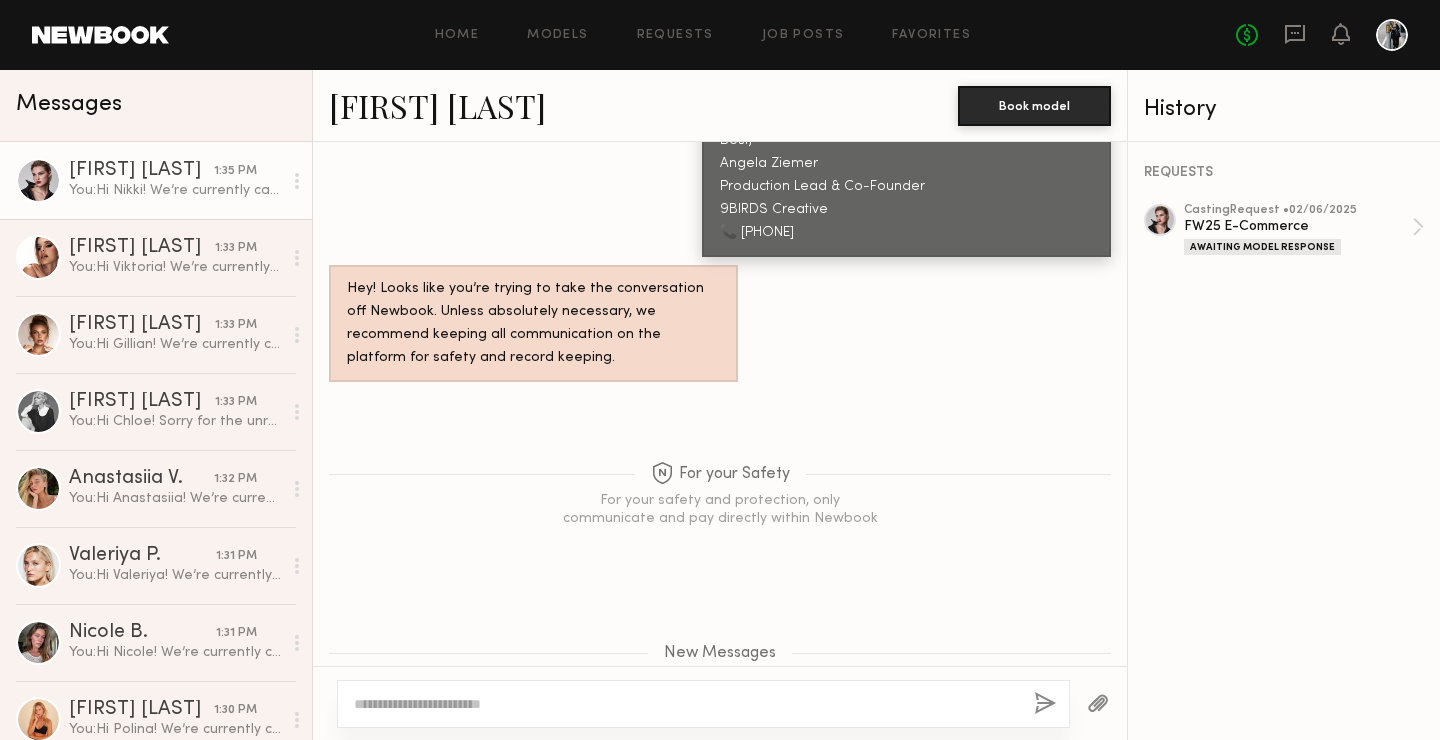 scroll, scrollTop: 2050, scrollLeft: 0, axis: vertical 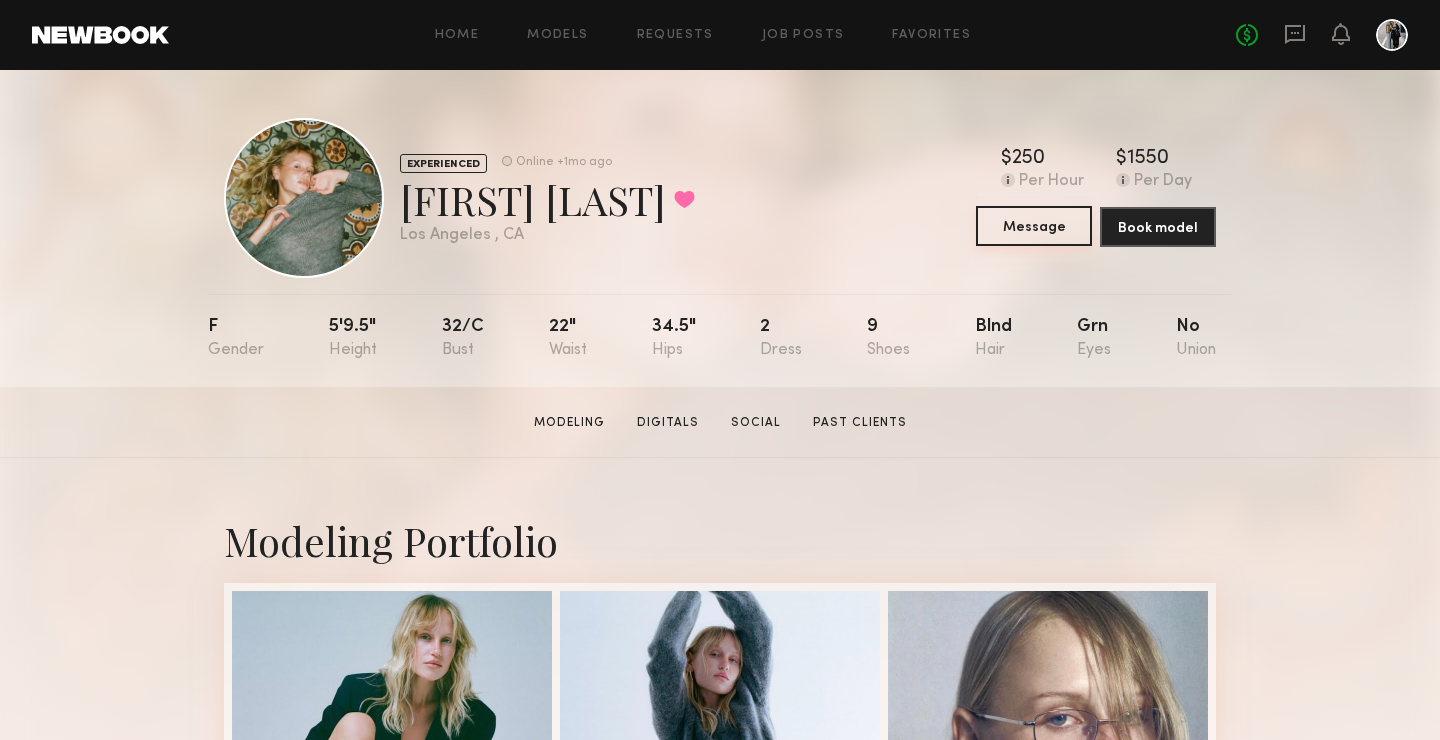 click on "Message" 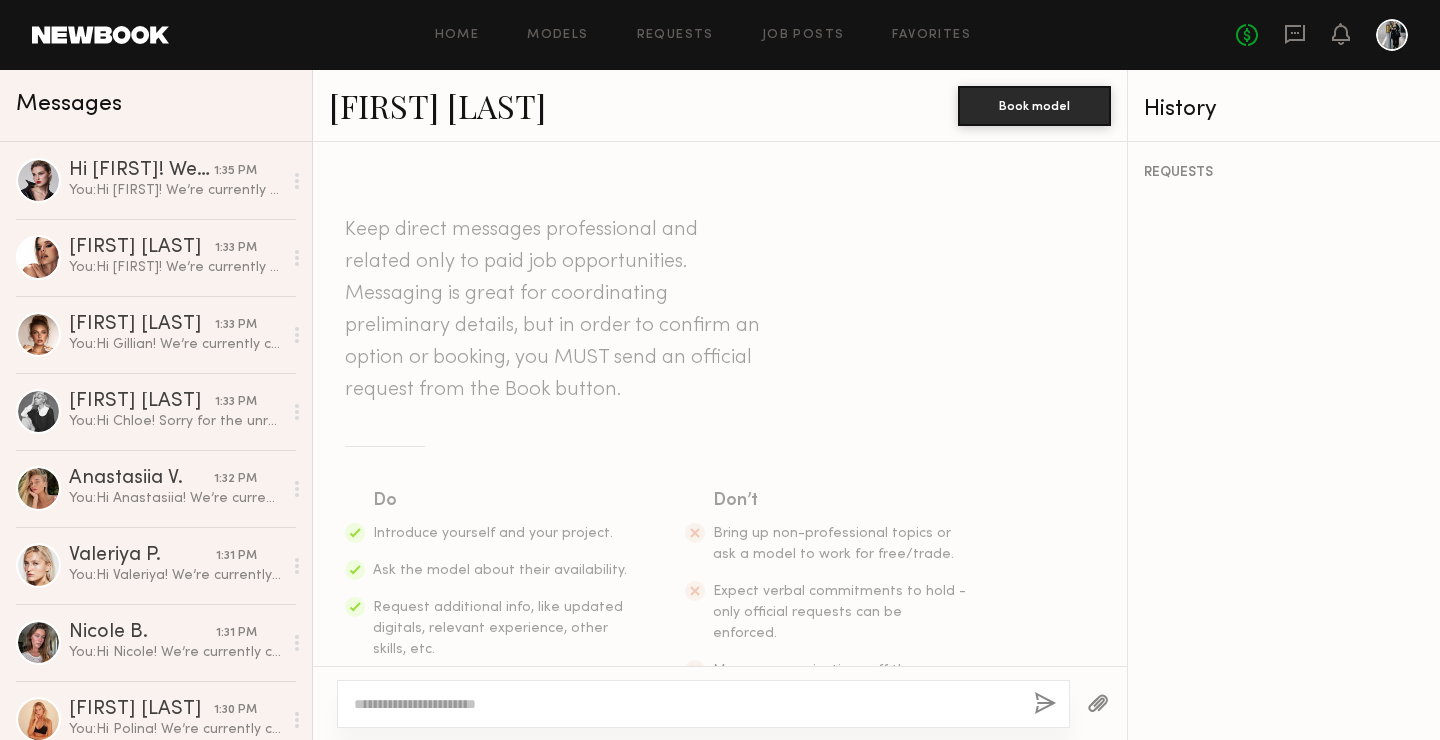 click 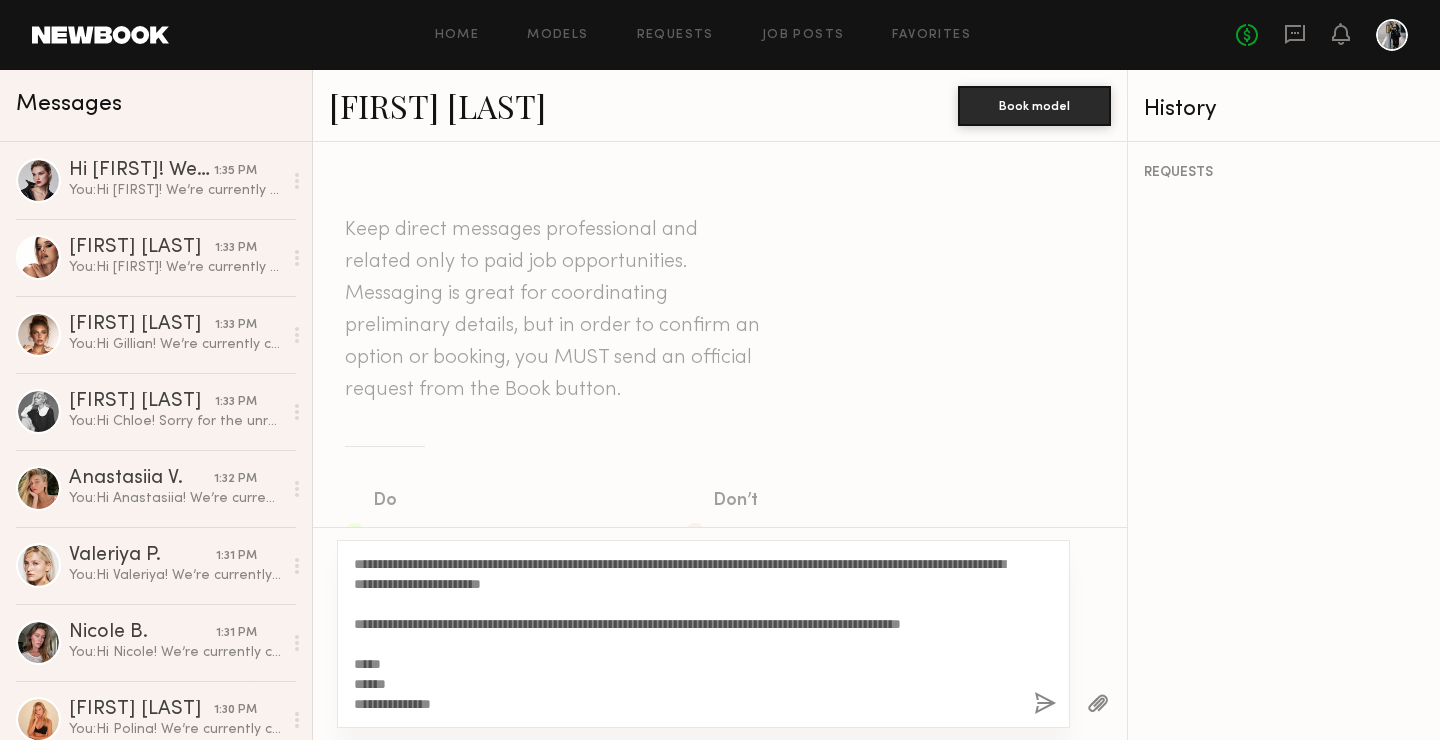 scroll, scrollTop: 0, scrollLeft: 0, axis: both 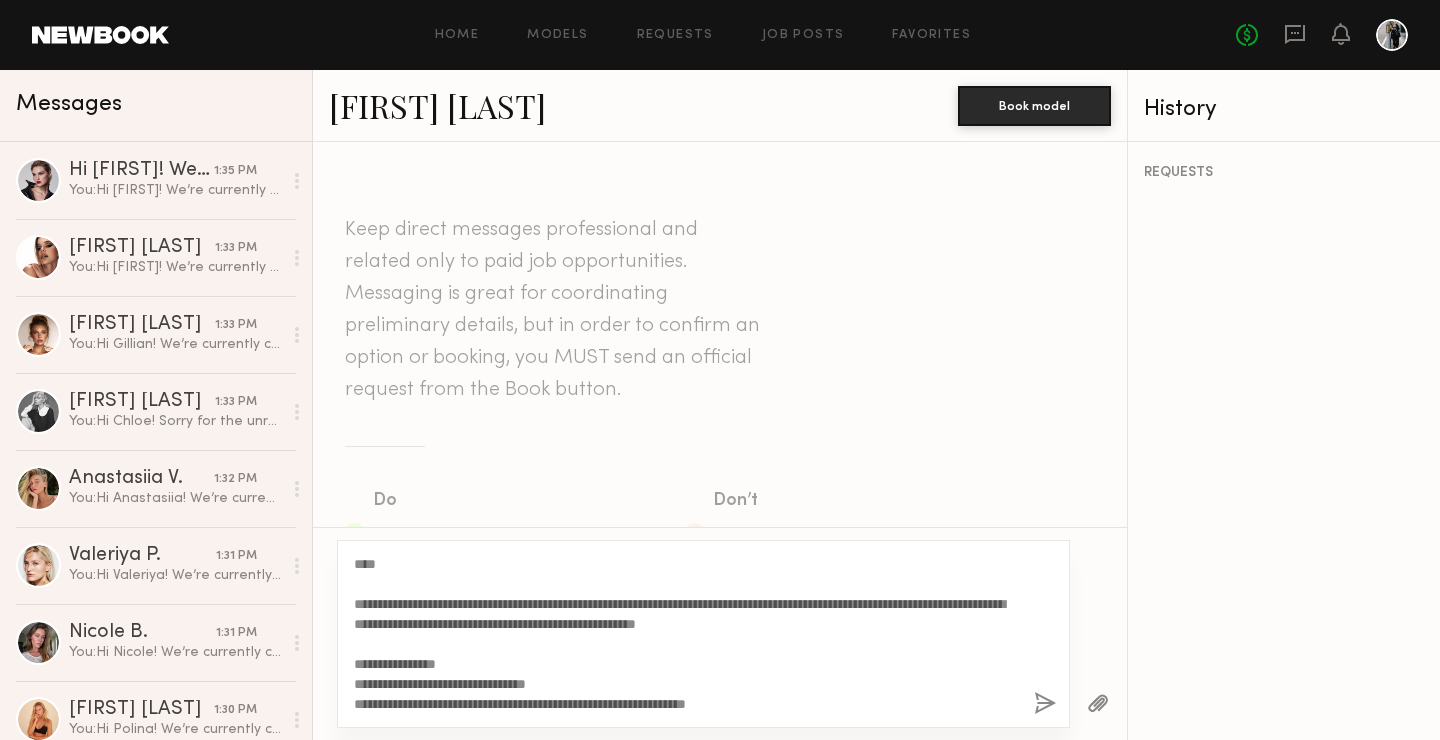 click on "**********" 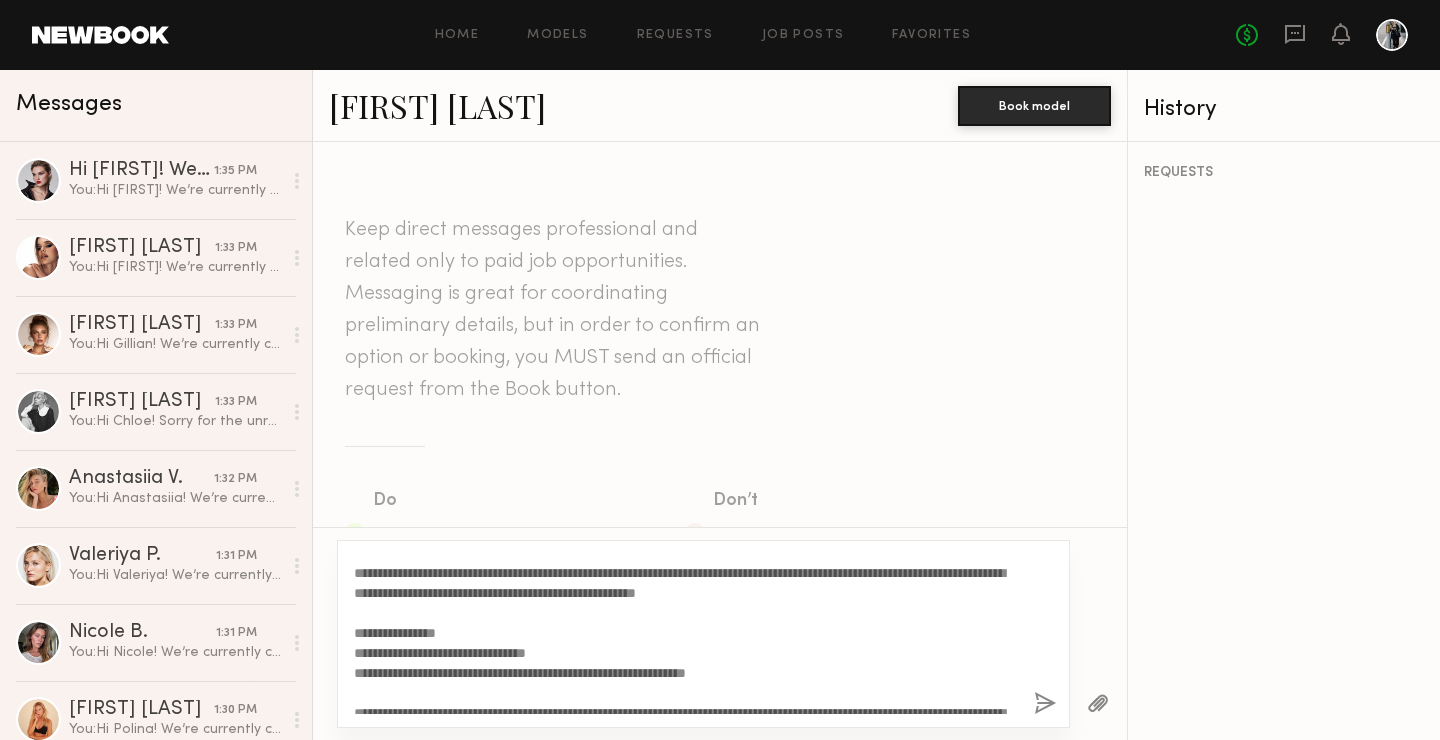 scroll, scrollTop: 3, scrollLeft: 0, axis: vertical 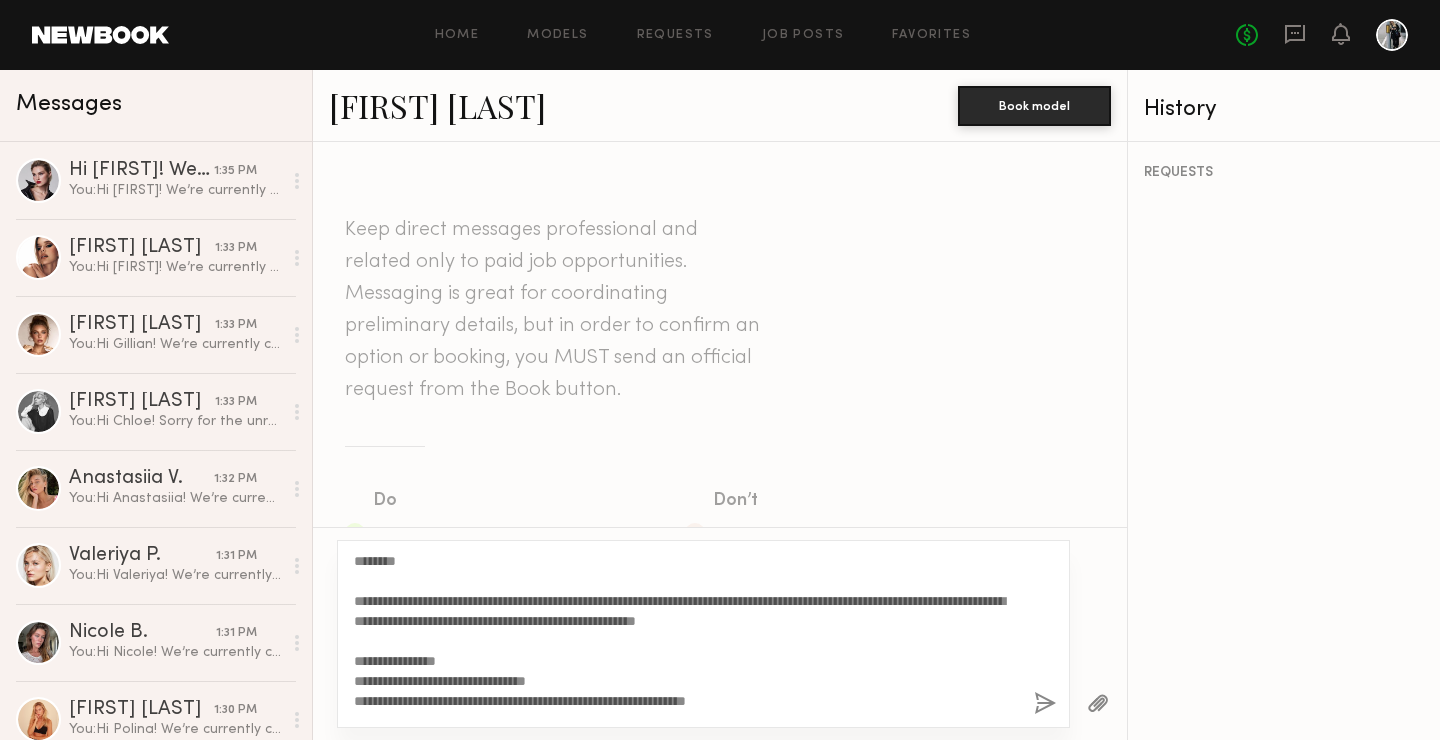 click on "**********" 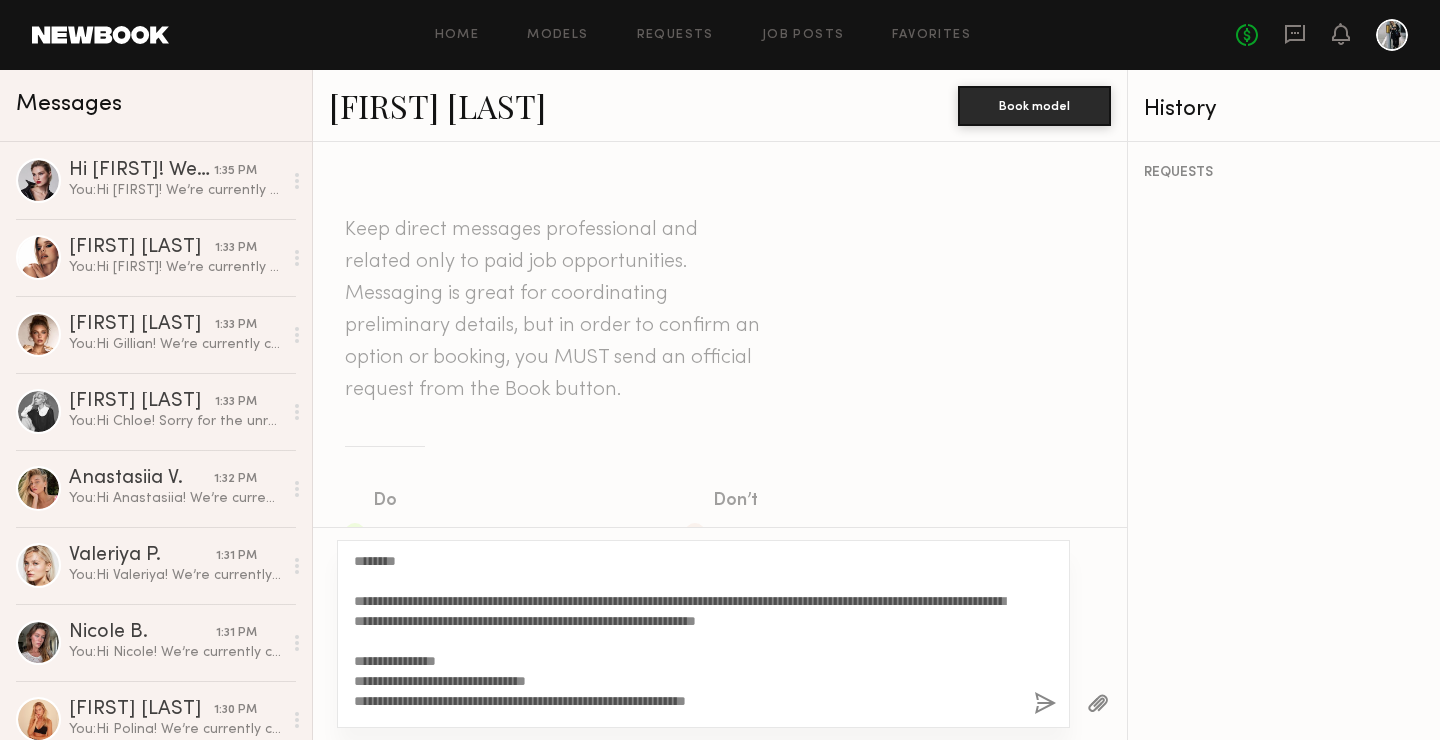 scroll, scrollTop: 200, scrollLeft: 0, axis: vertical 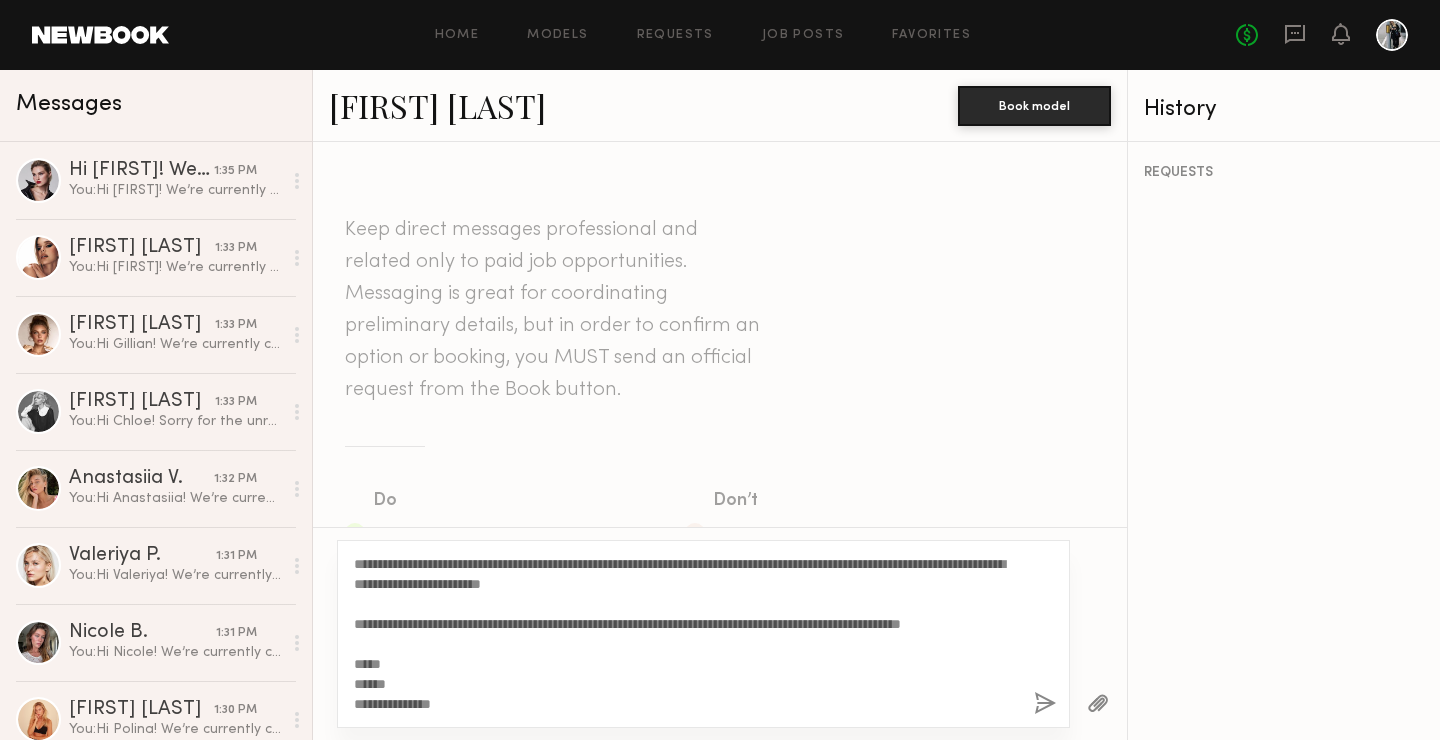 type on "**********" 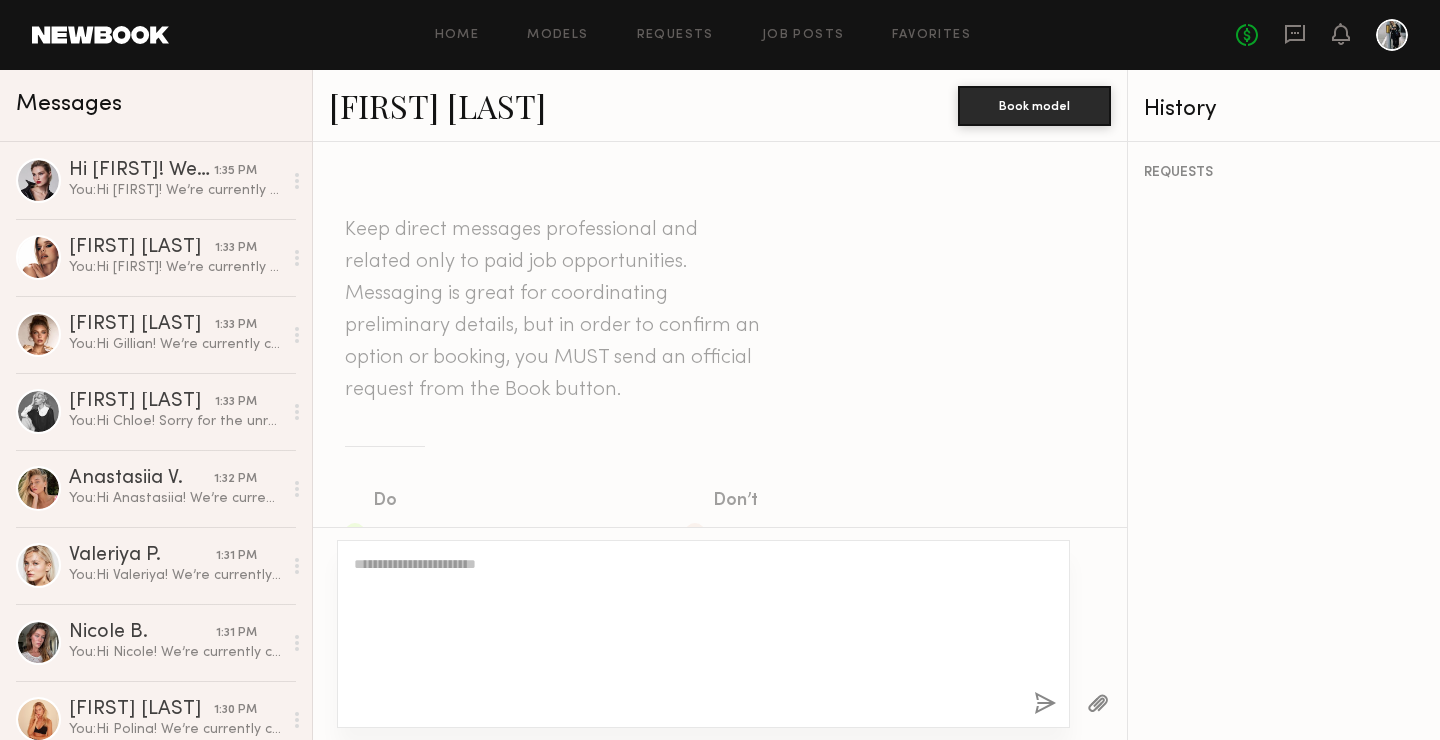 scroll, scrollTop: 809, scrollLeft: 0, axis: vertical 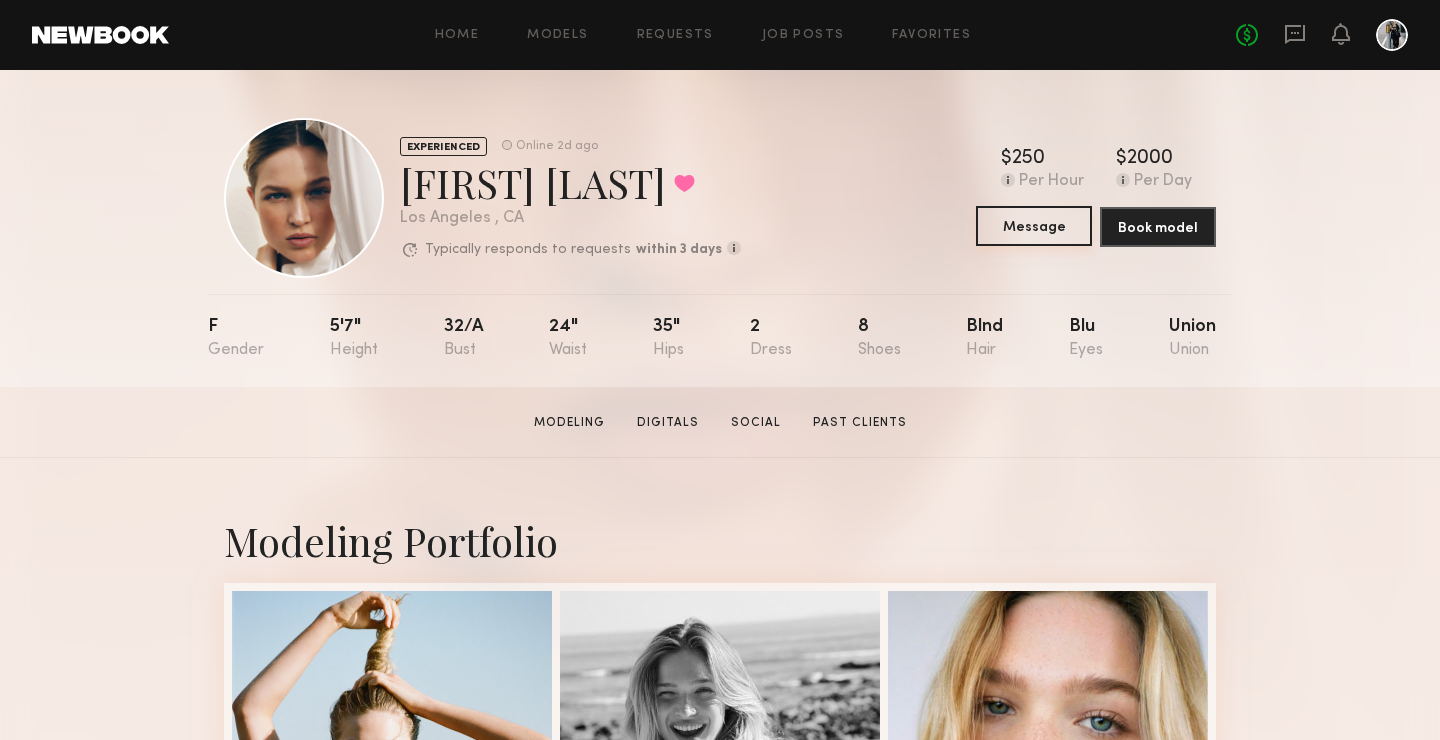 click on "Message" 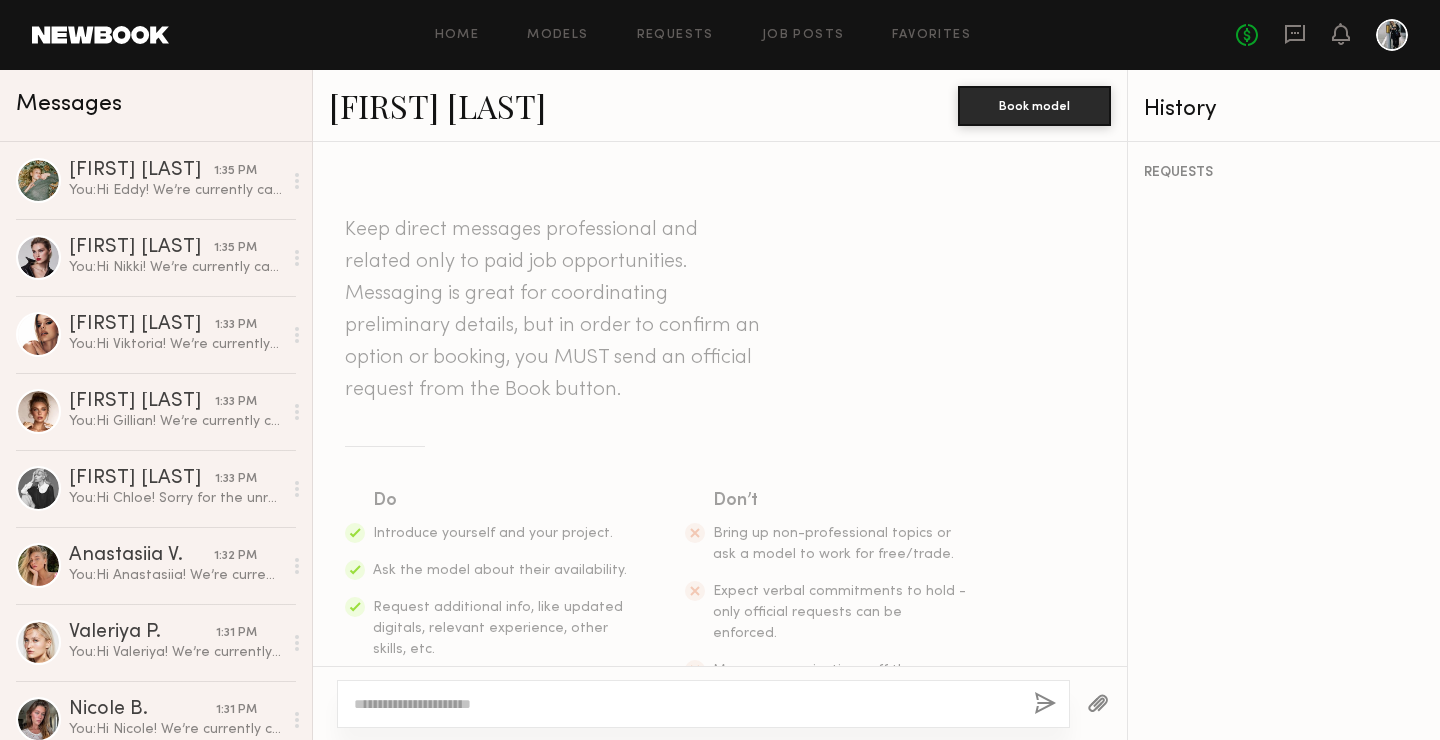 click 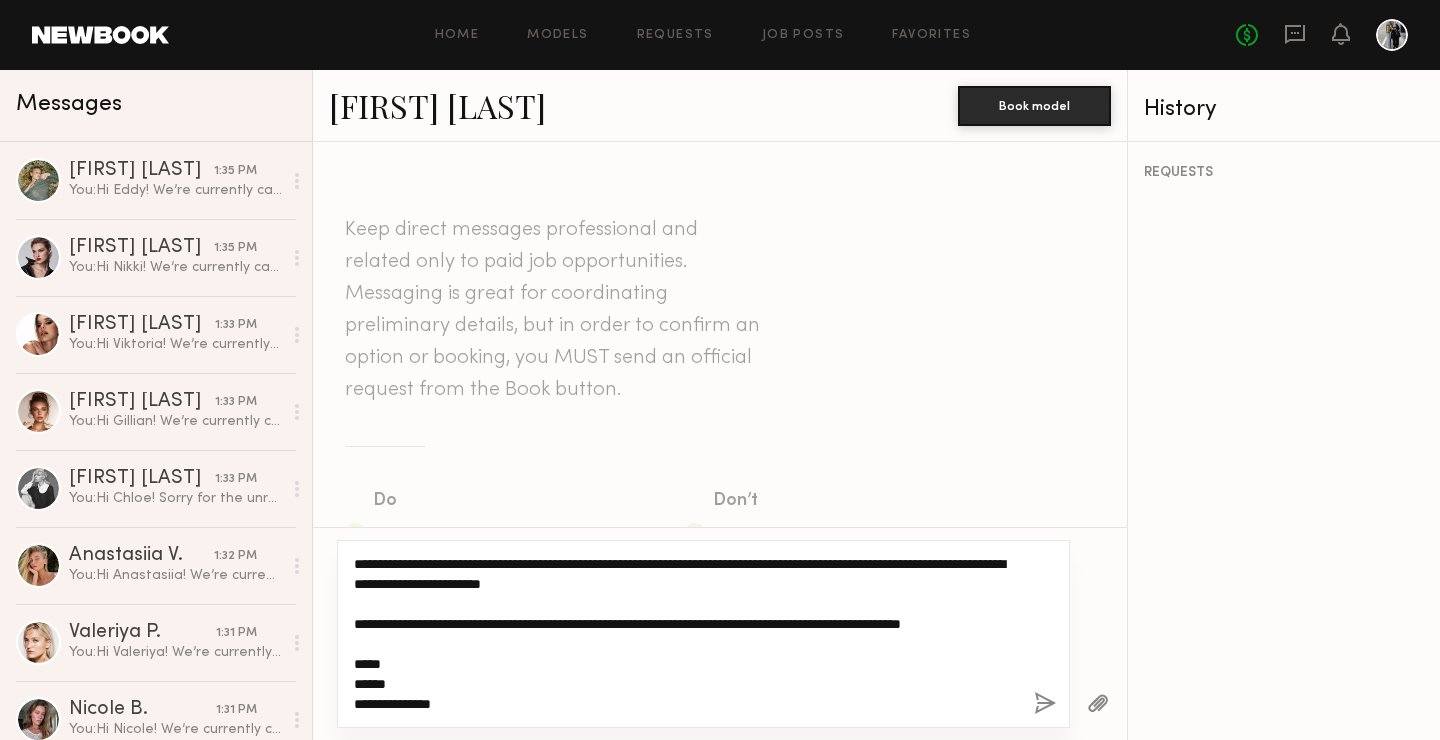 scroll, scrollTop: 0, scrollLeft: 0, axis: both 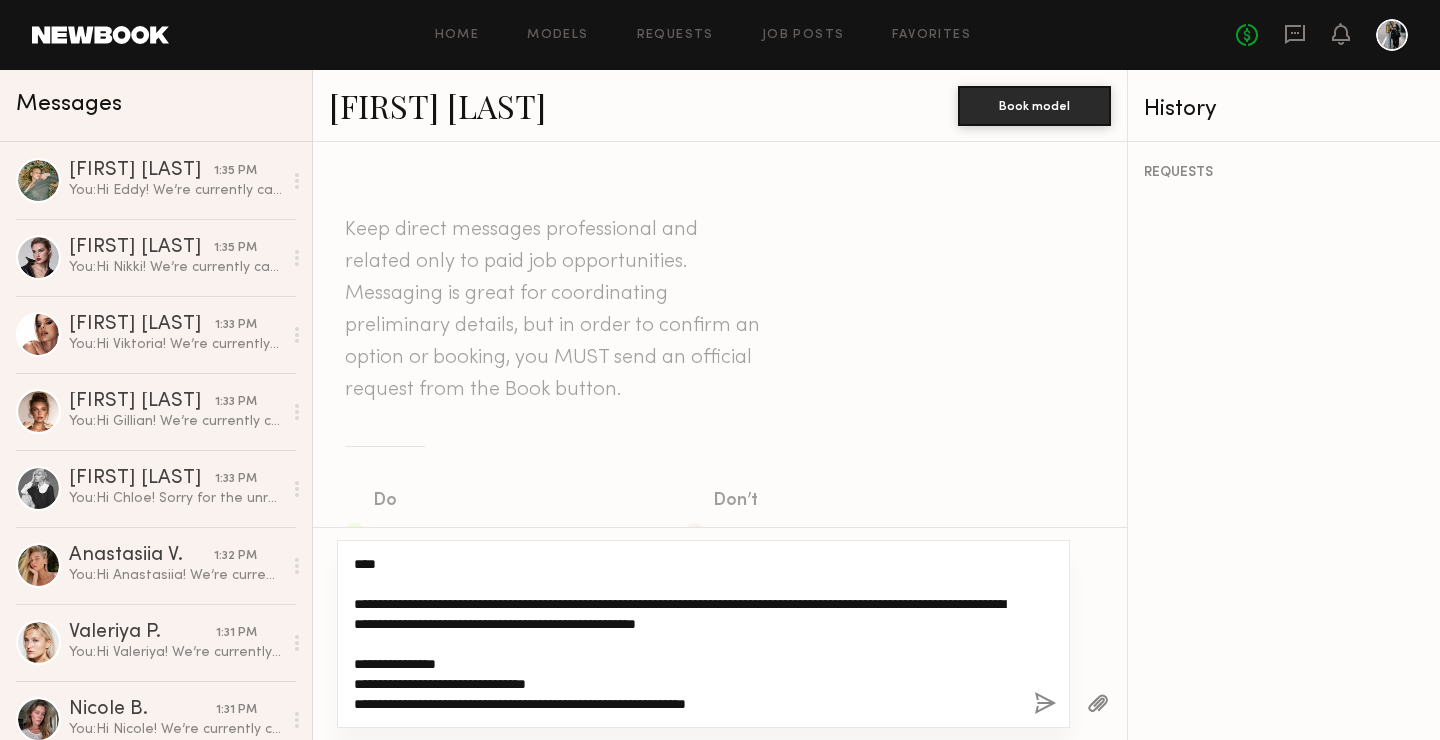 click on "**********" 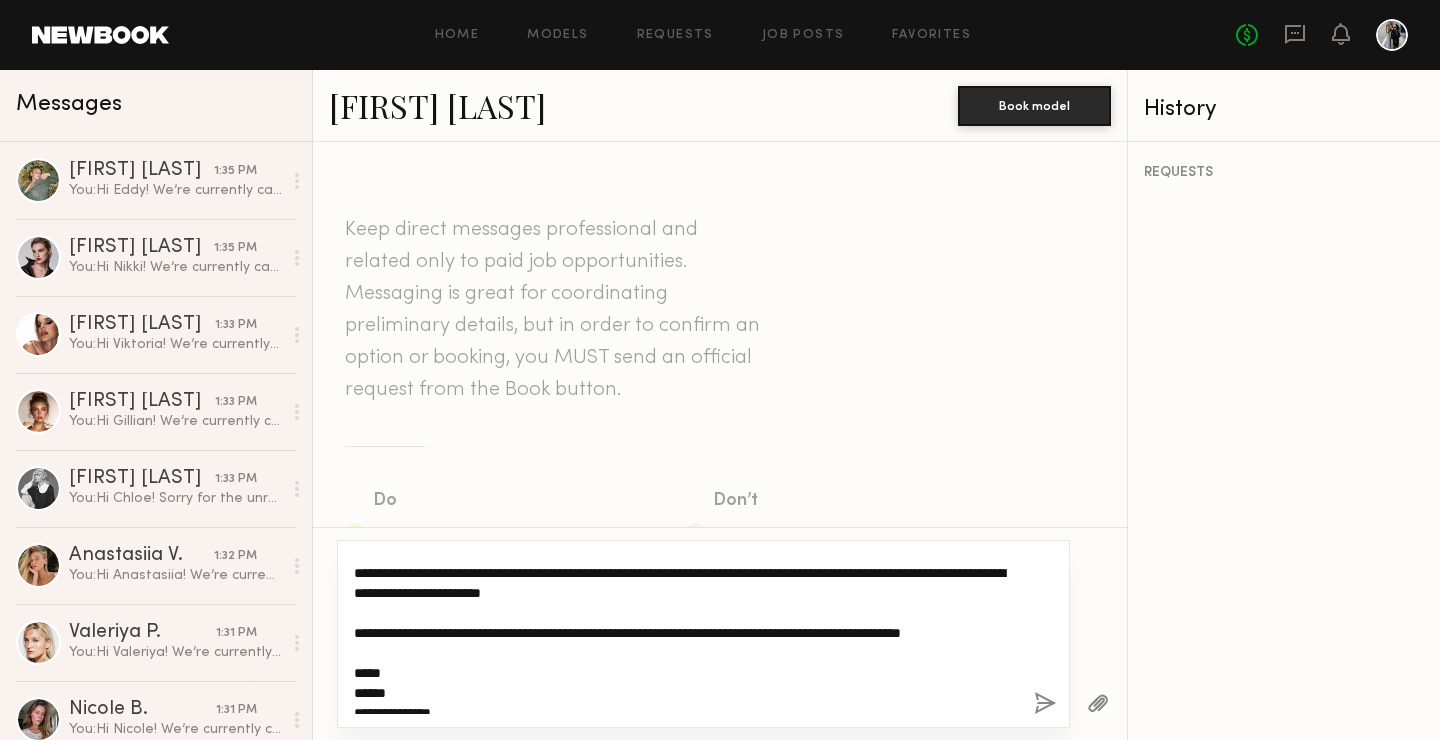 scroll, scrollTop: 200, scrollLeft: 0, axis: vertical 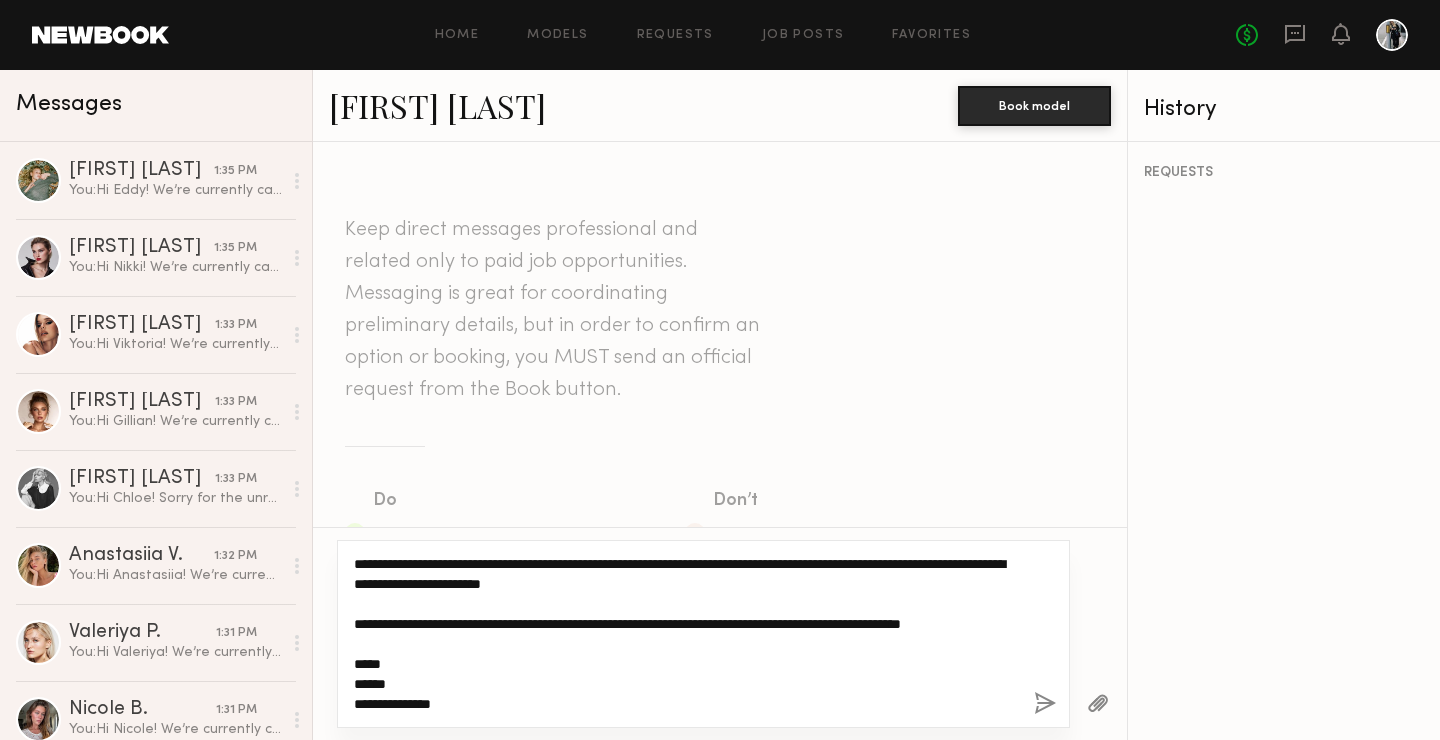 type on "**********" 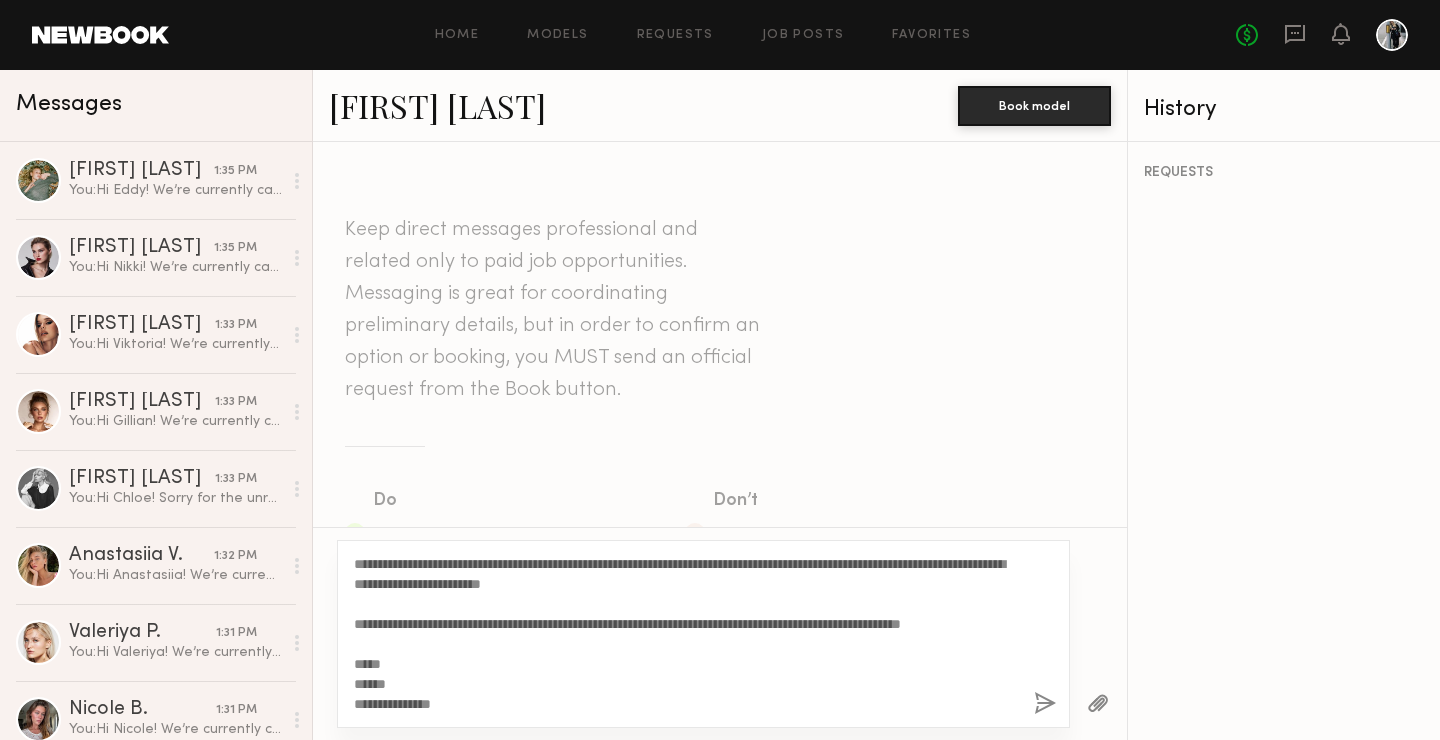 click 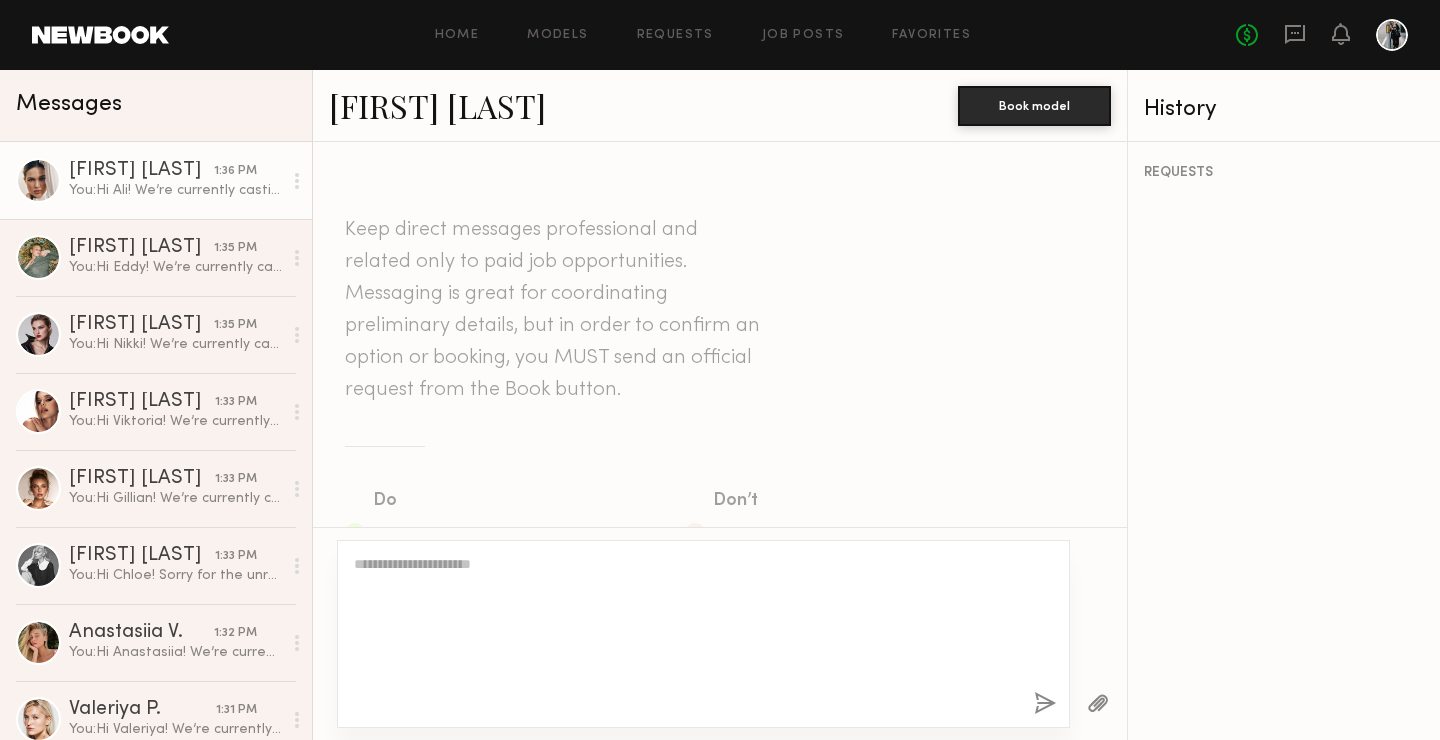 scroll, scrollTop: 809, scrollLeft: 0, axis: vertical 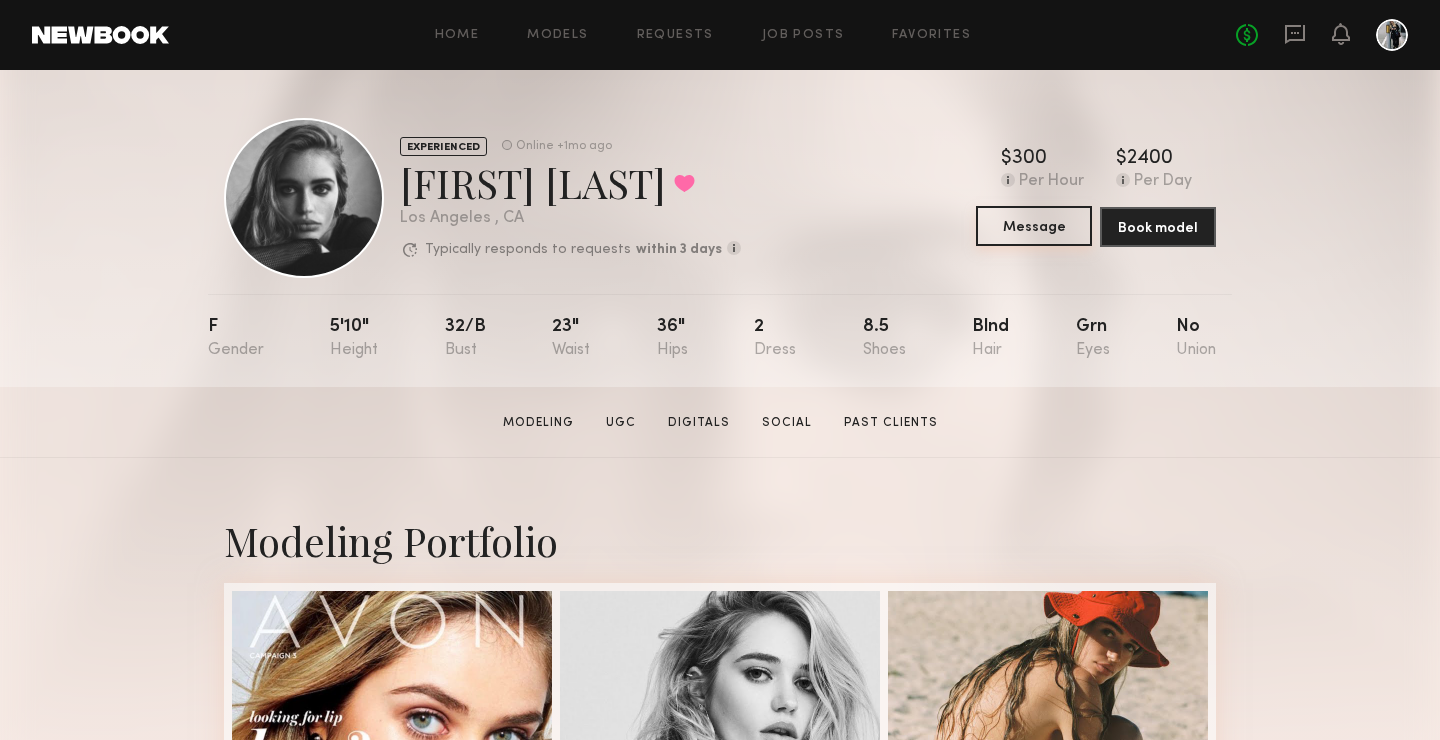 click on "Message" 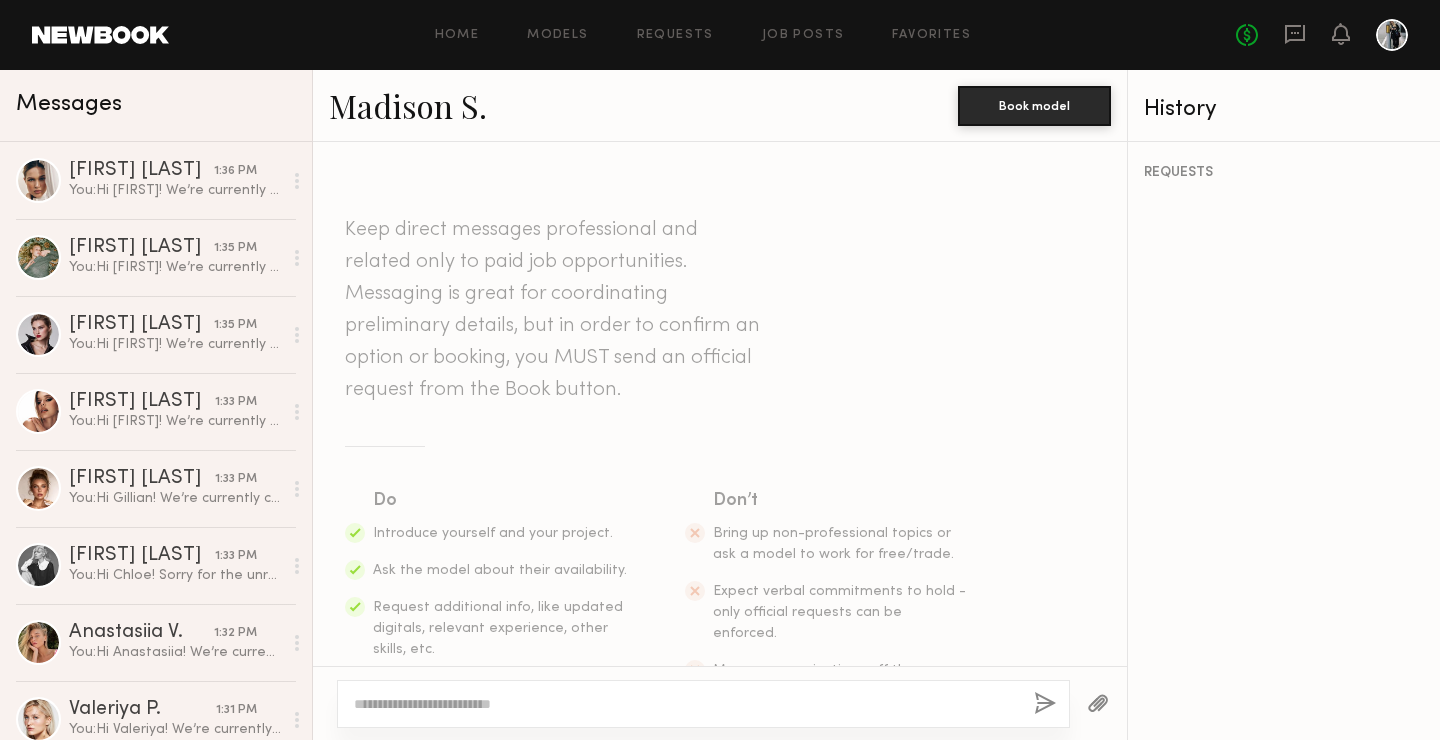 click 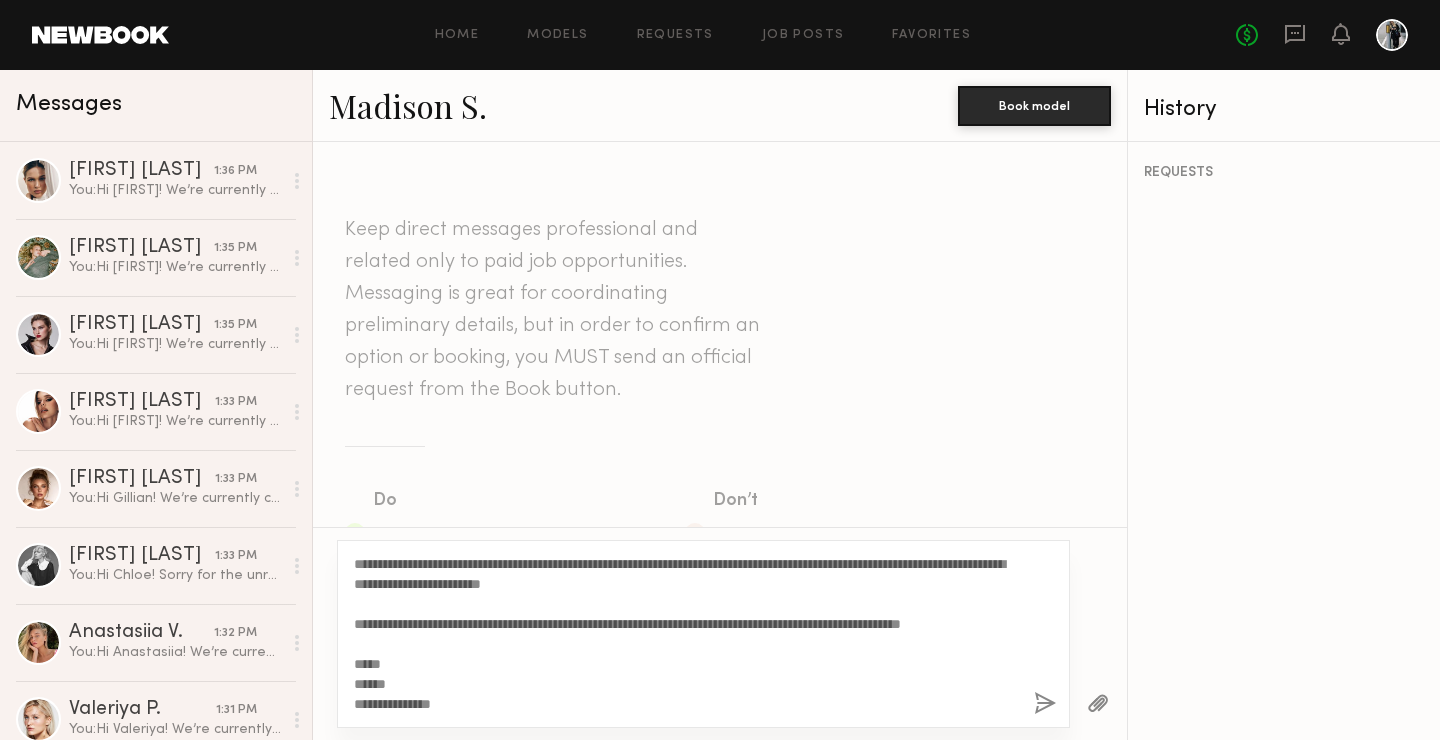 scroll, scrollTop: 0, scrollLeft: 0, axis: both 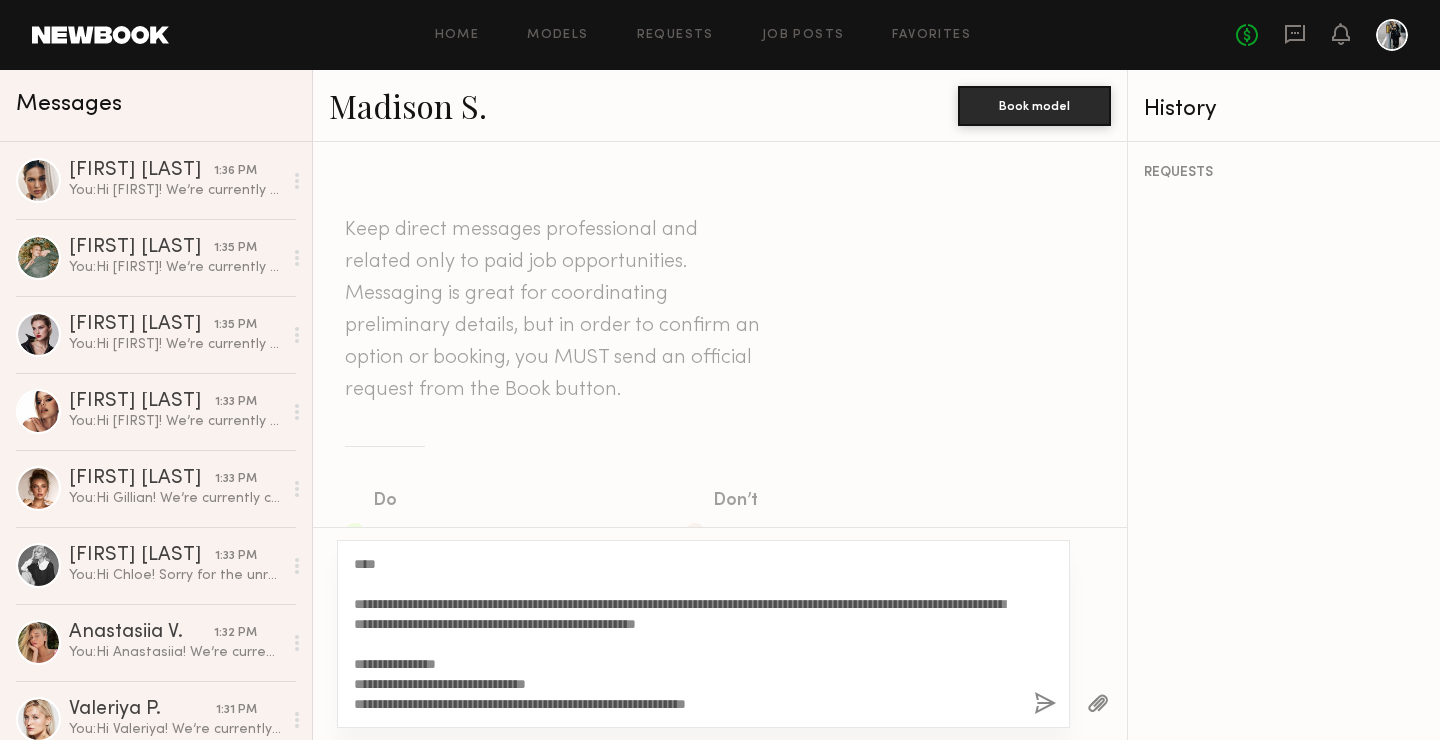 click on "**********" 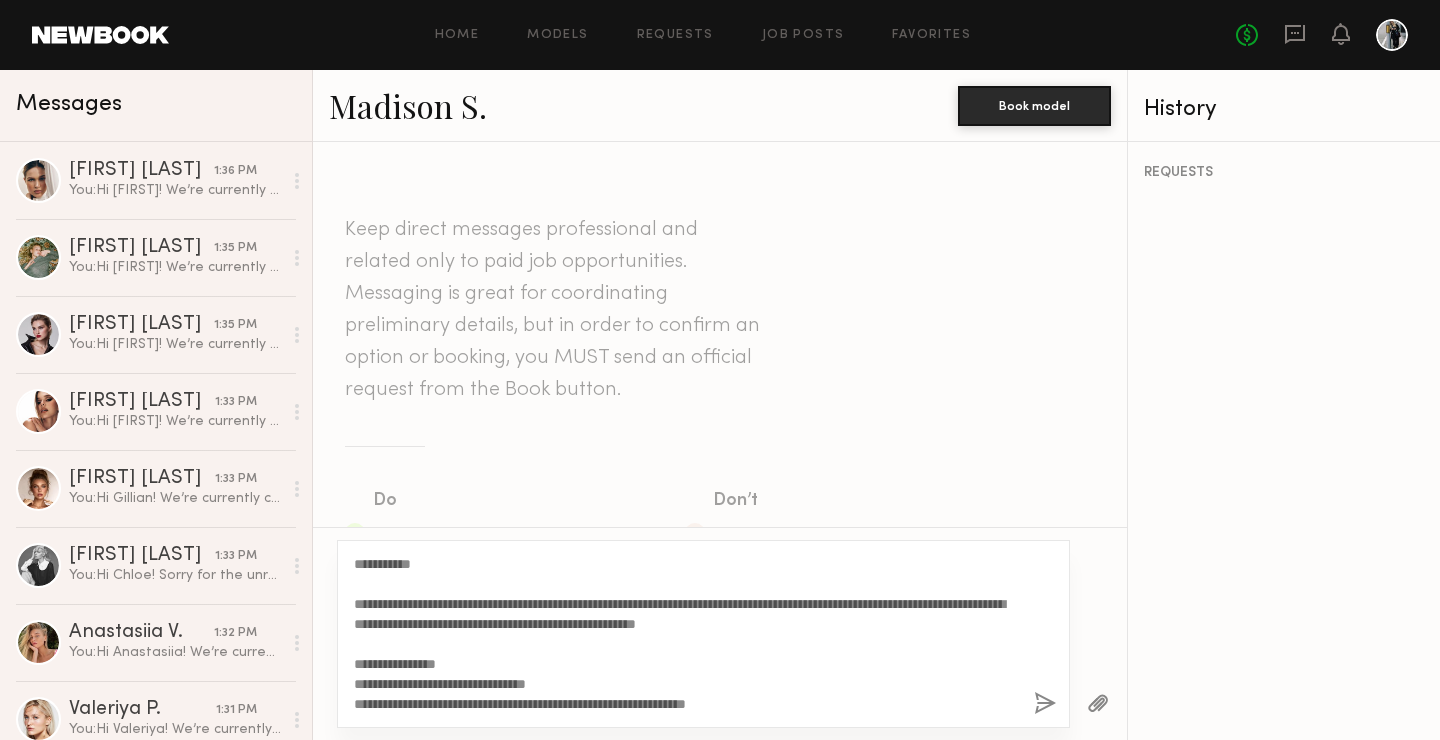 type on "**********" 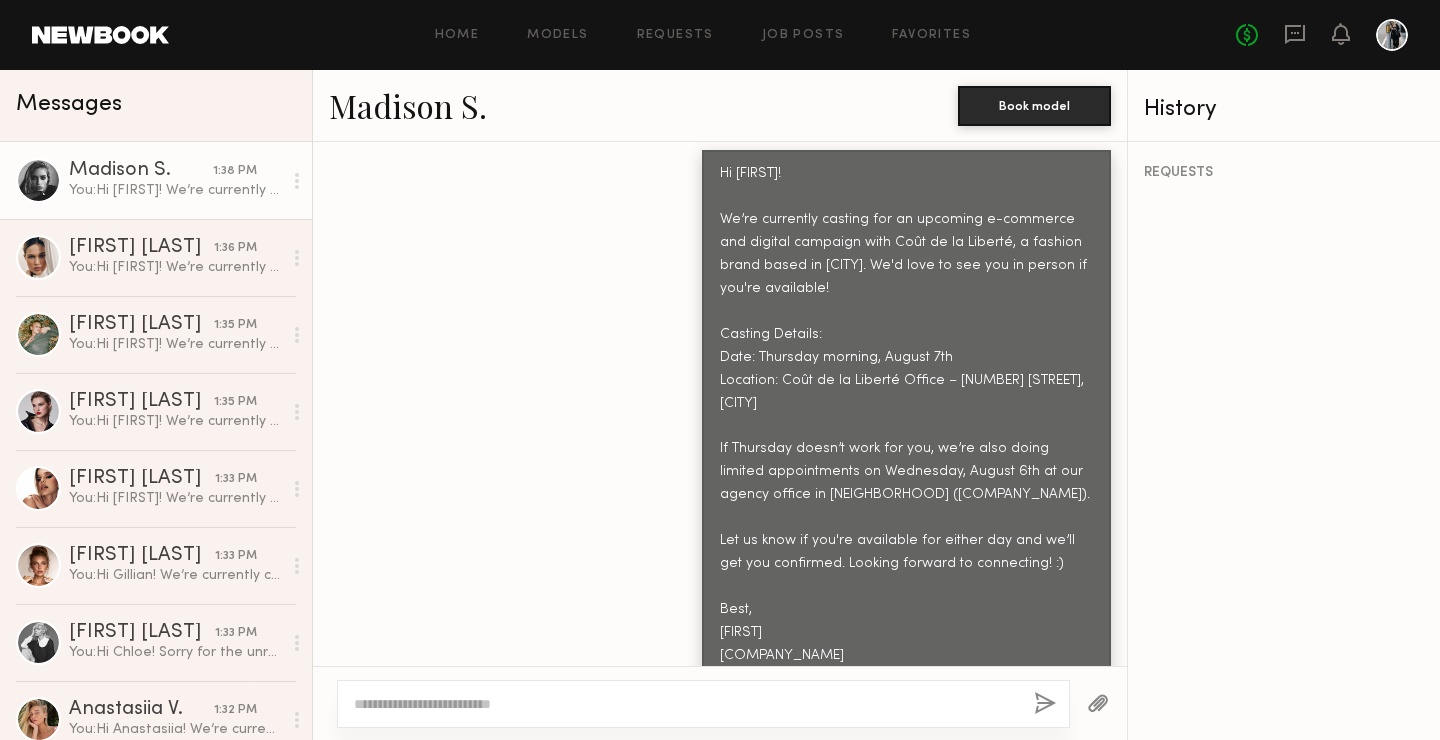 scroll, scrollTop: 0, scrollLeft: 0, axis: both 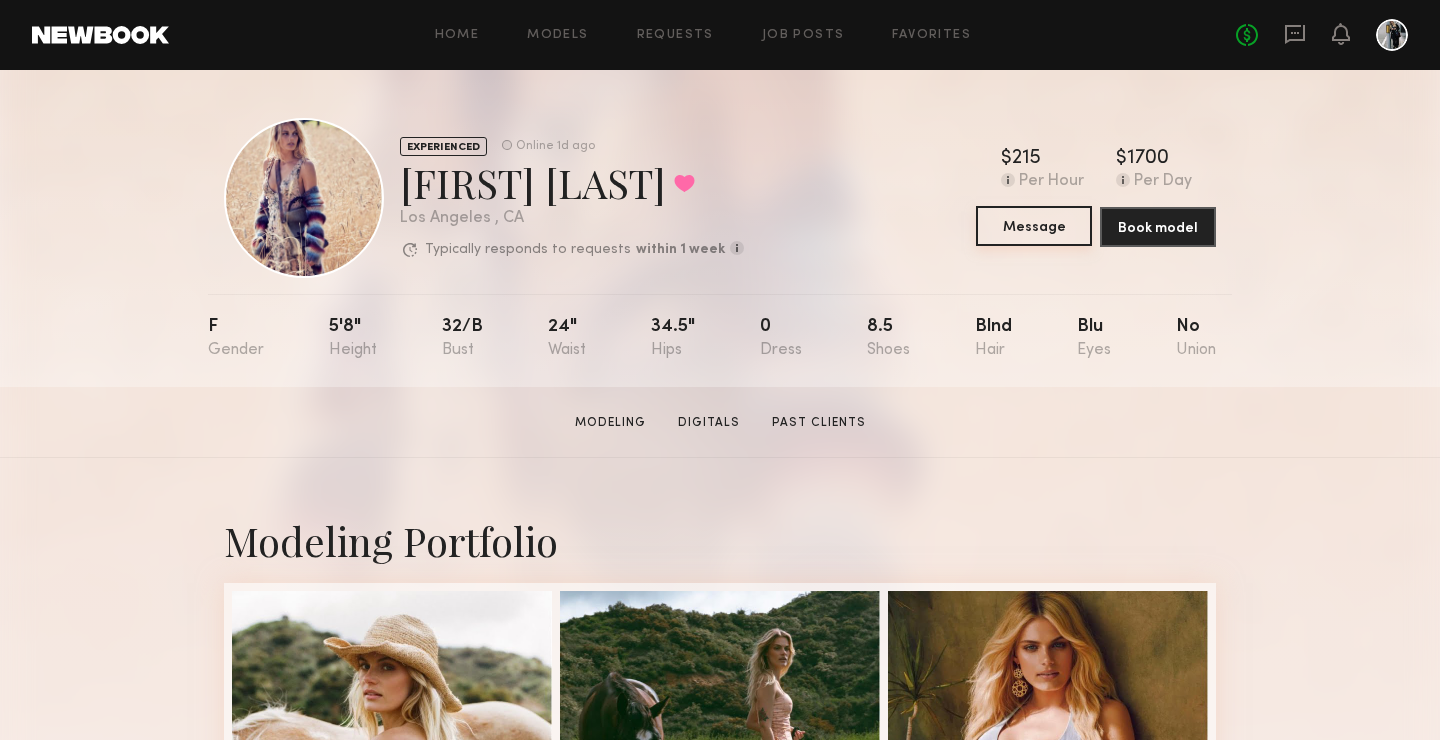 click on "Message" 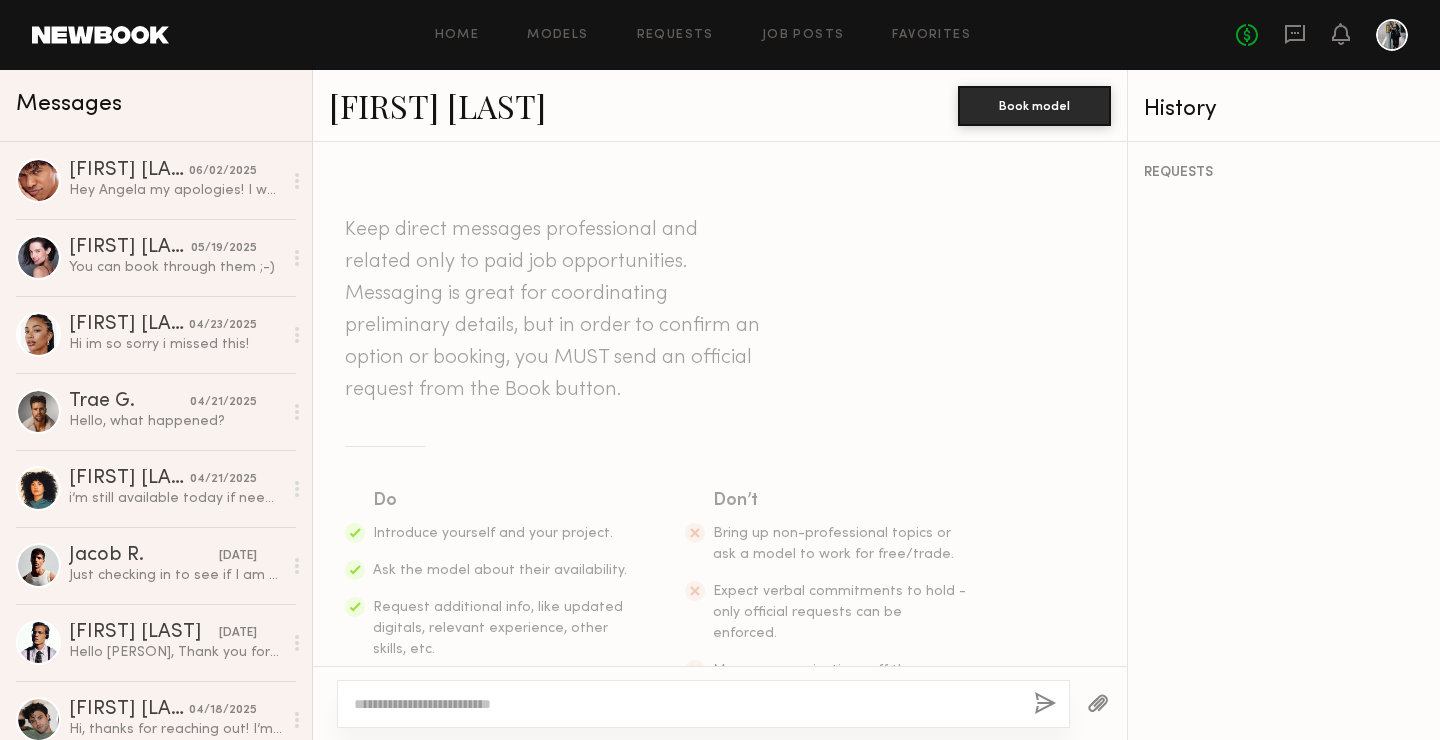 click 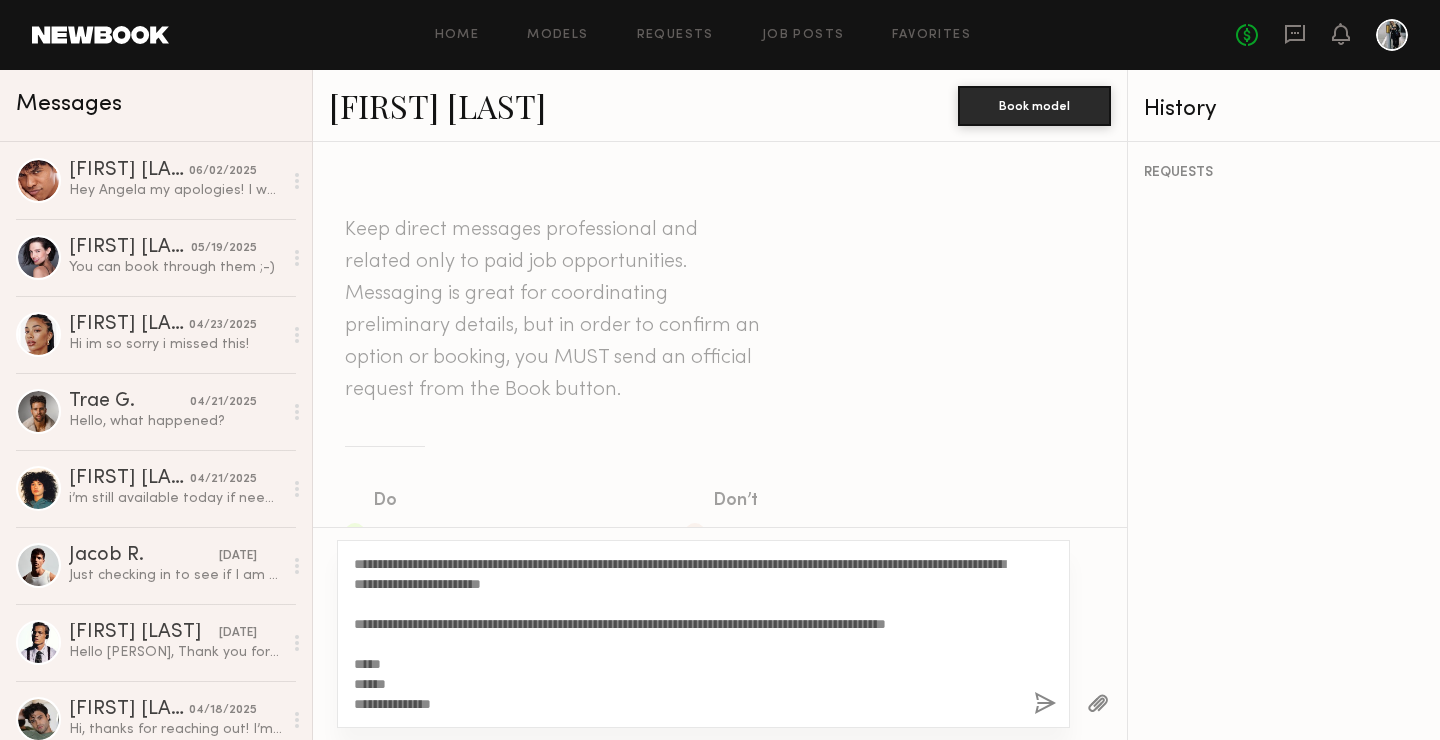 scroll, scrollTop: 0, scrollLeft: 0, axis: both 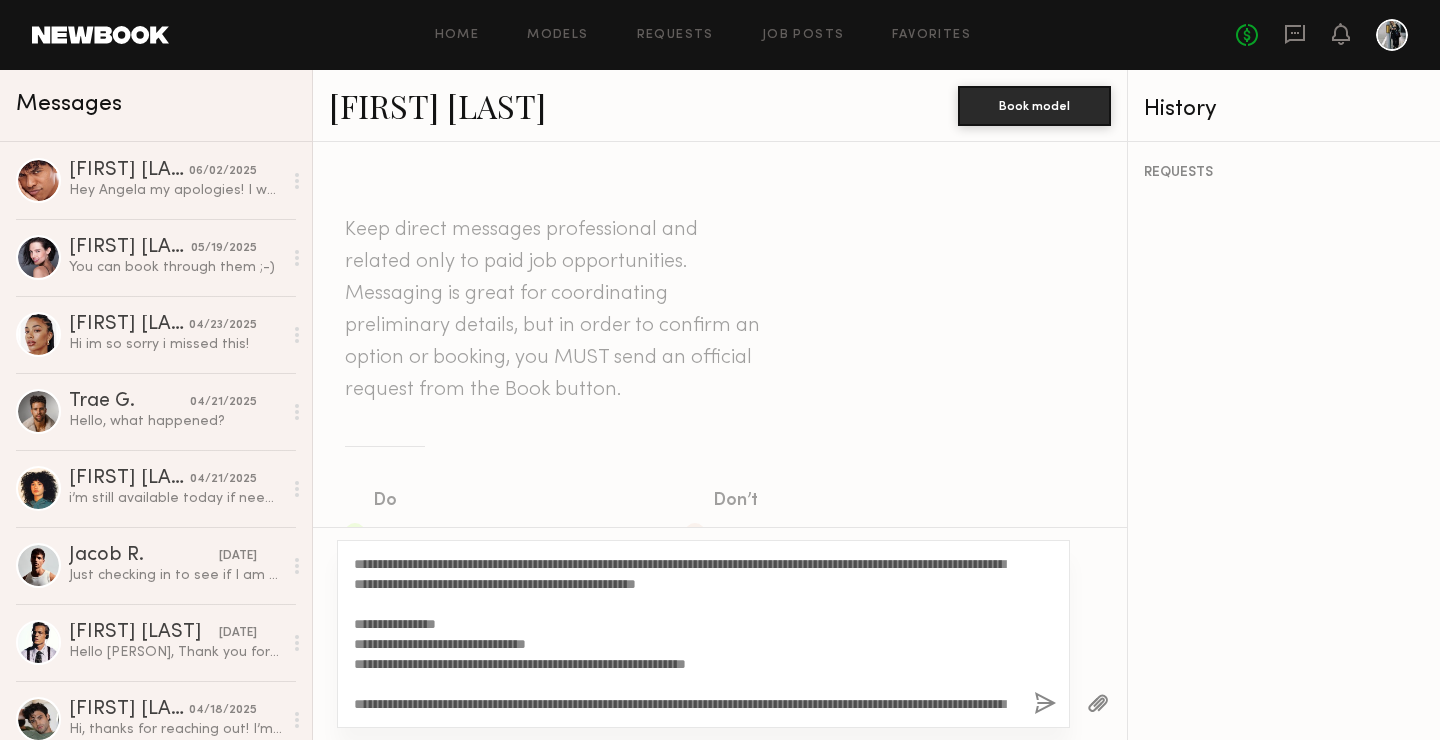 click on "**********" 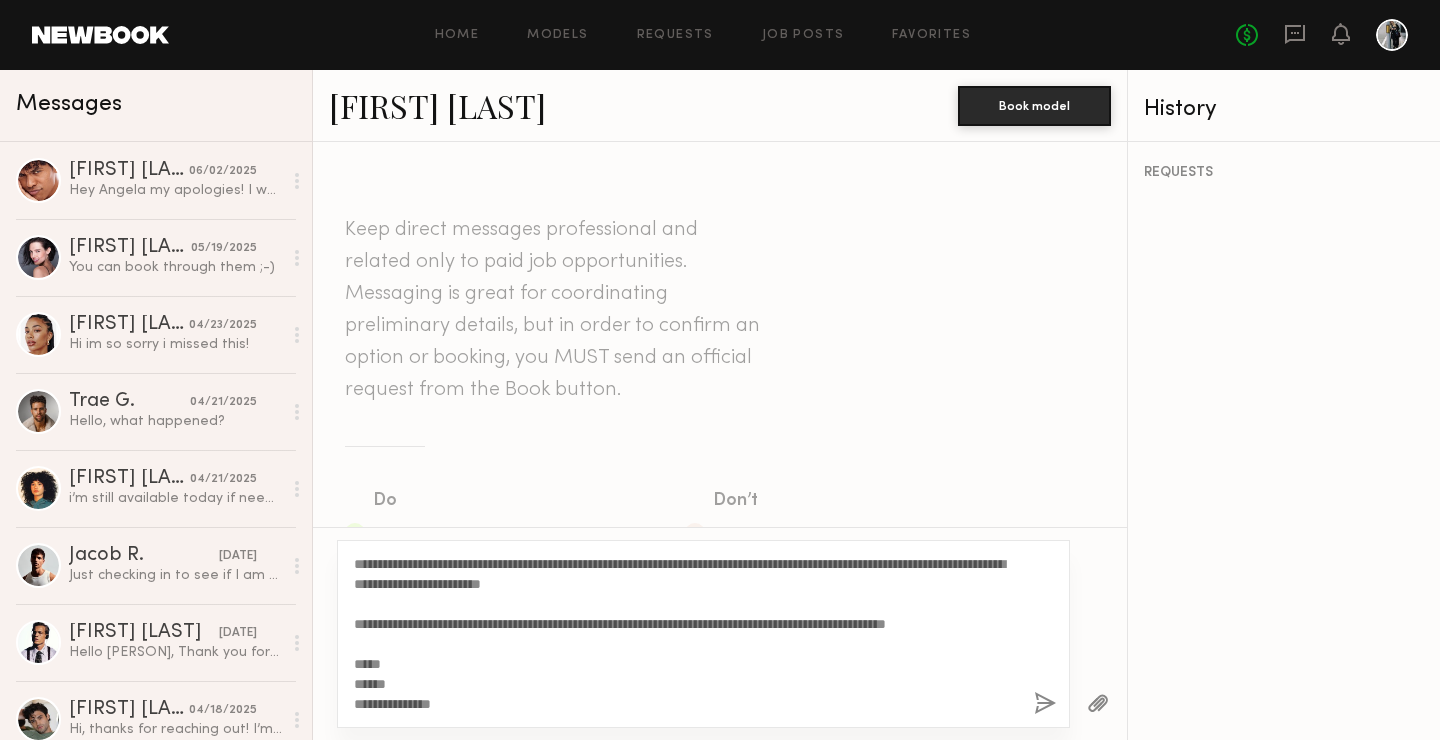 scroll, scrollTop: 200, scrollLeft: 0, axis: vertical 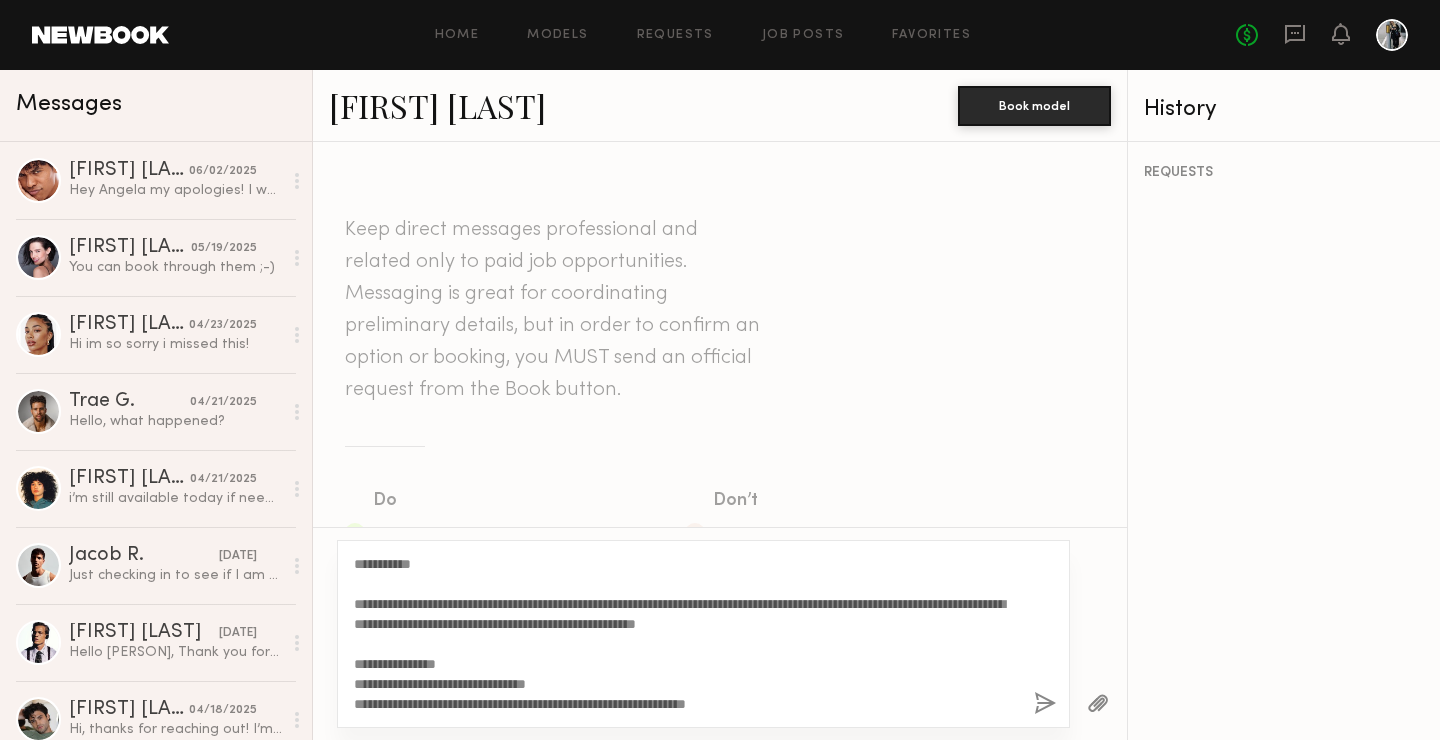 drag, startPoint x: 522, startPoint y: 710, endPoint x: 343, endPoint y: 533, distance: 251.734 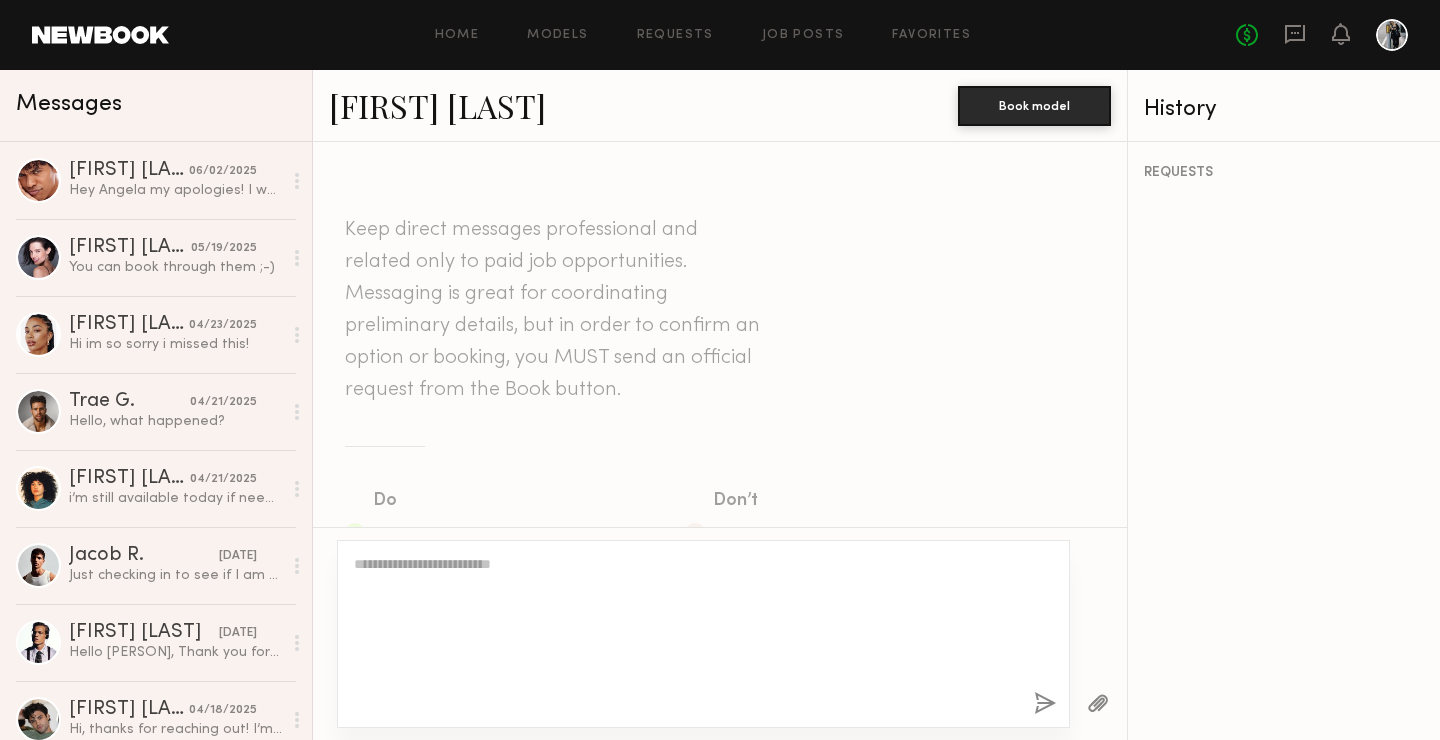 scroll, scrollTop: 809, scrollLeft: 0, axis: vertical 